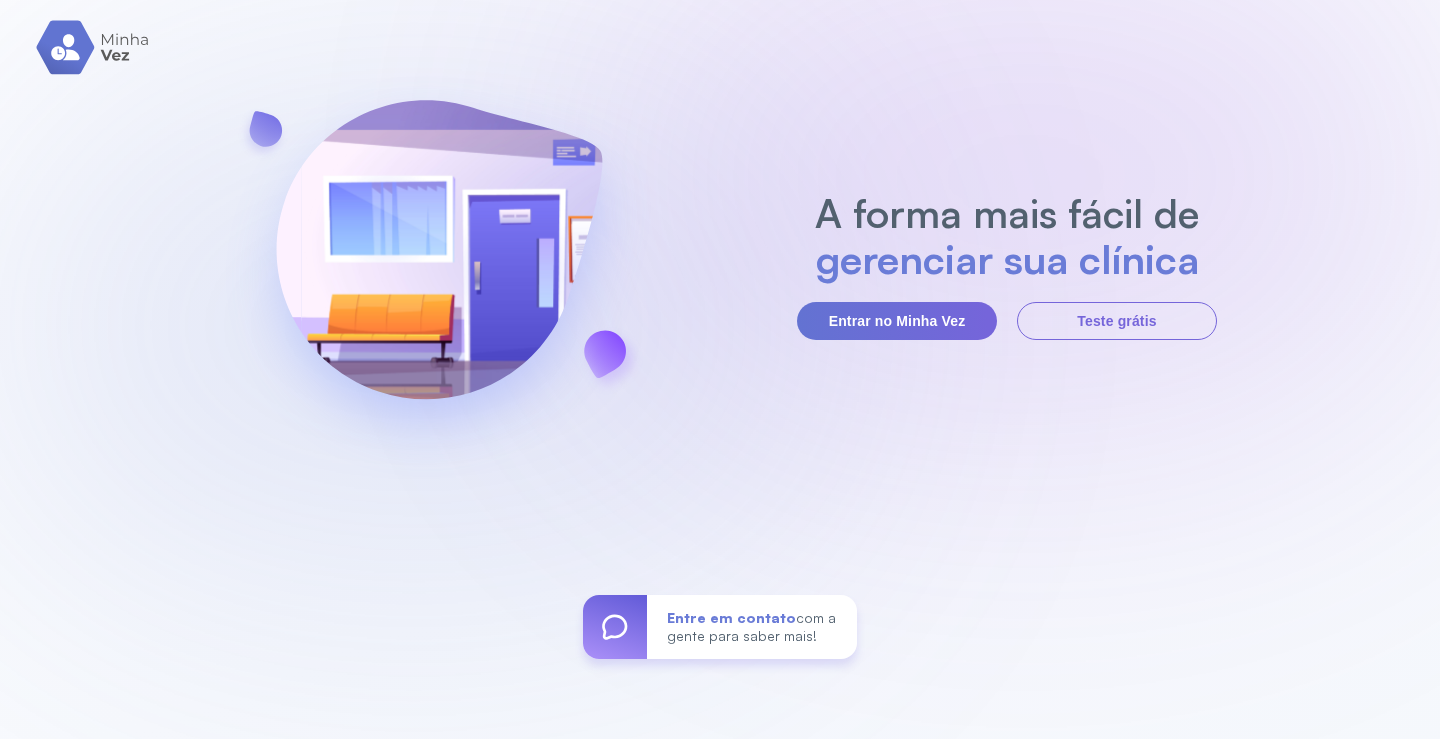 scroll, scrollTop: 0, scrollLeft: 0, axis: both 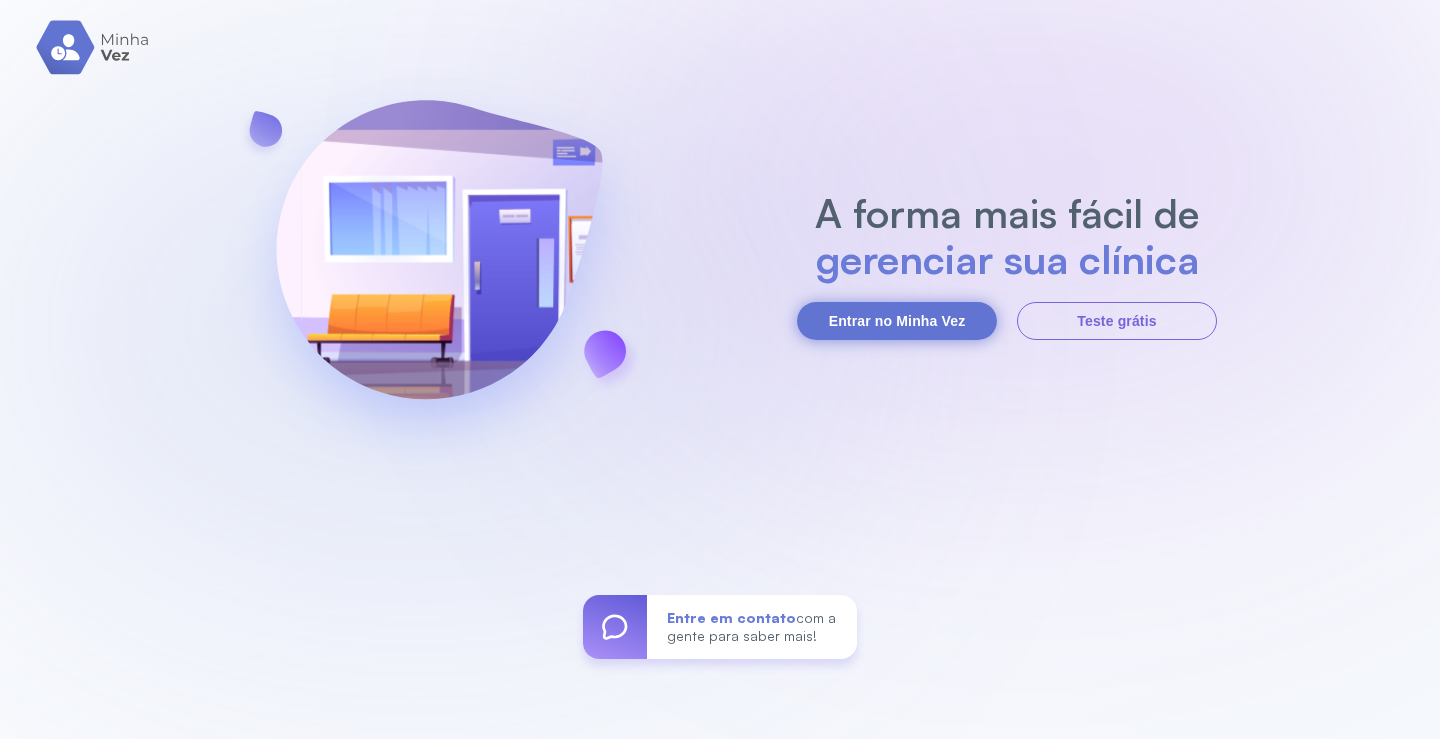 click on "Entrar no Minha Vez" at bounding box center (897, 321) 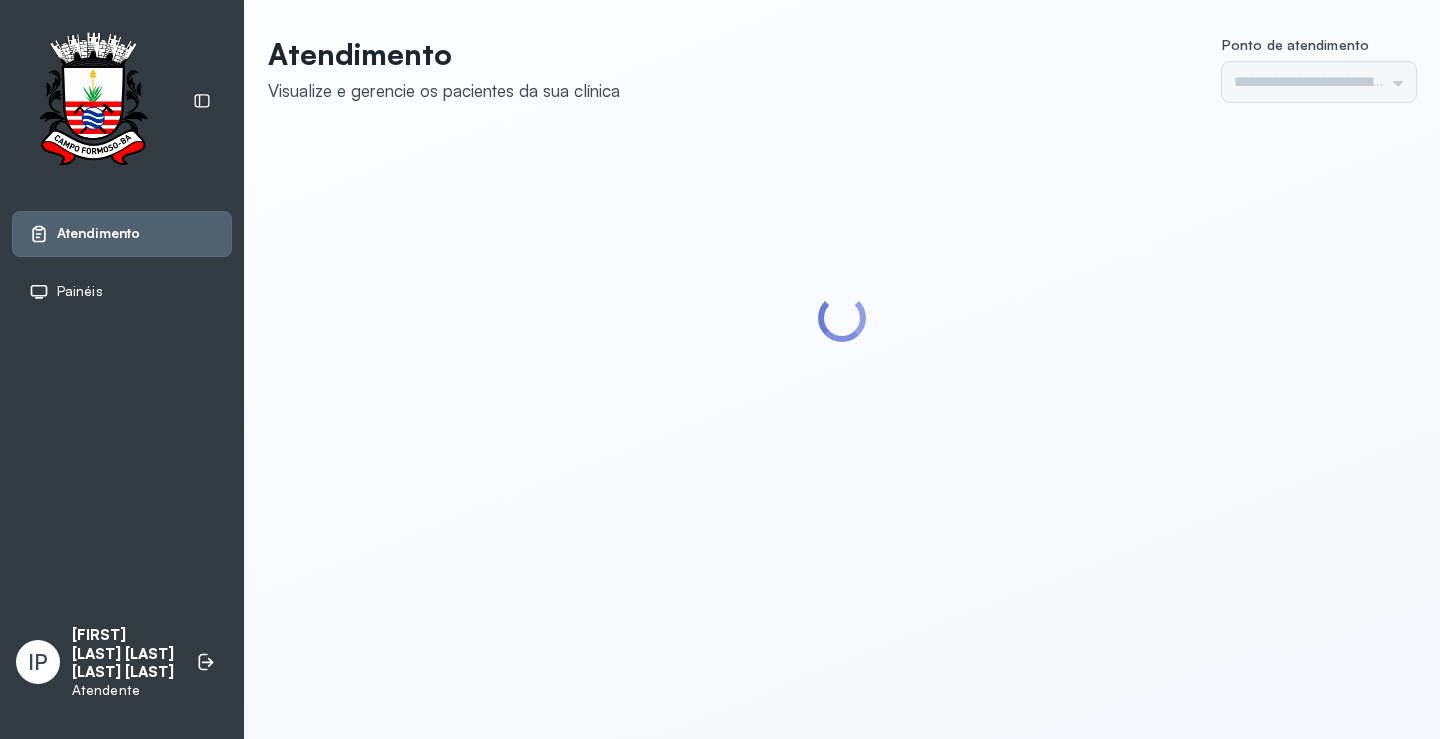 scroll, scrollTop: 0, scrollLeft: 0, axis: both 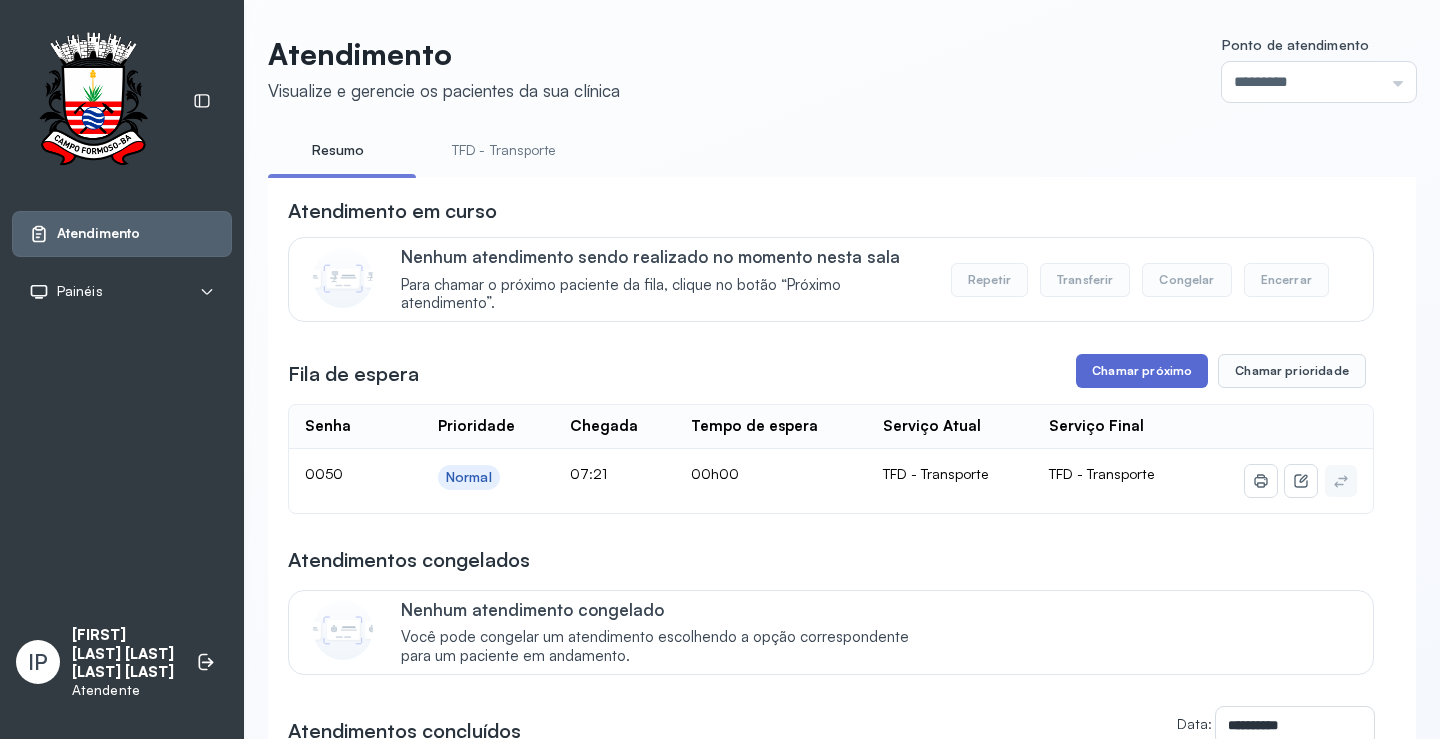 click on "Chamar próximo" at bounding box center (1142, 371) 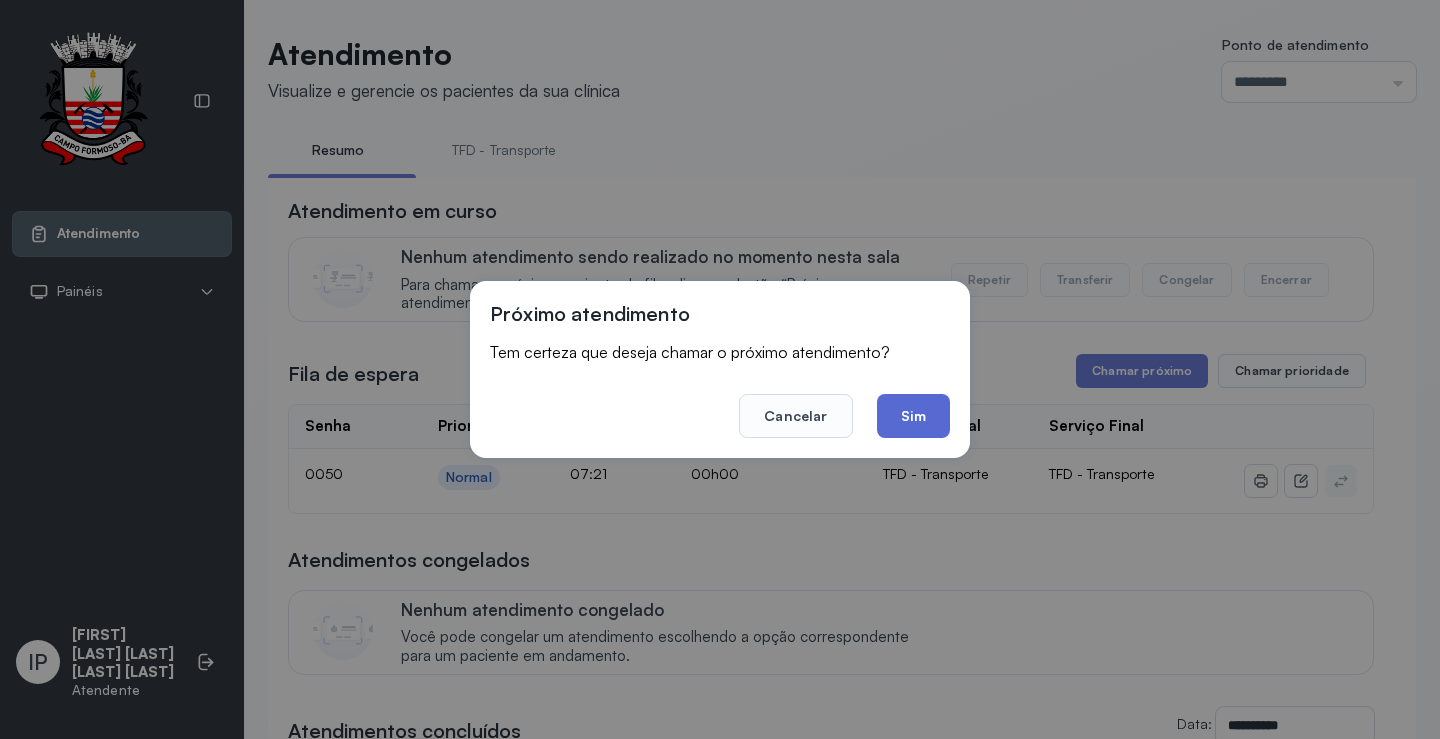 click on "Sim" 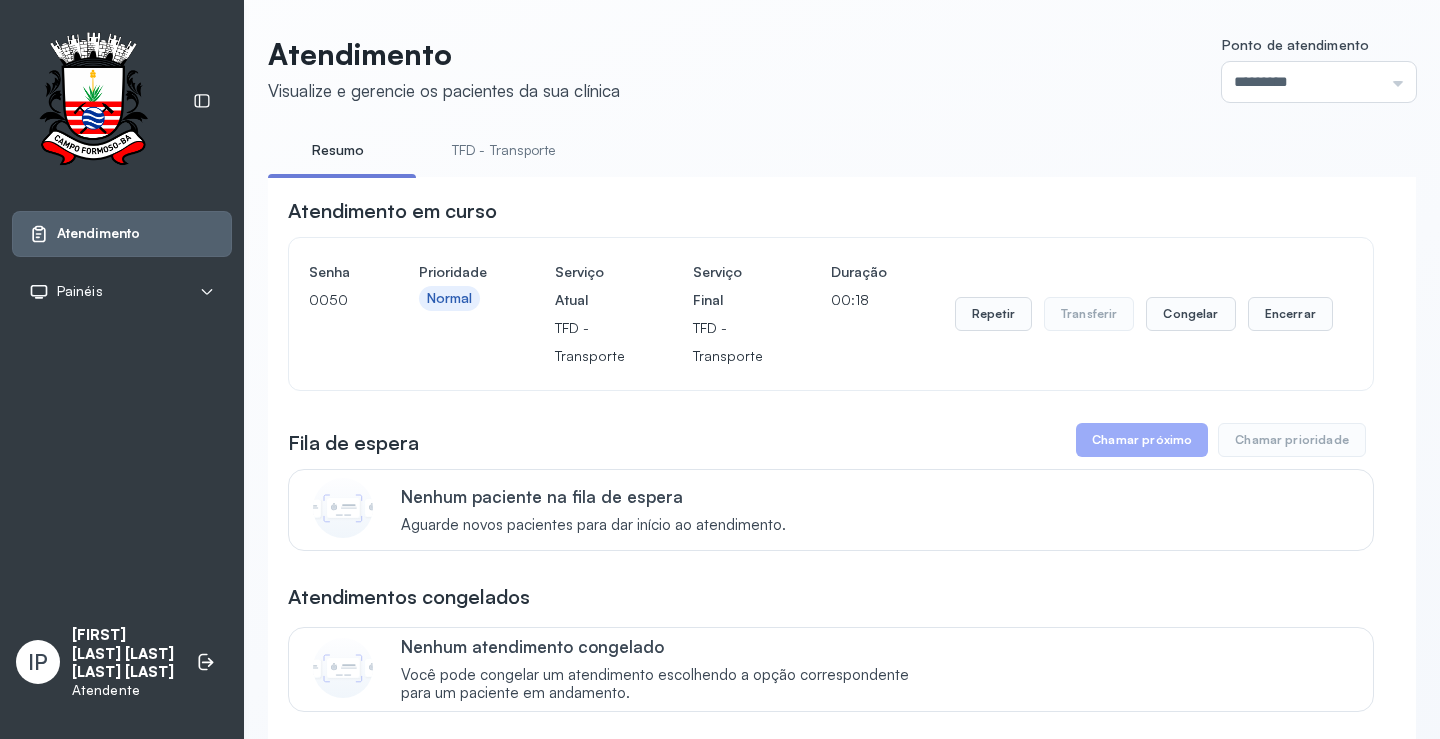 click on "TFD - Transporte" at bounding box center (504, 150) 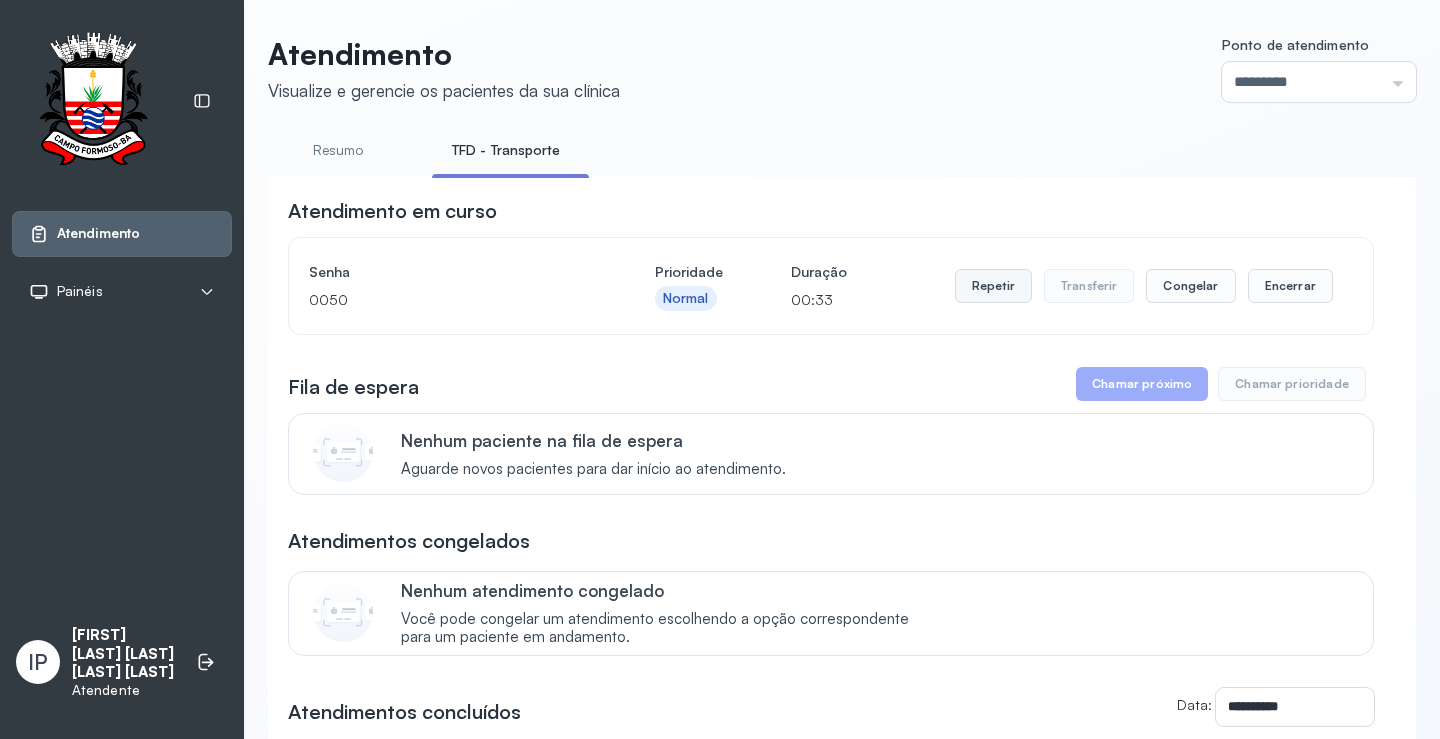 click on "Repetir" at bounding box center [993, 286] 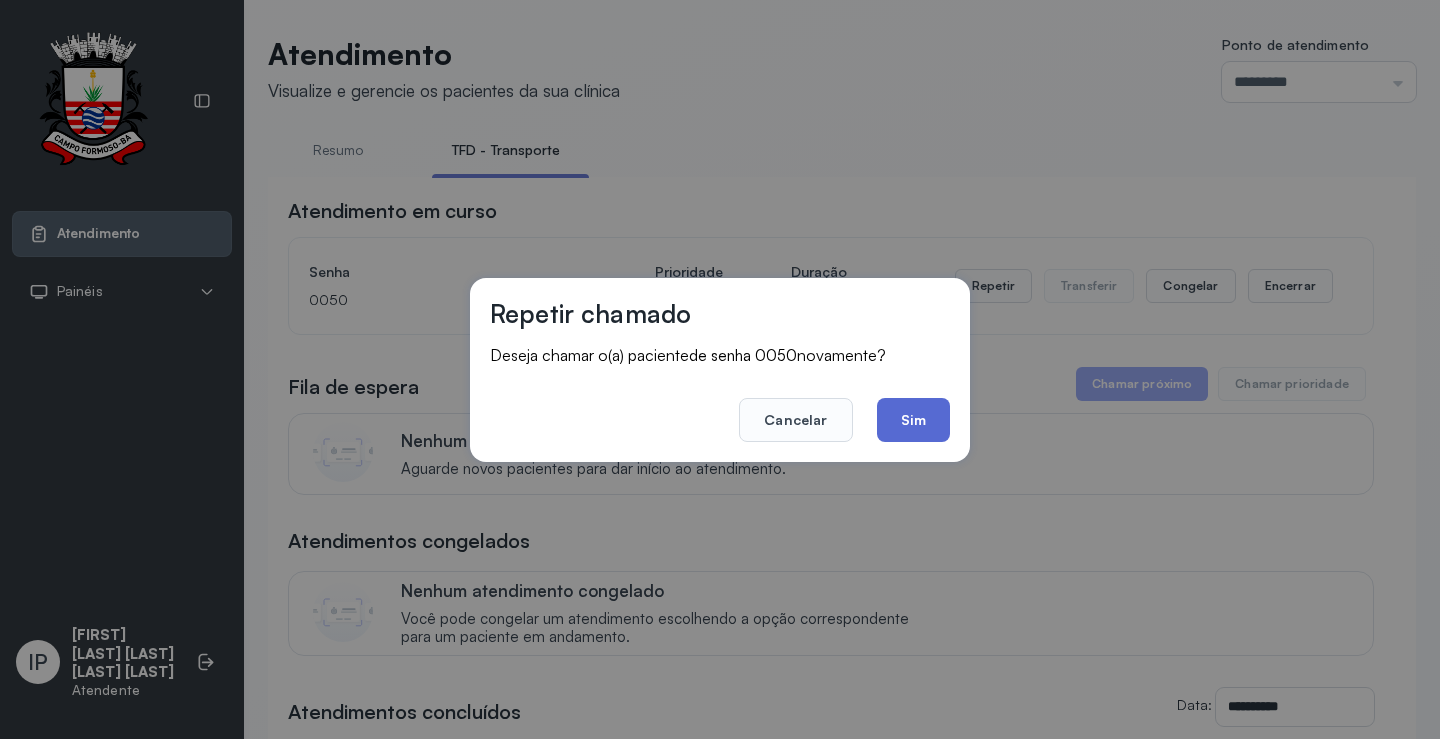 click on "Sim" 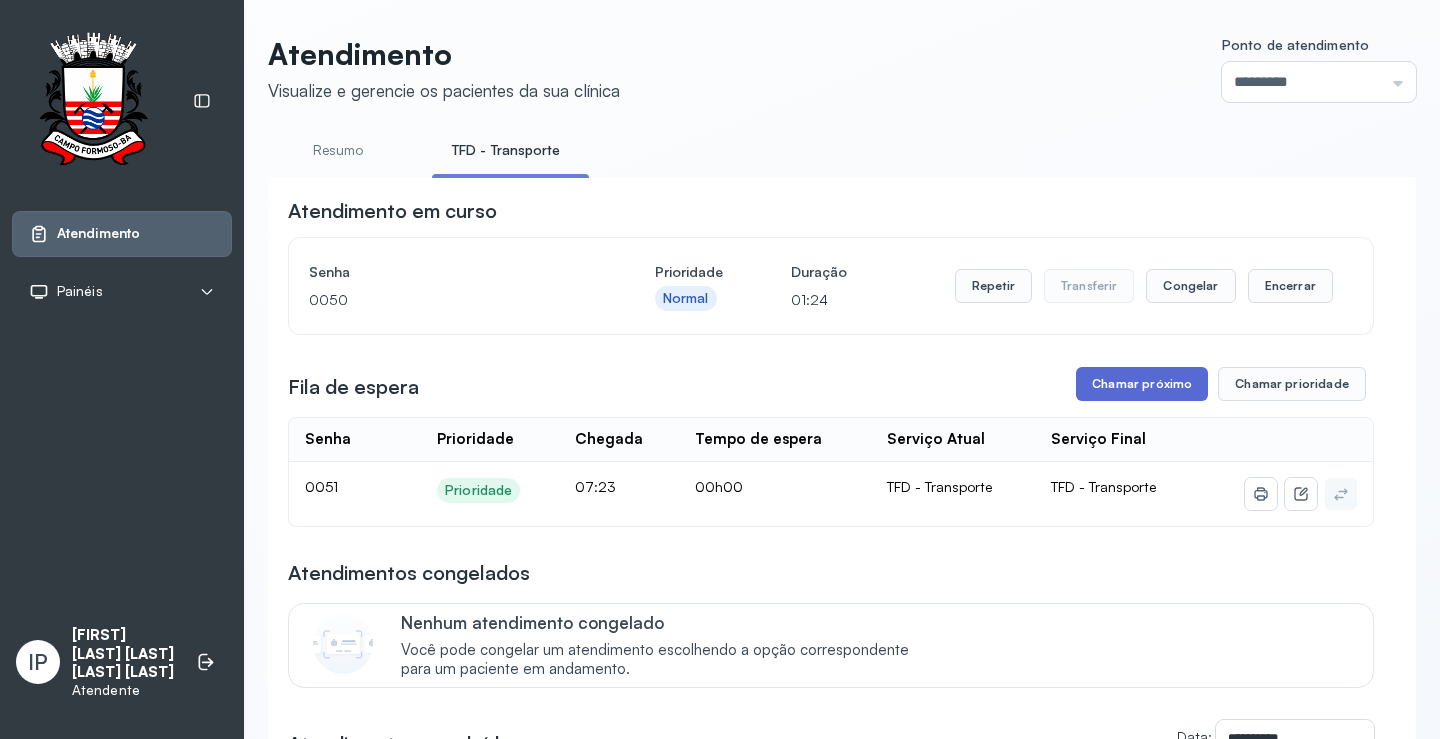 click on "Chamar próximo" at bounding box center [1142, 384] 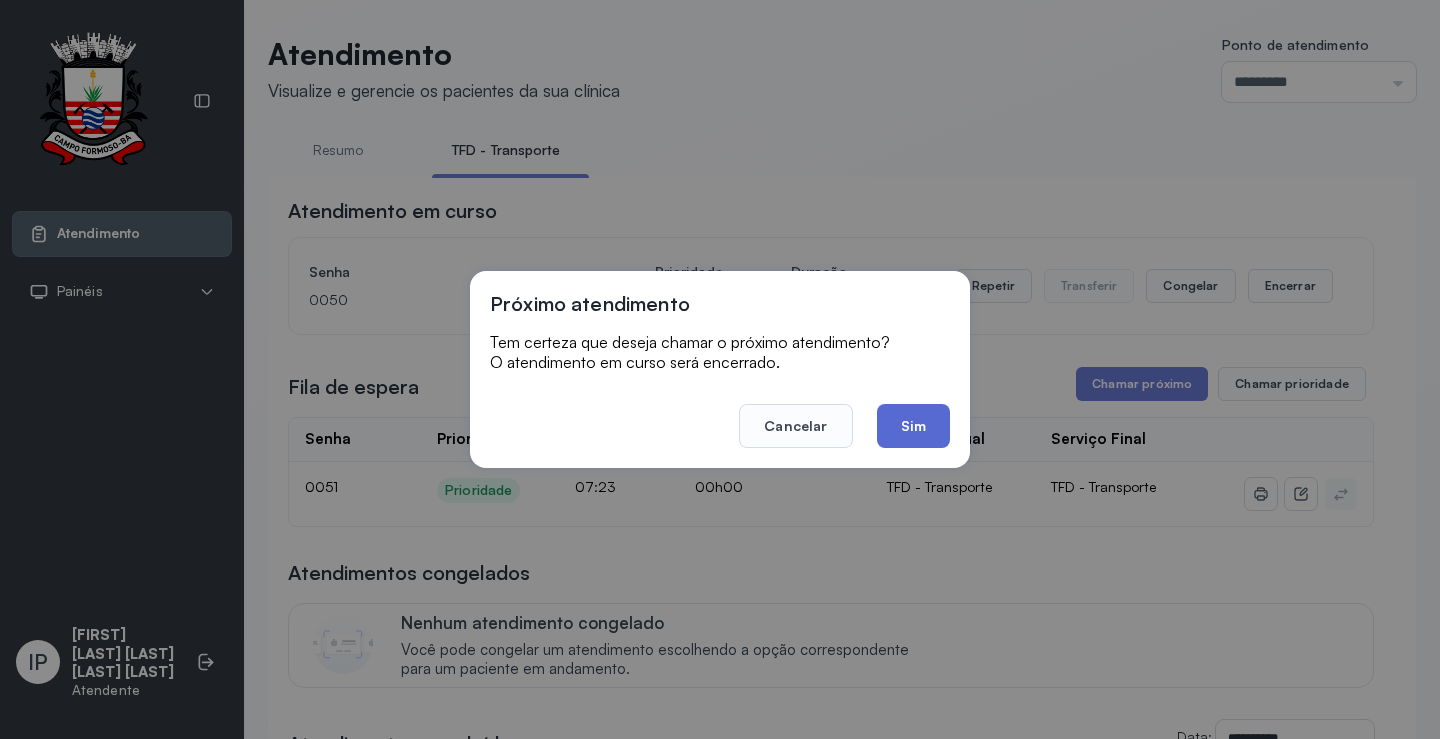 click on "Sim" 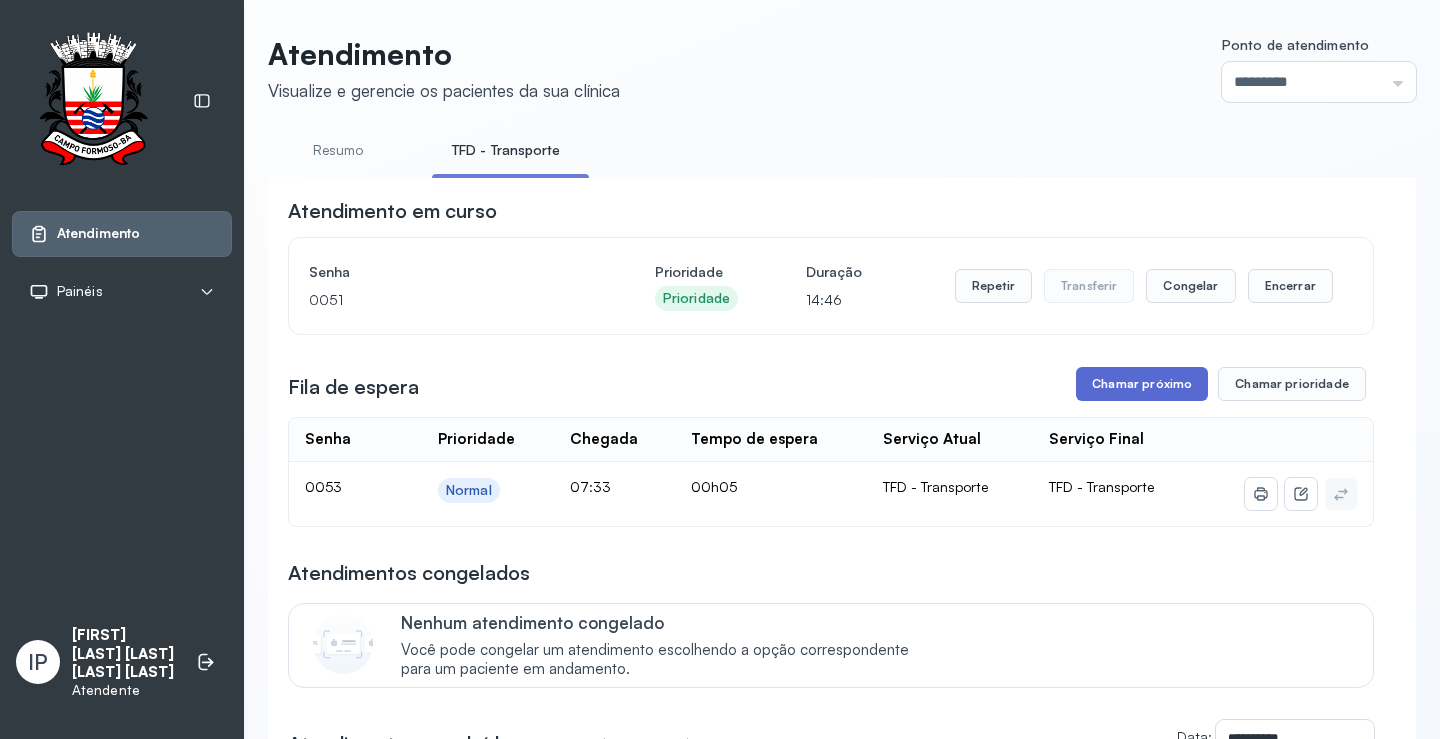 click on "Chamar próximo" at bounding box center [1142, 384] 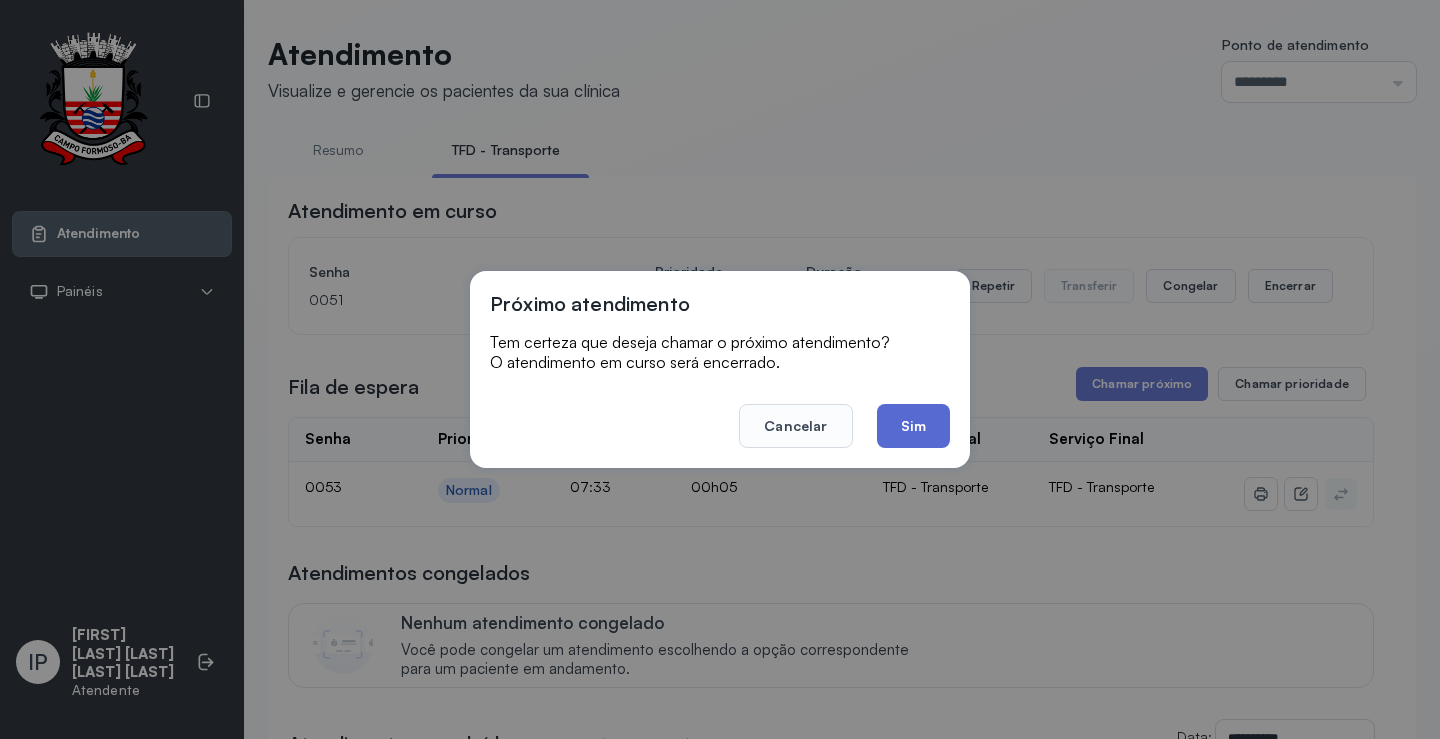 click on "Sim" 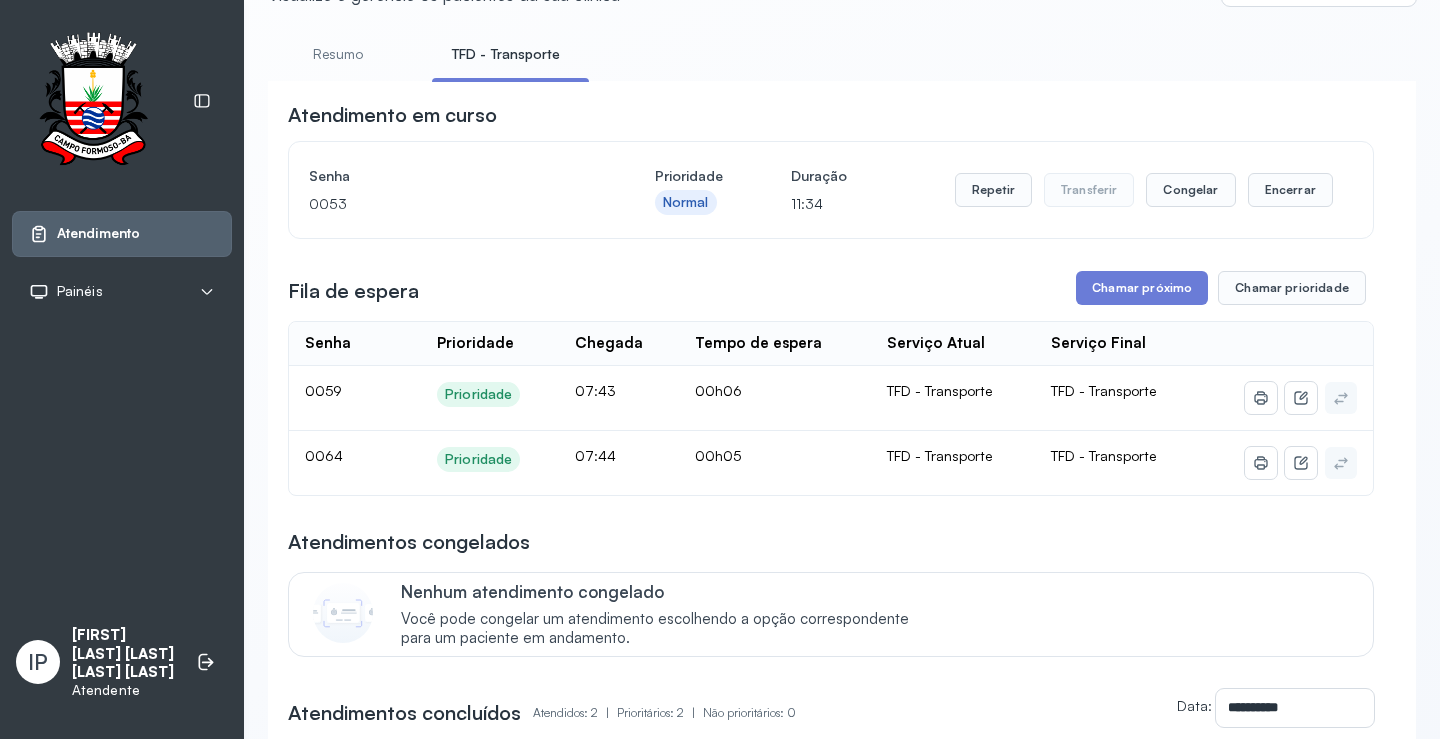 scroll, scrollTop: 0, scrollLeft: 0, axis: both 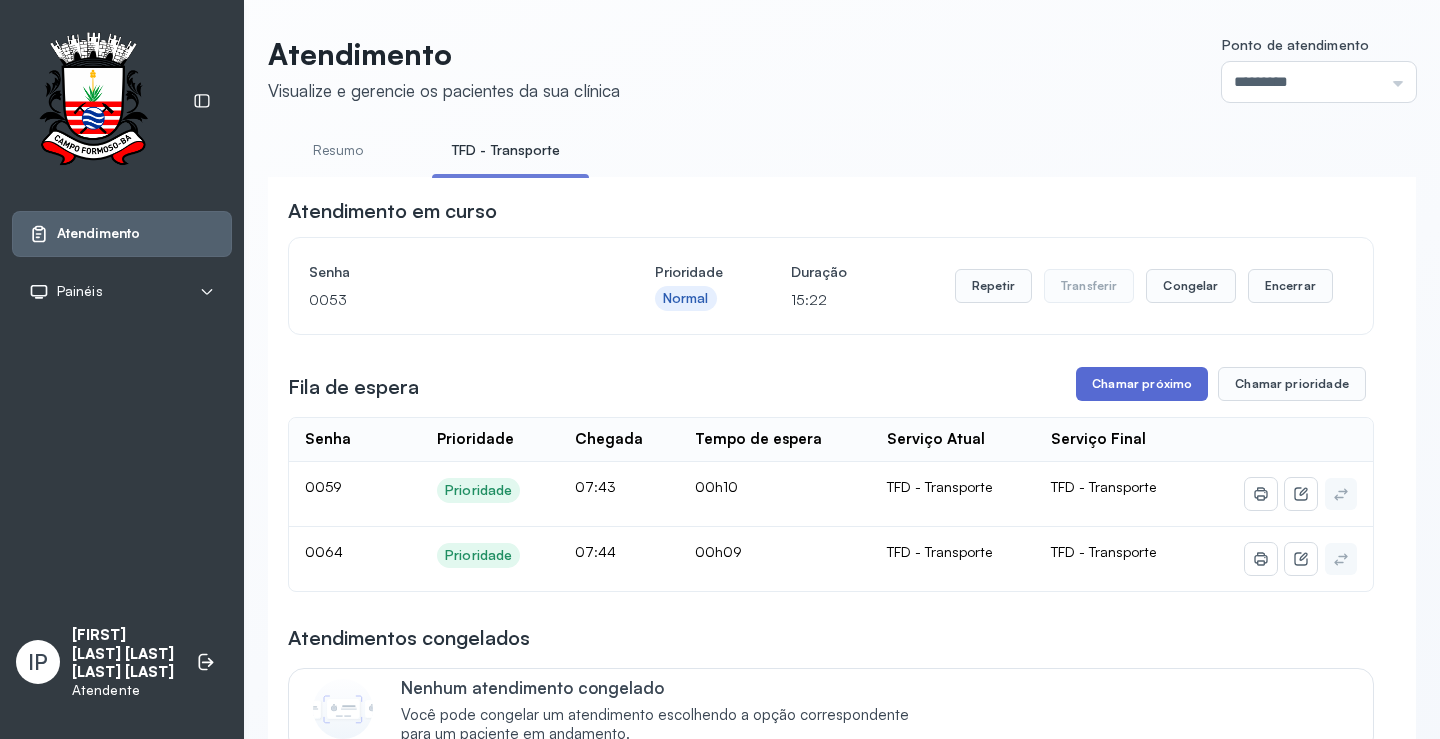 click on "Chamar próximo" at bounding box center [1142, 384] 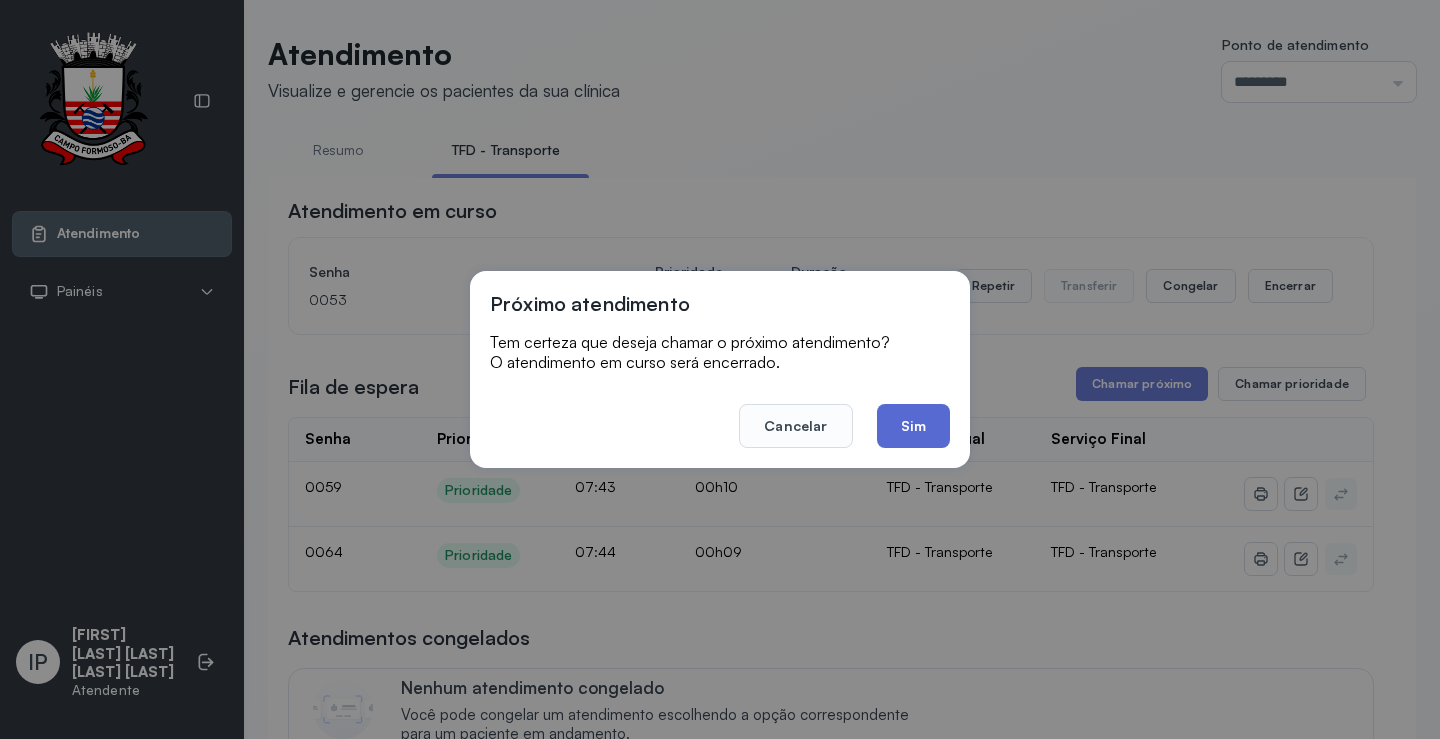 click on "Sim" 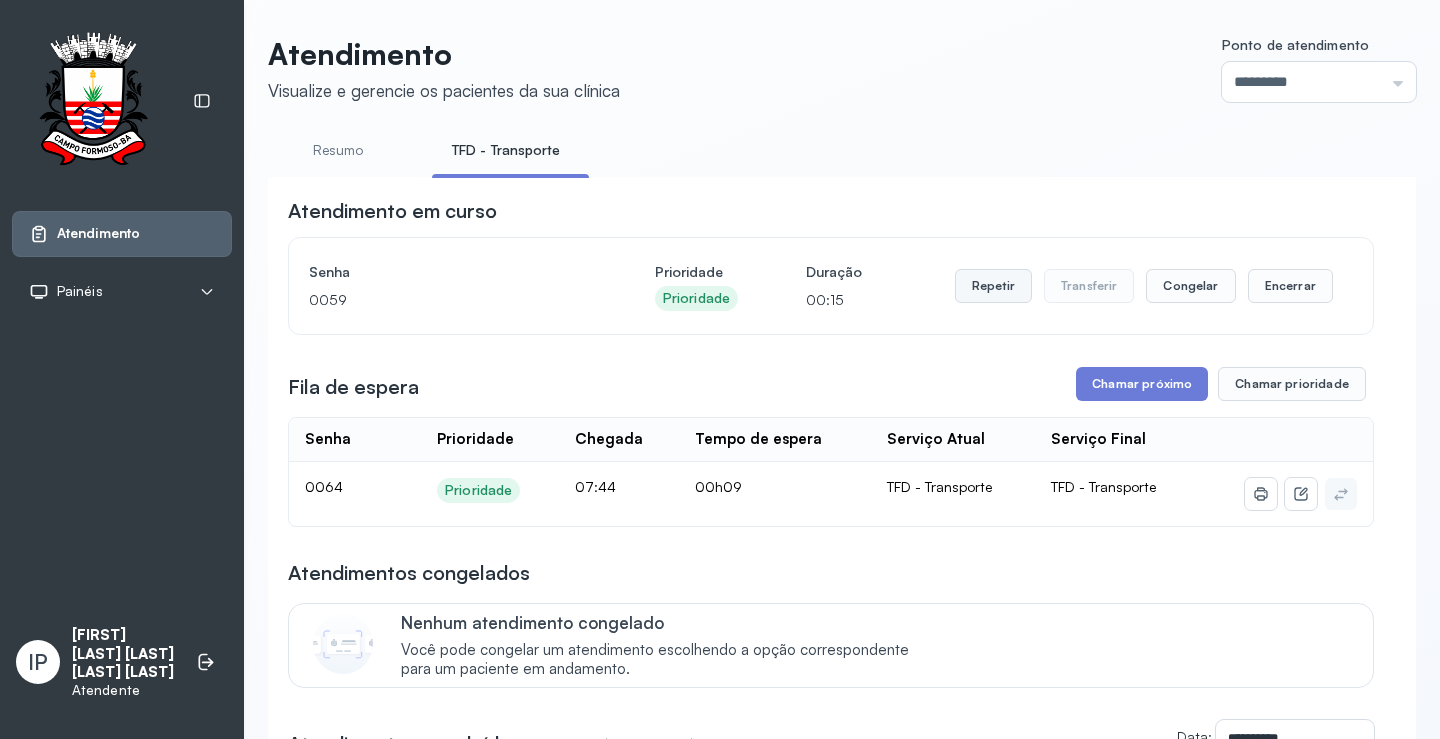 click on "Repetir" at bounding box center [993, 286] 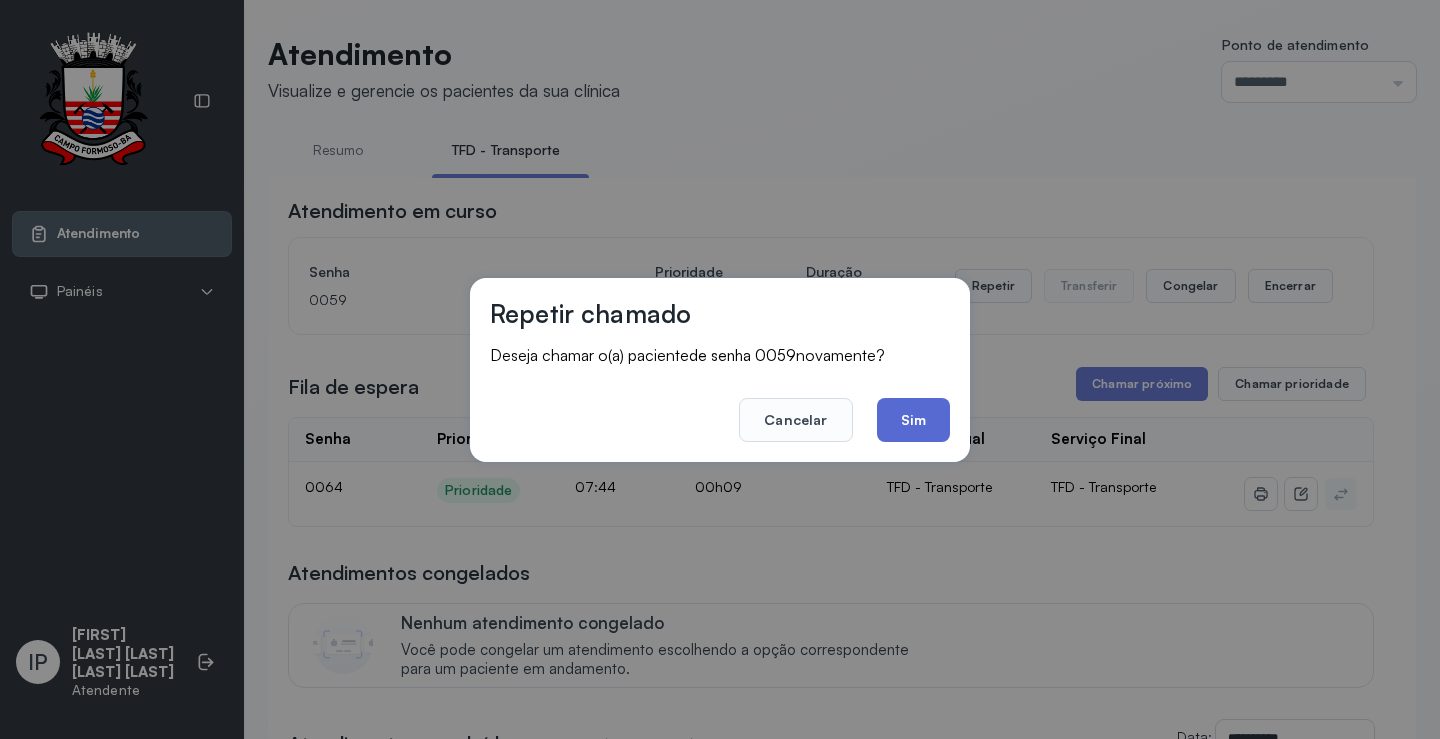 click on "Sim" 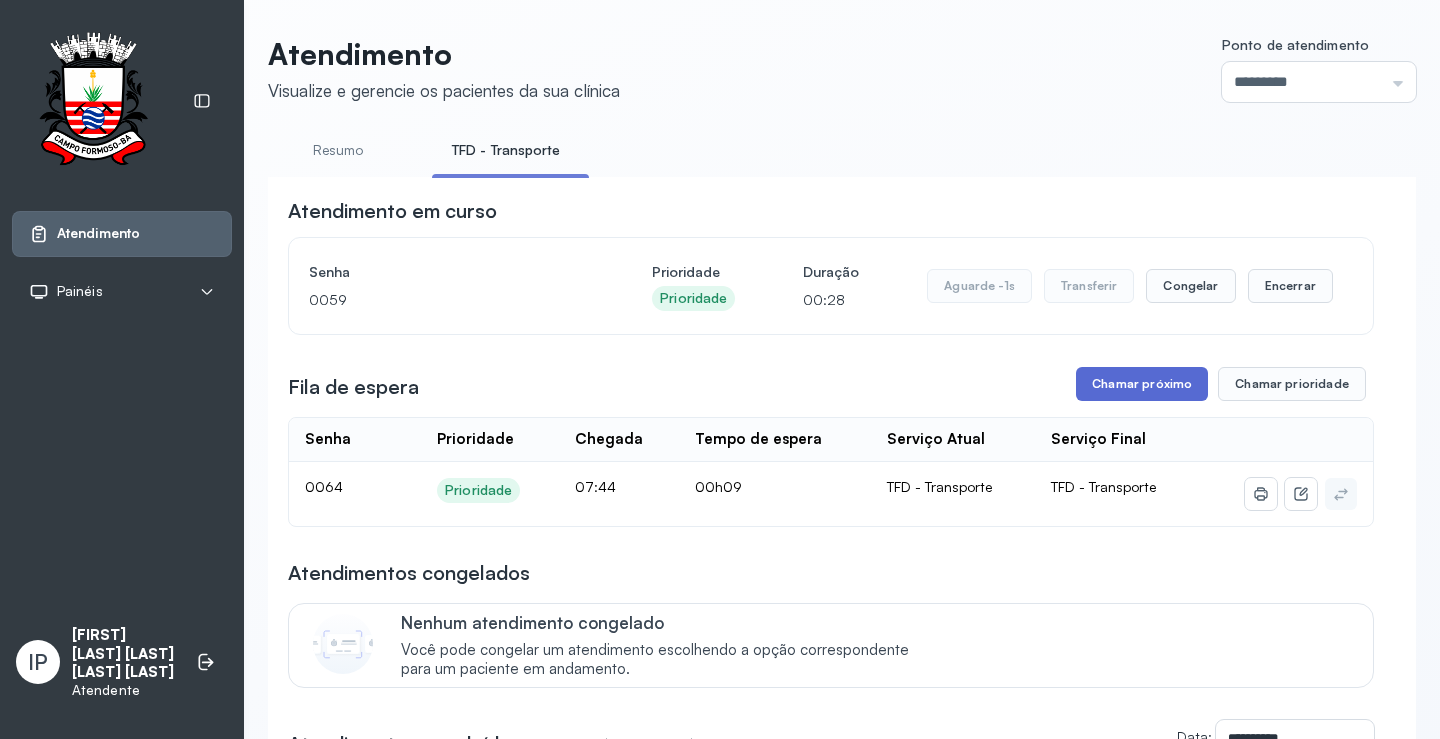 click on "Chamar próximo" at bounding box center (1142, 384) 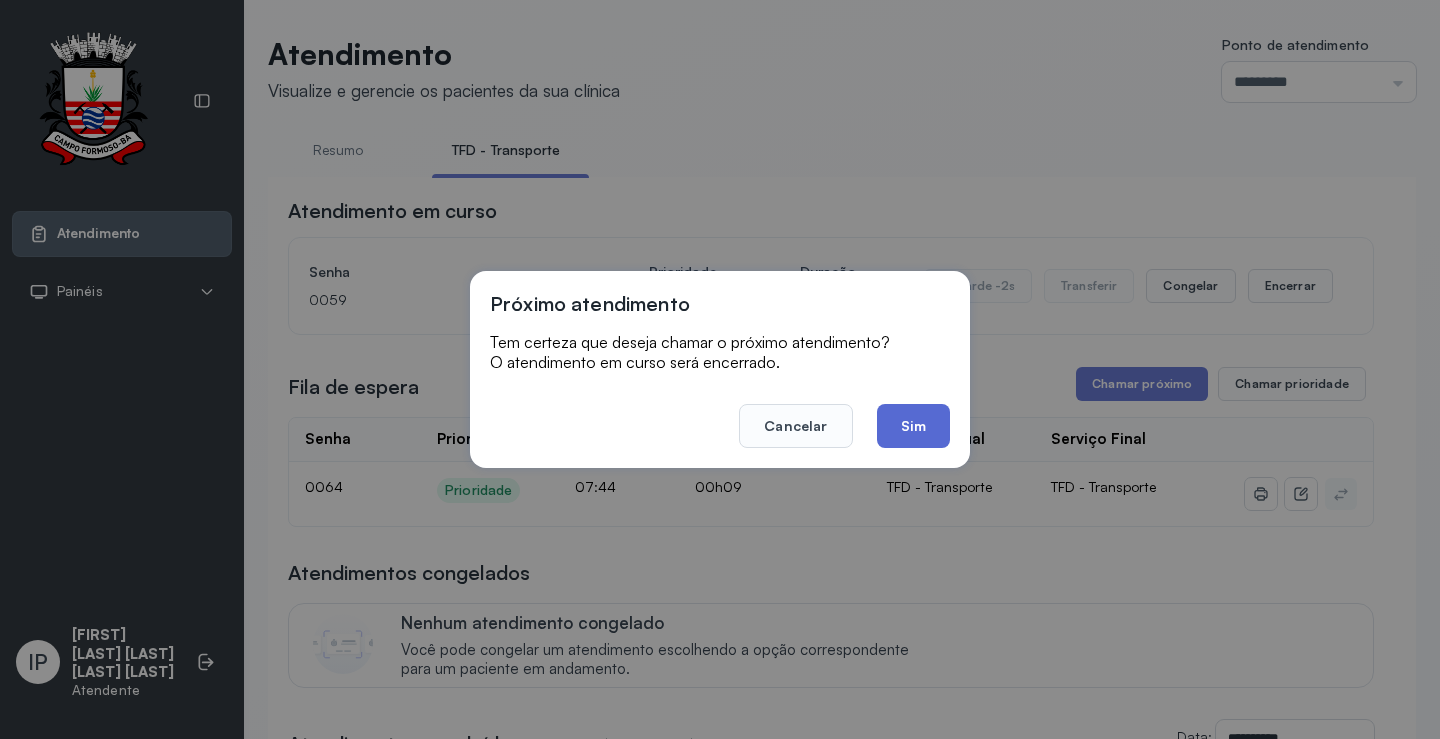 click on "Sim" 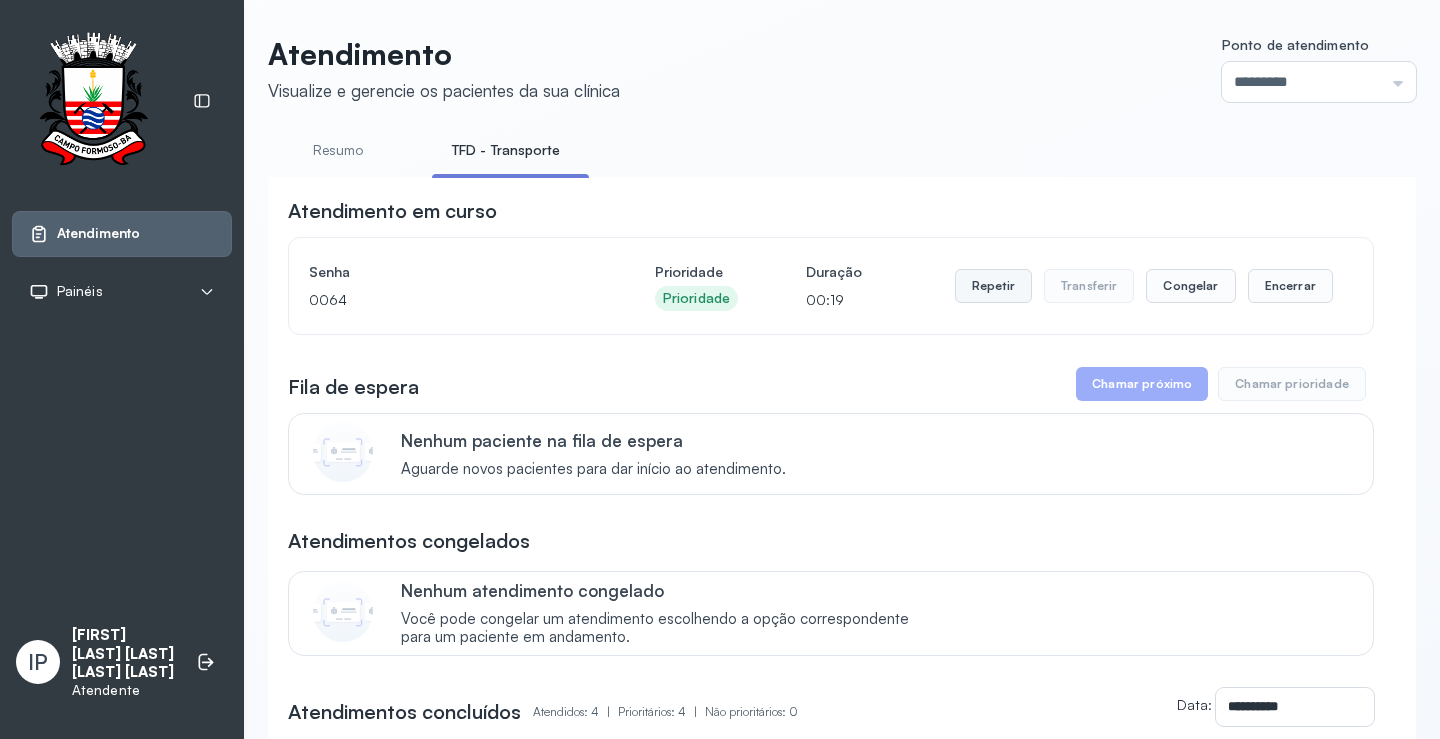 click on "Repetir" at bounding box center [993, 286] 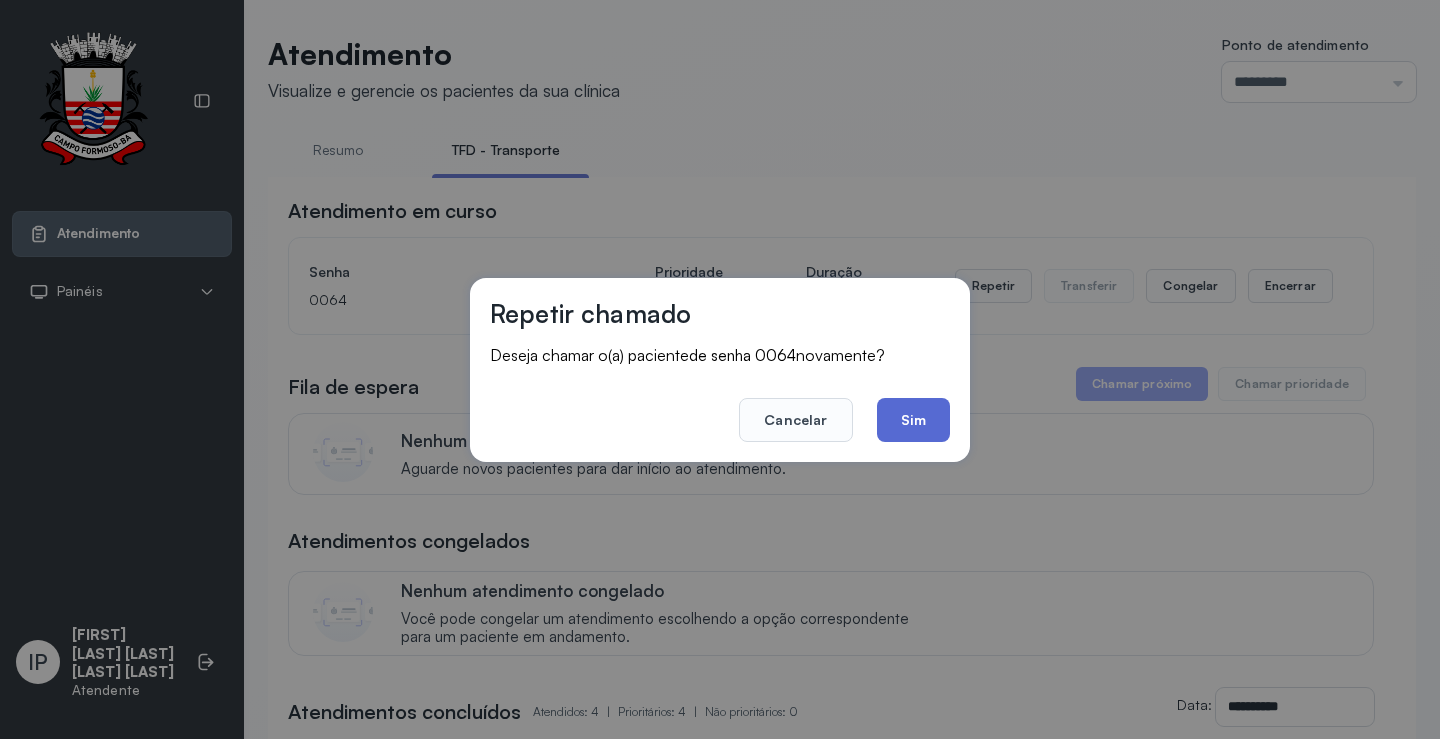 click on "Sim" 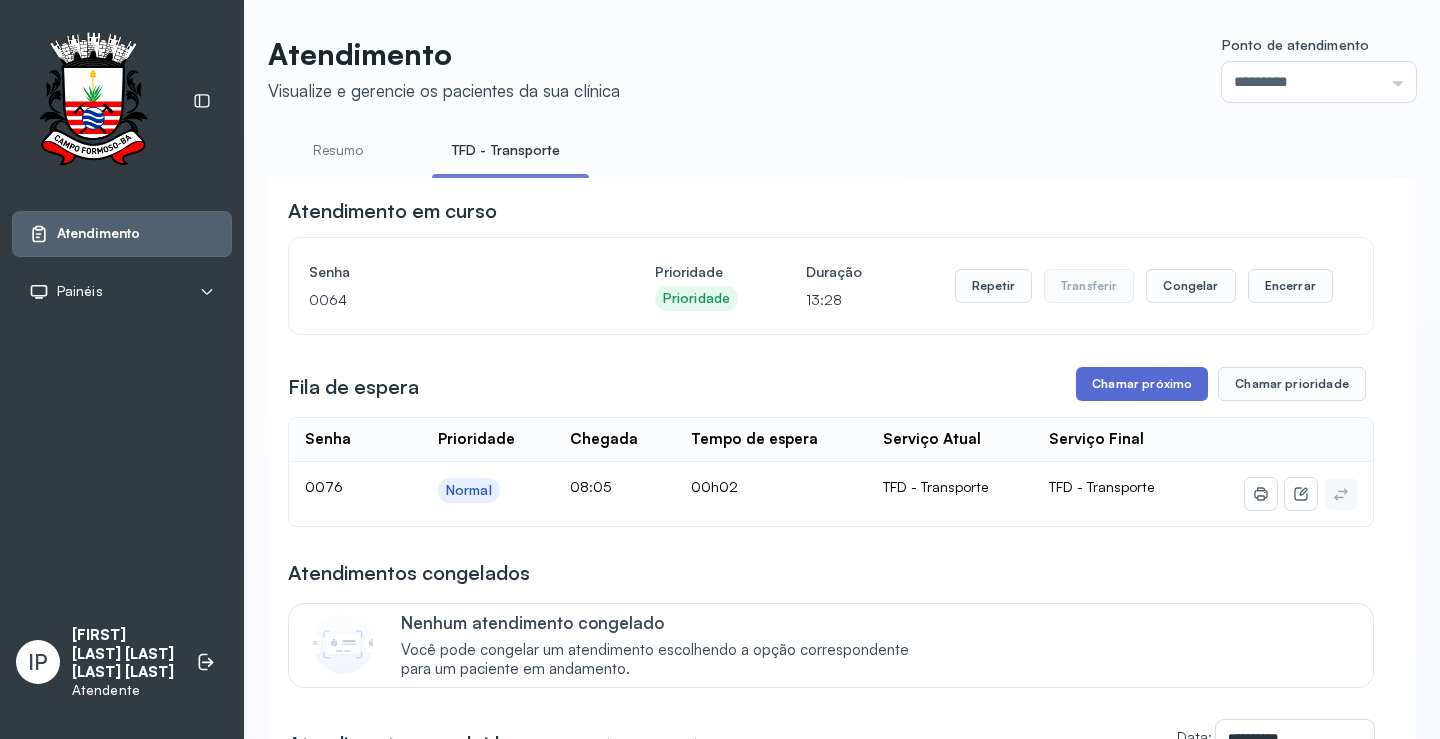 click on "Chamar próximo" at bounding box center (1142, 384) 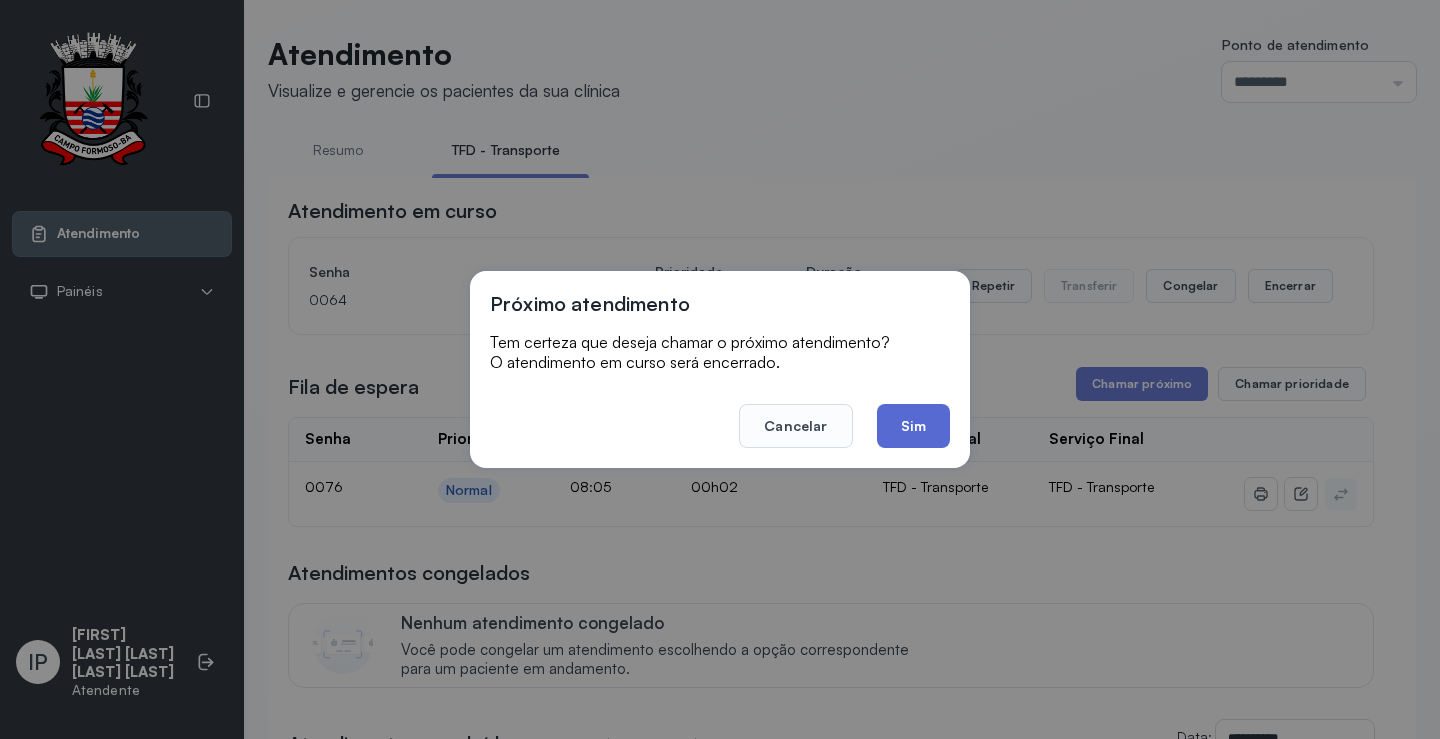 click on "Sim" 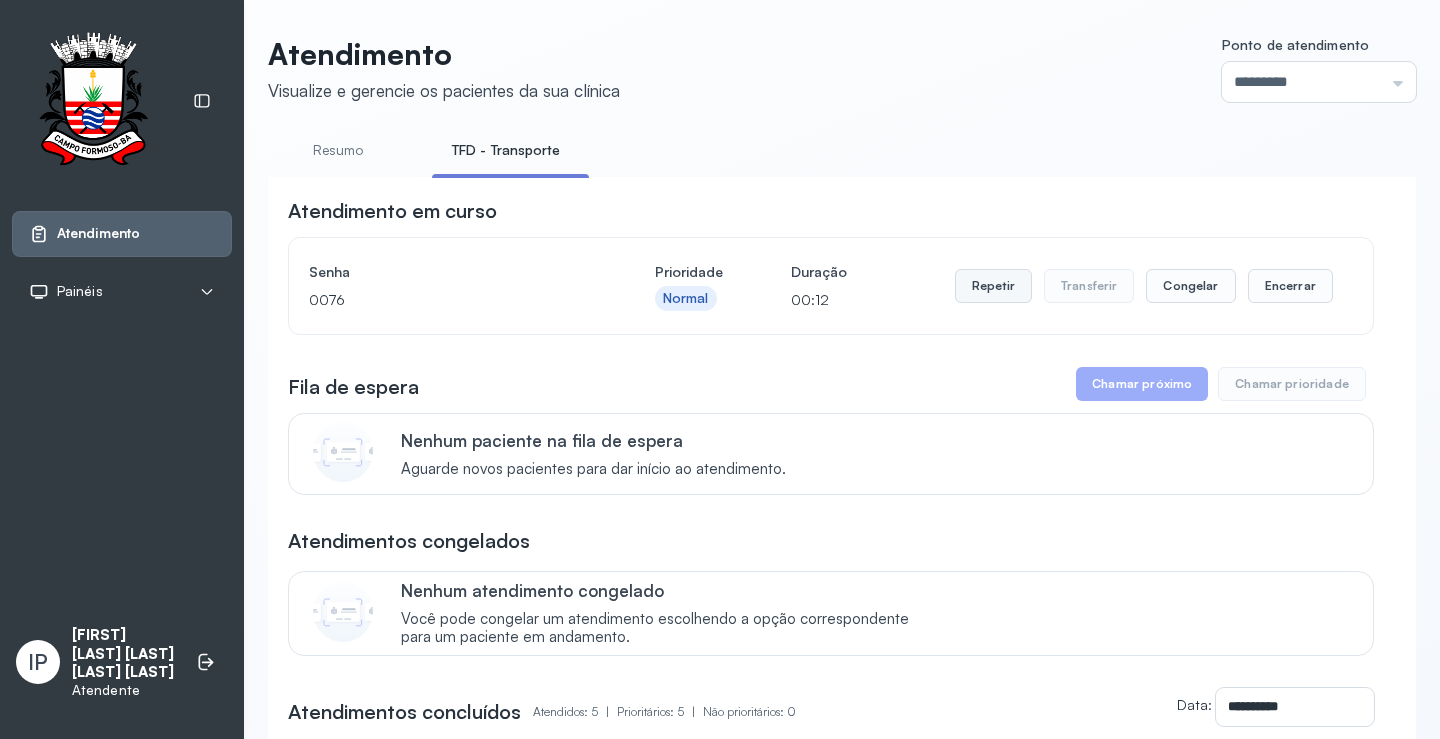 click on "Repetir" at bounding box center [993, 286] 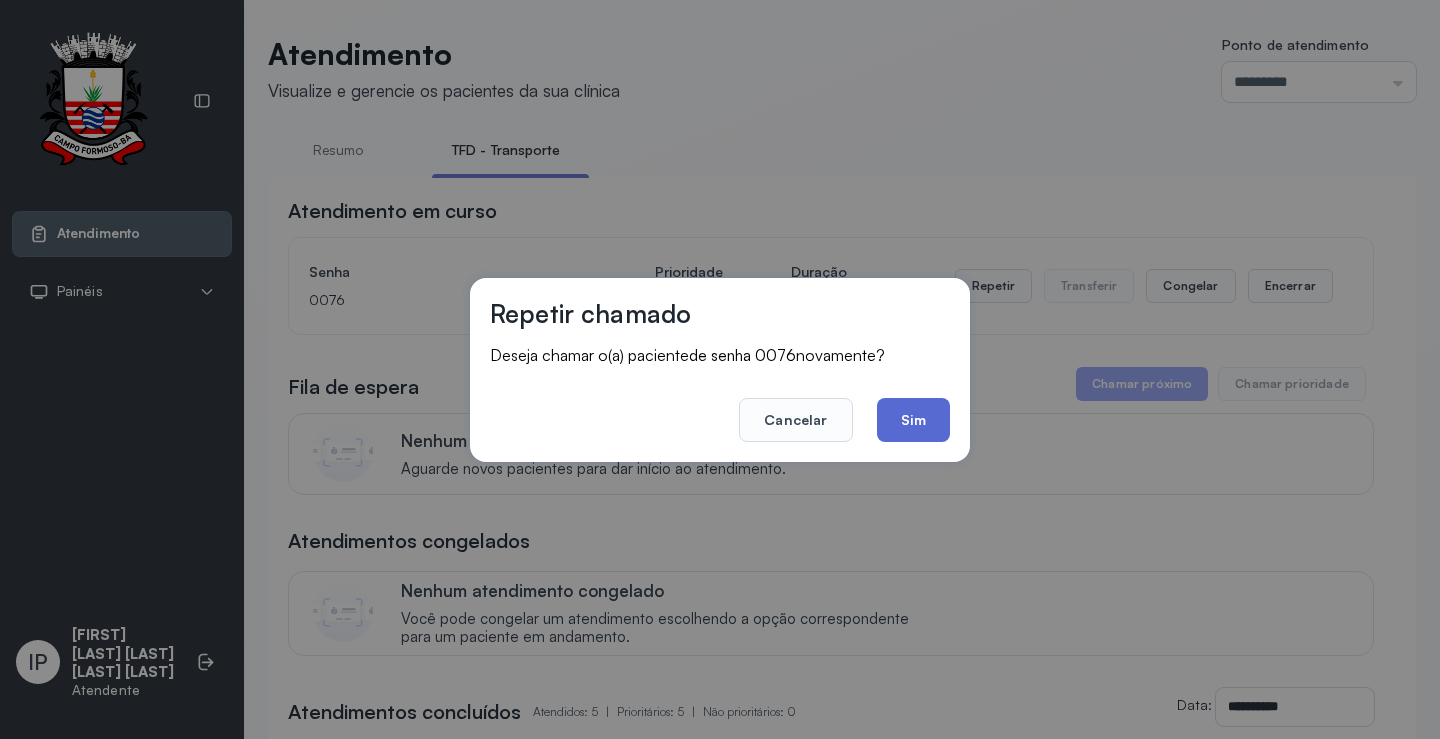 click on "Sim" 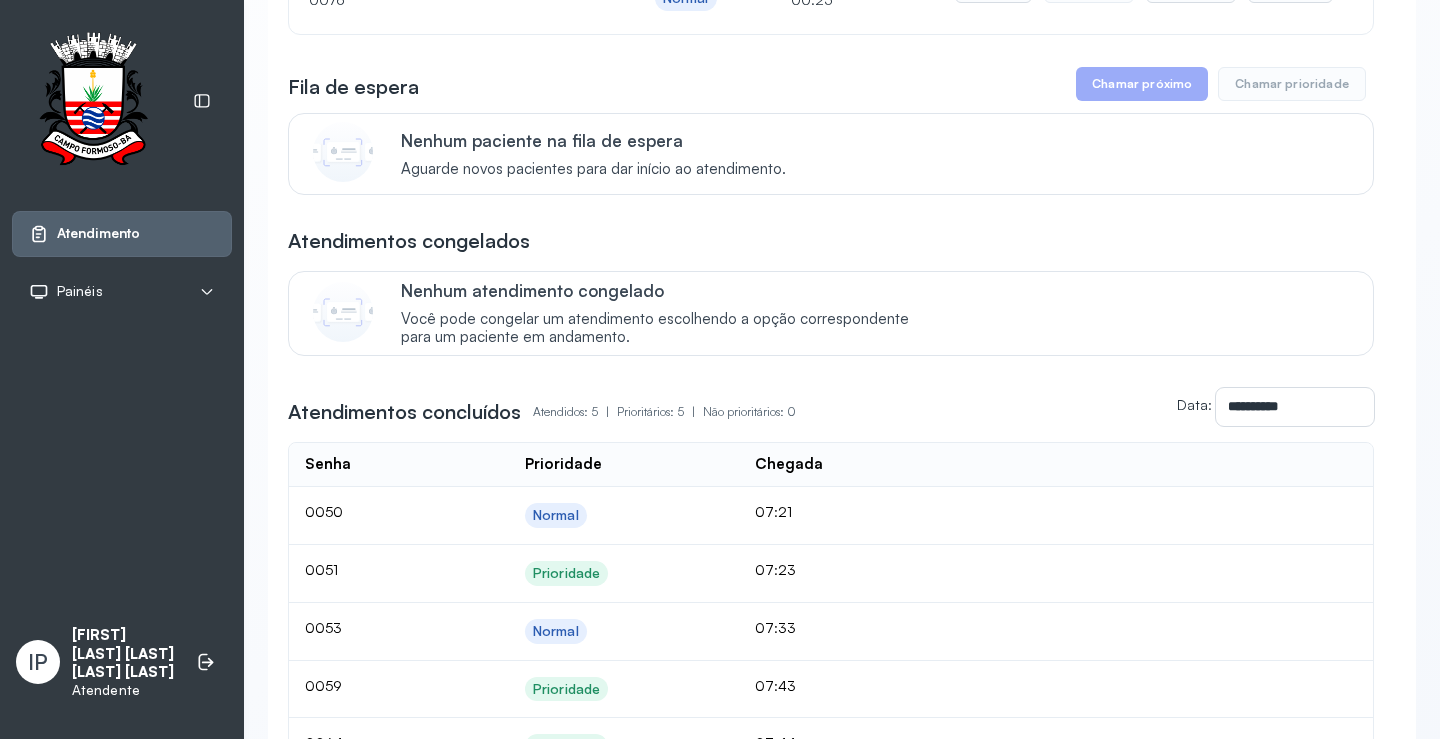 scroll, scrollTop: 0, scrollLeft: 0, axis: both 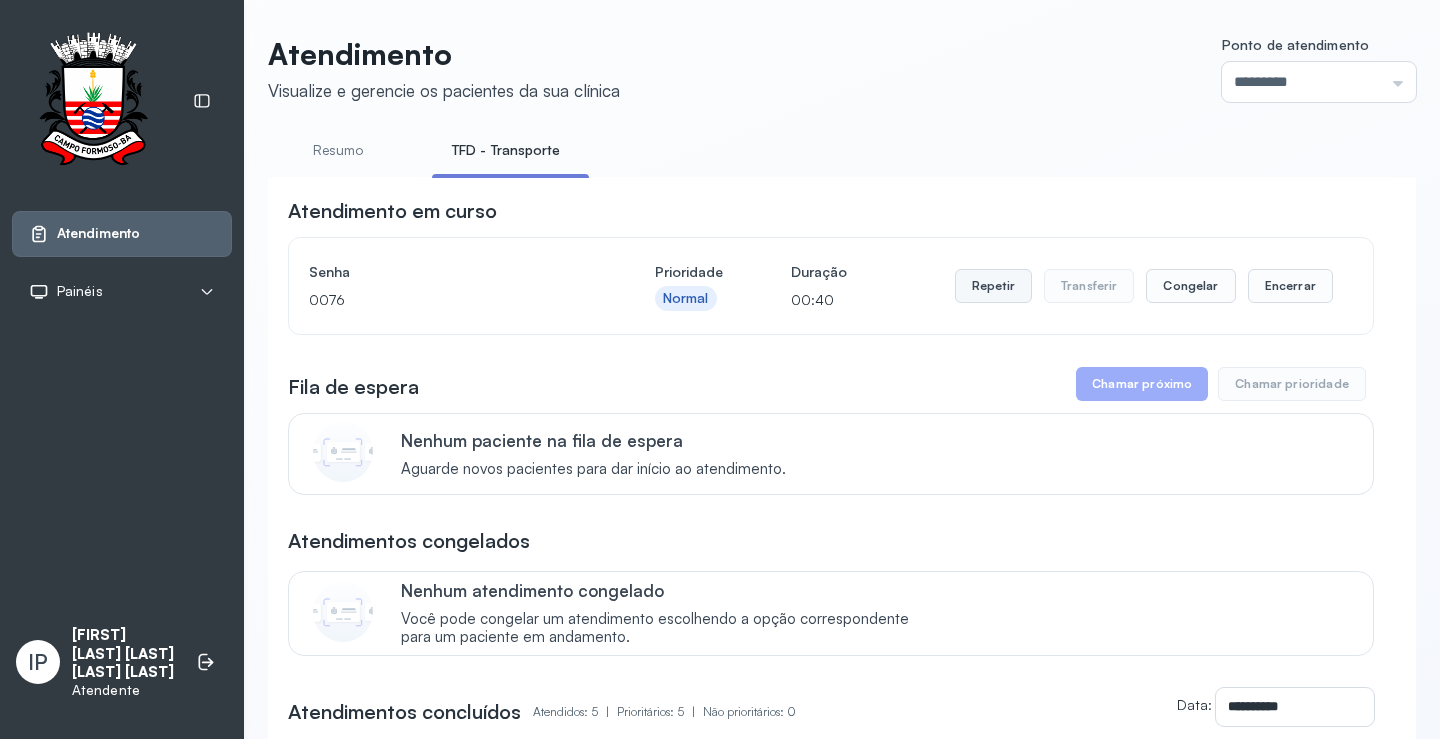 click on "Repetir" at bounding box center [993, 286] 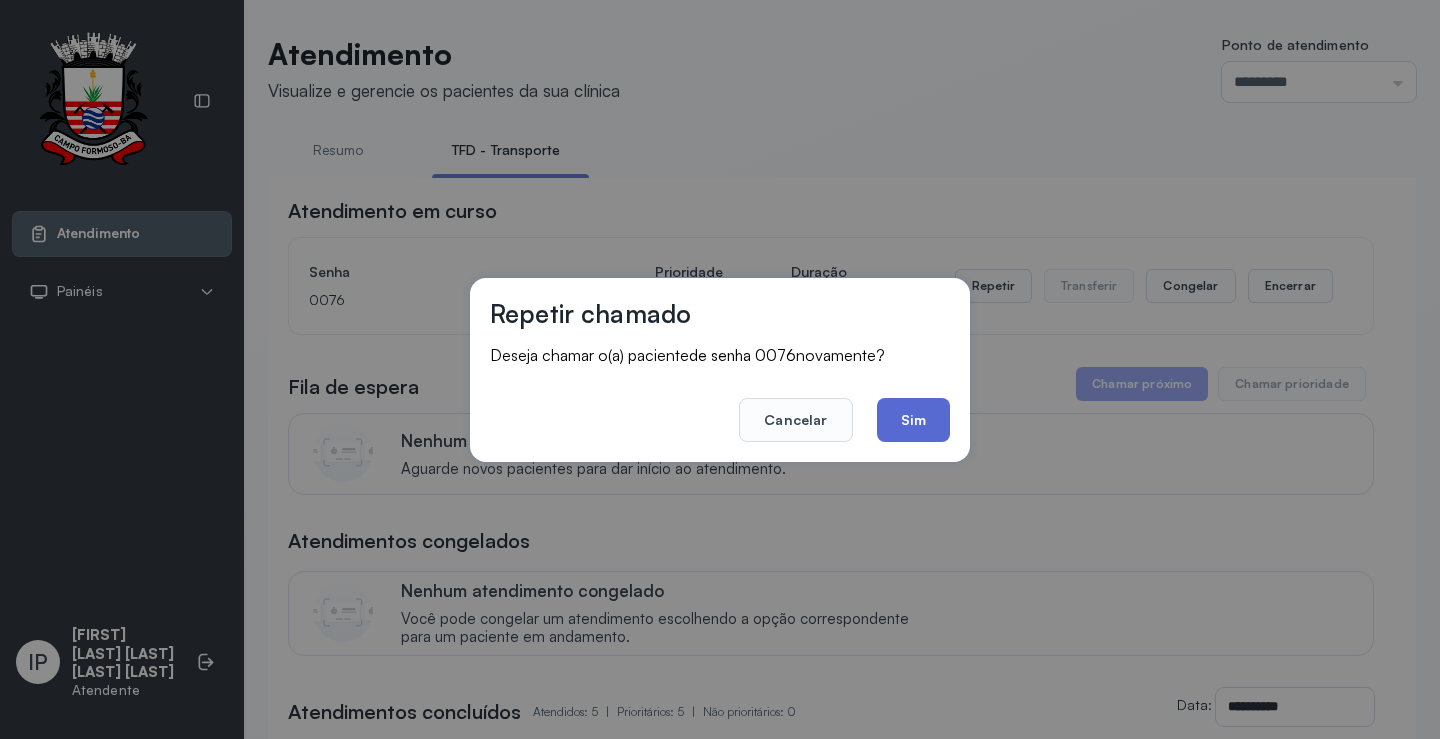 click on "Sim" 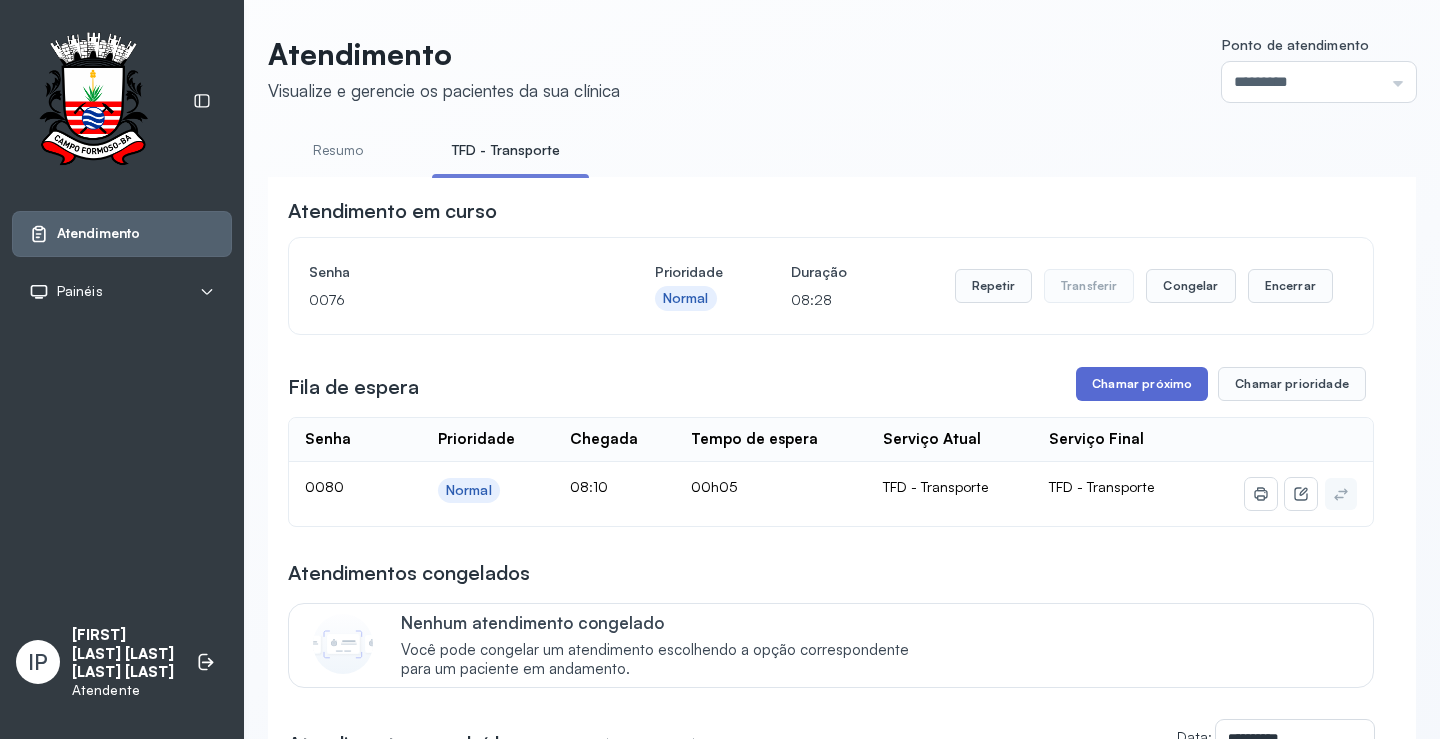 click on "Chamar próximo" at bounding box center [1142, 384] 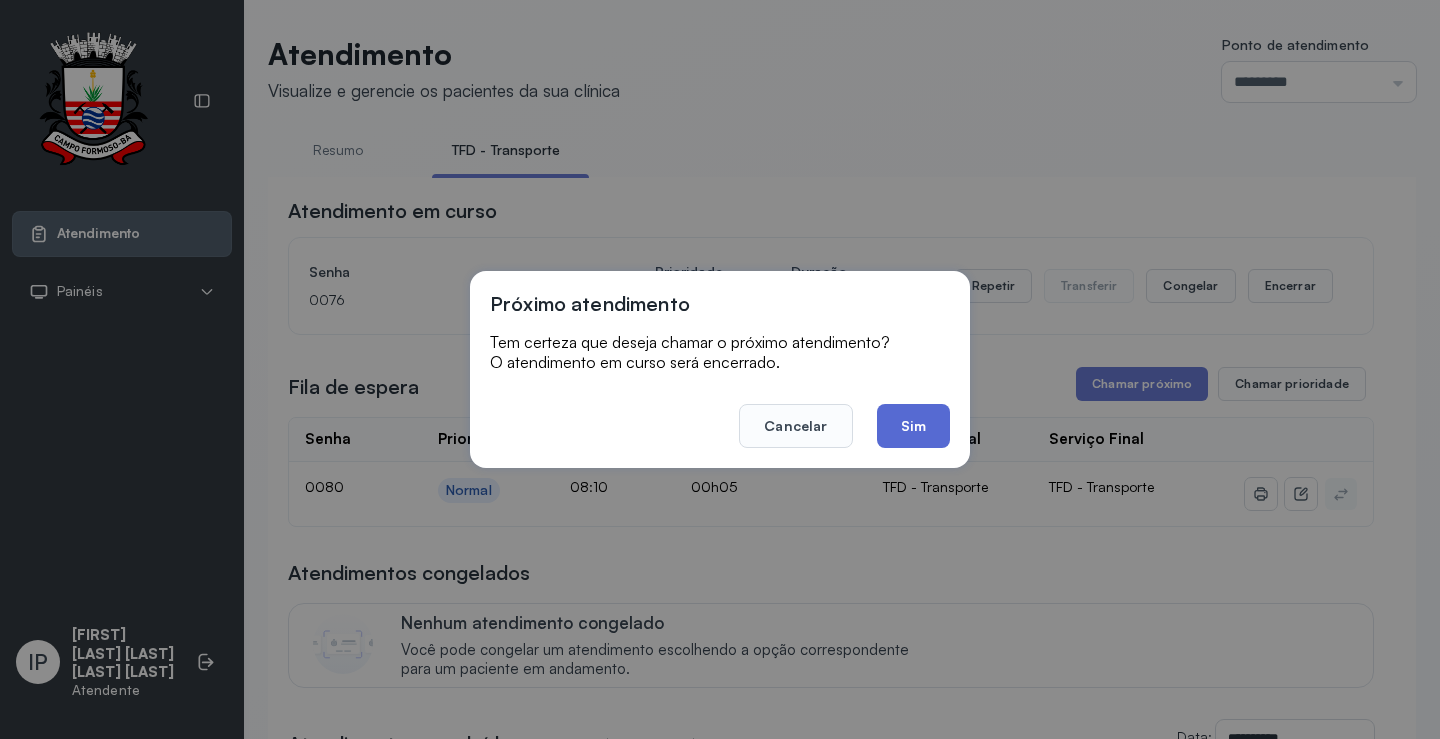 click on "Sim" 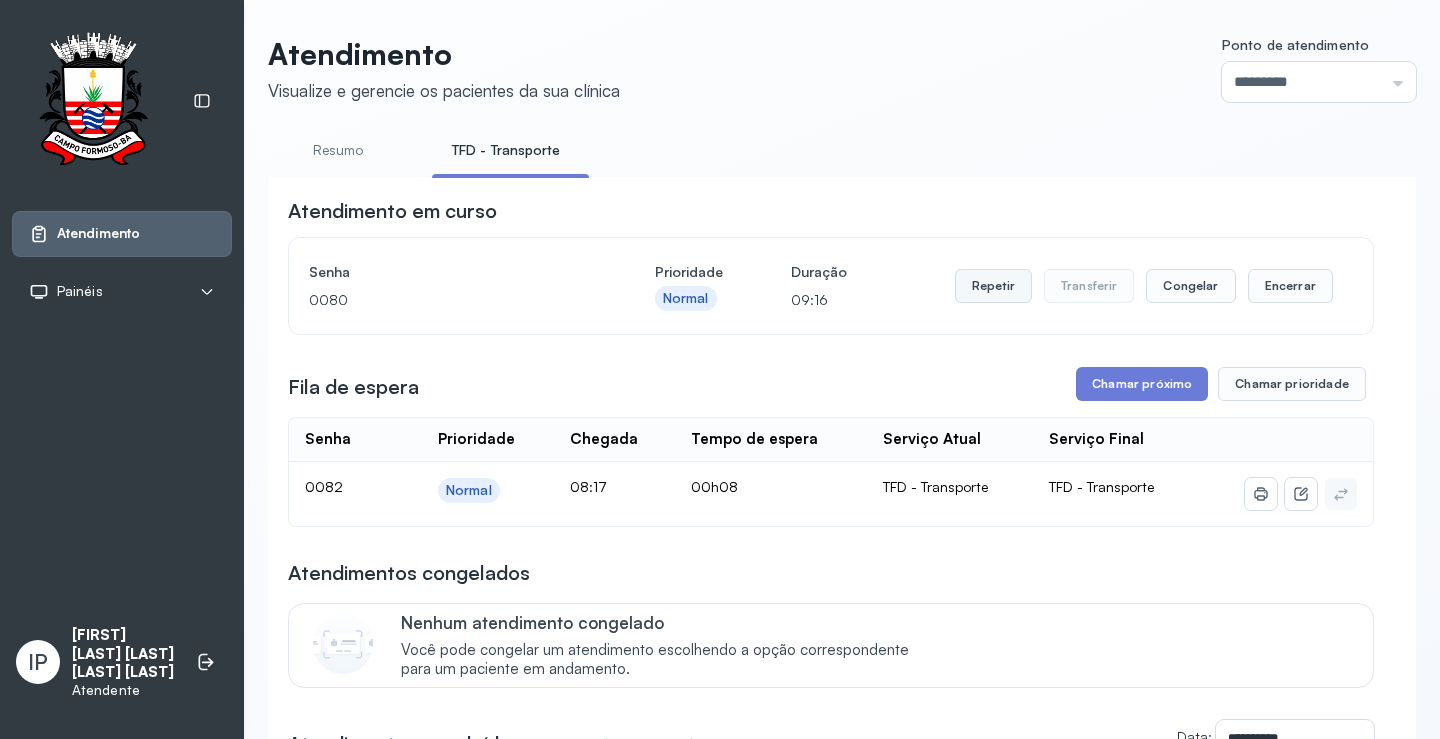 click on "Repetir" at bounding box center [993, 286] 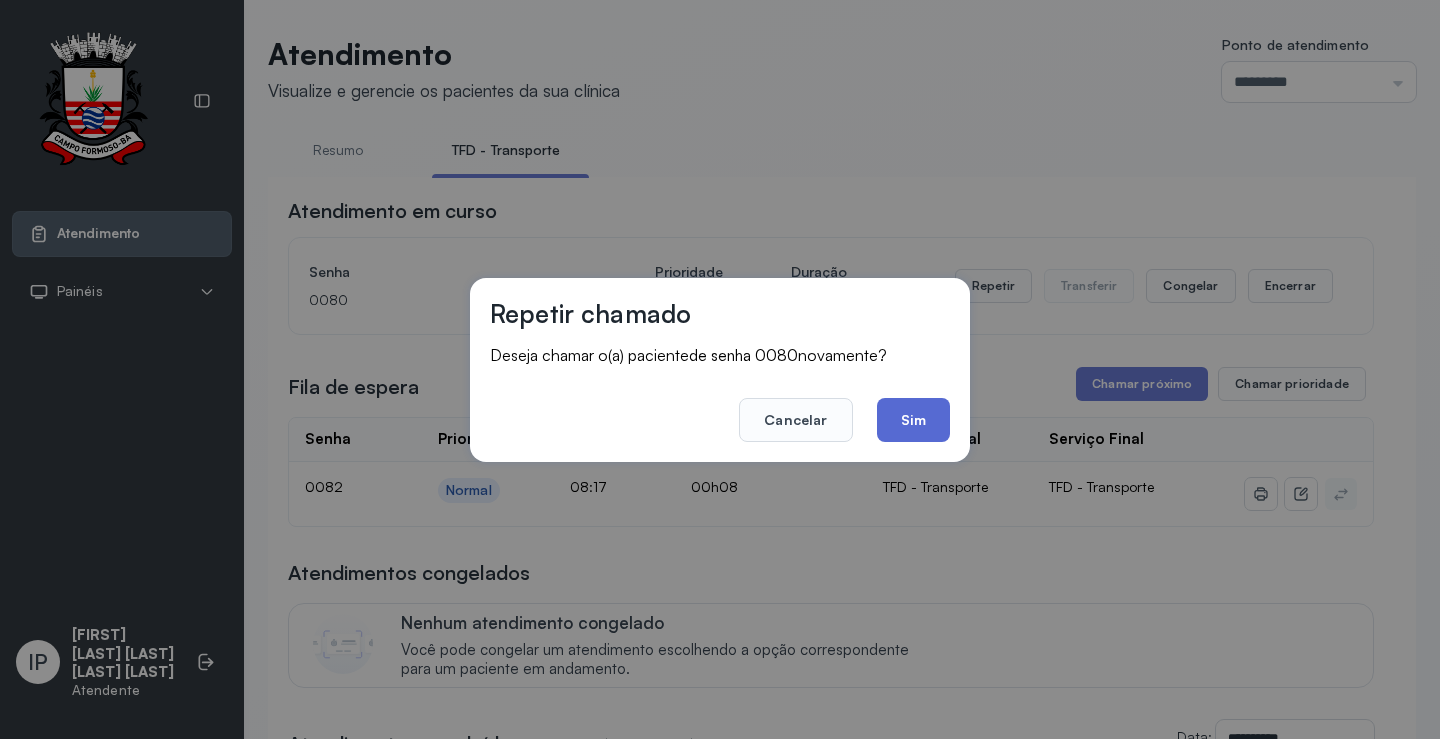 click on "Sim" 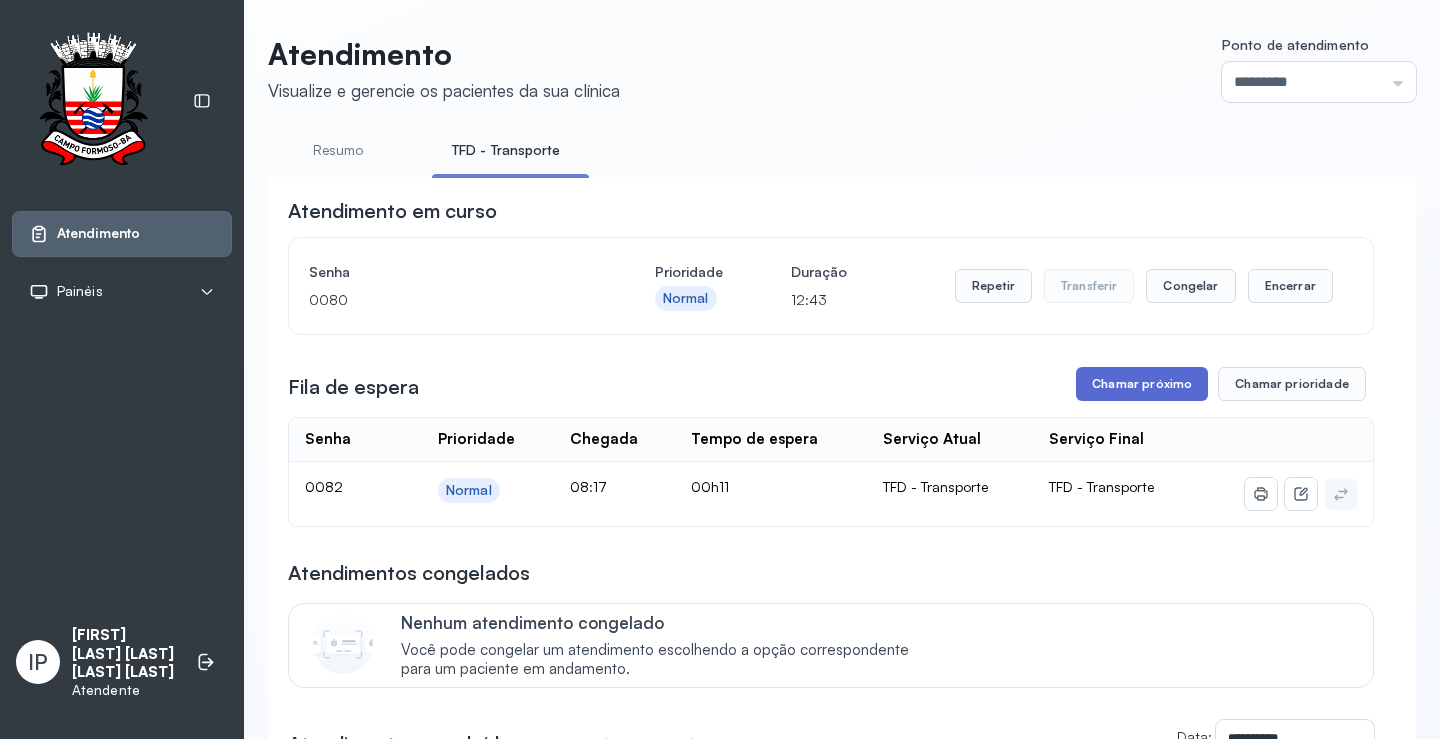click on "Chamar próximo" at bounding box center (1142, 384) 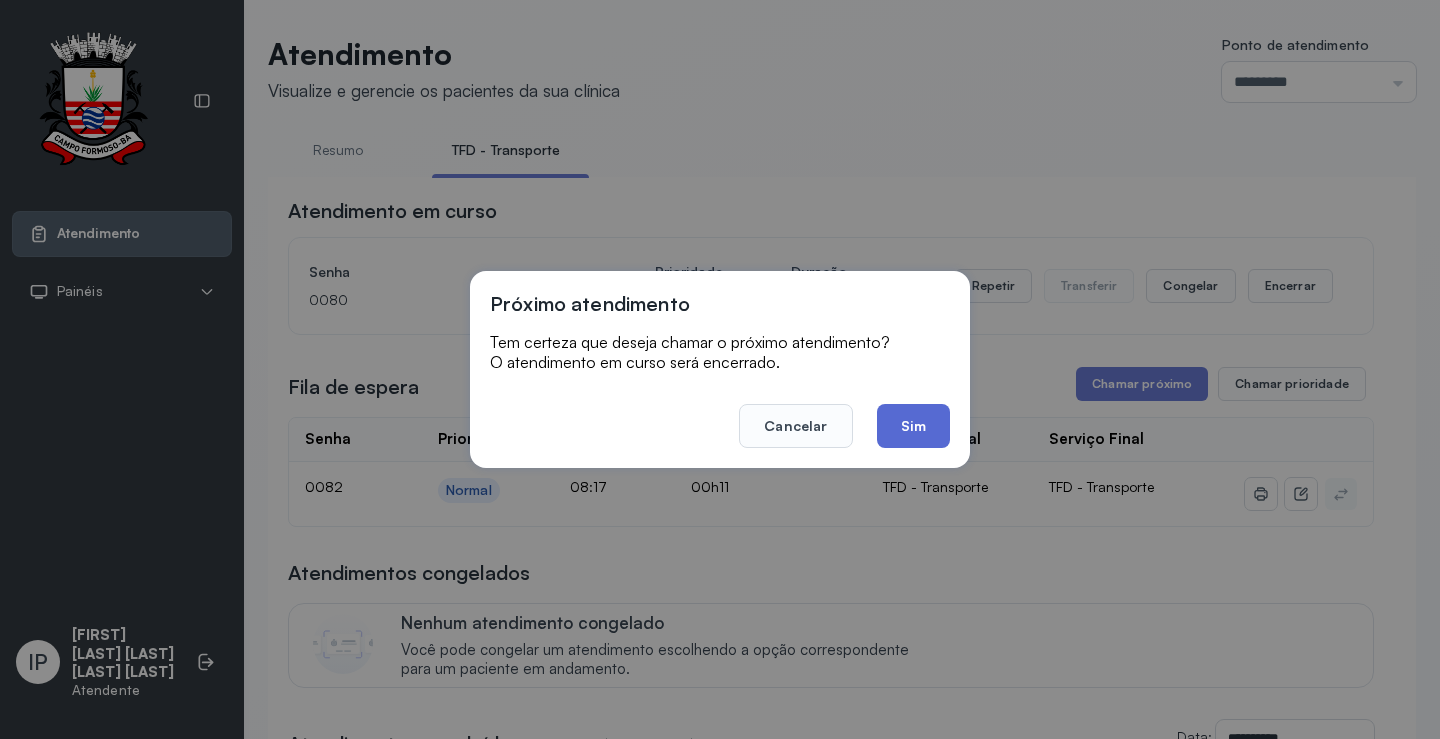 click on "Sim" 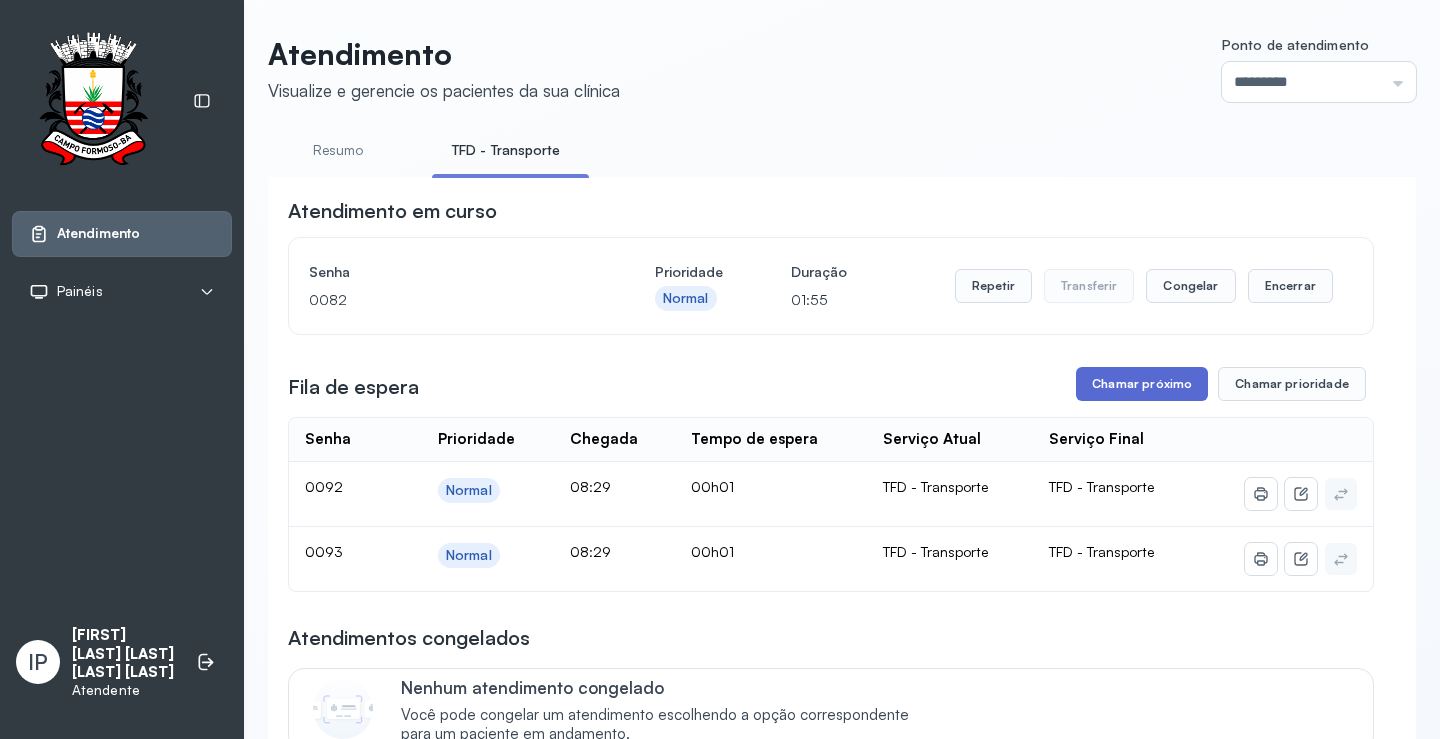 click on "Chamar próximo" at bounding box center [1142, 384] 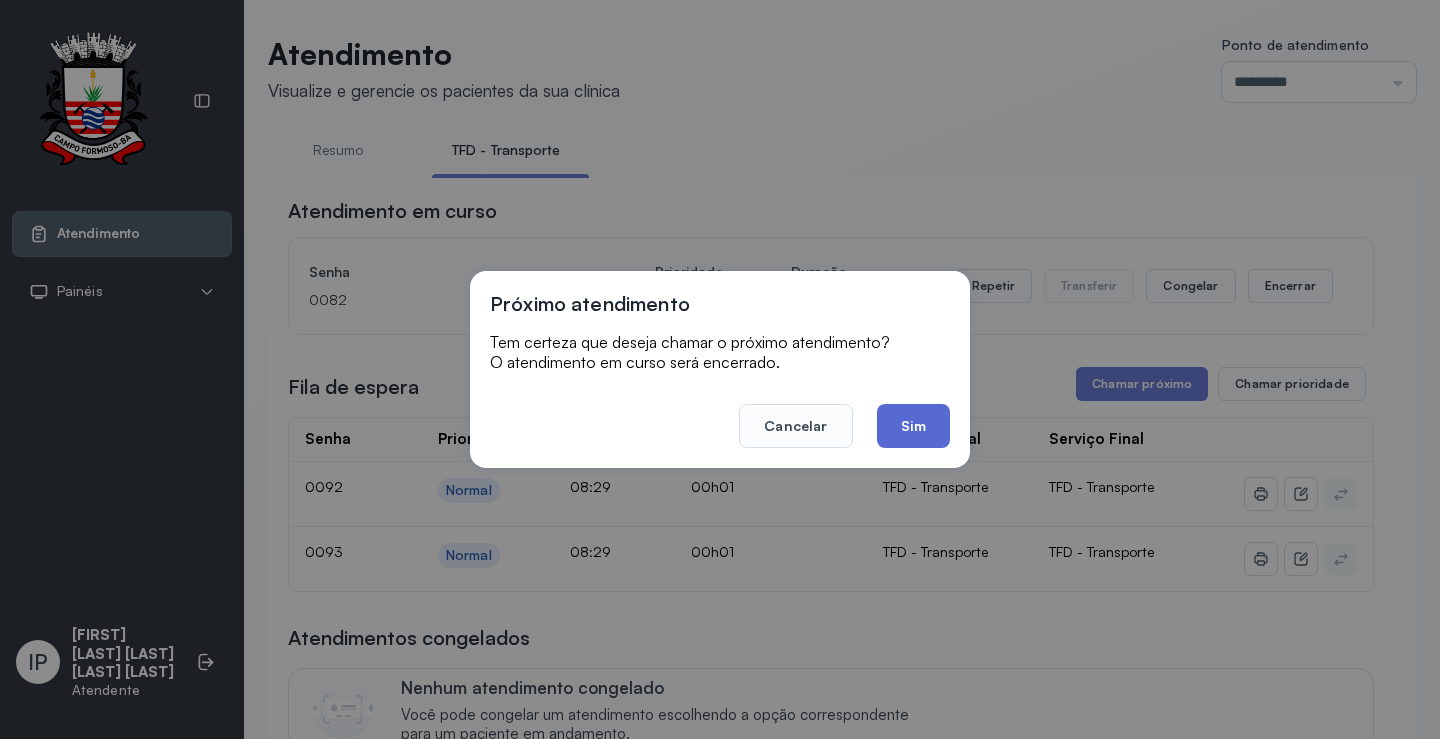 click on "Sim" 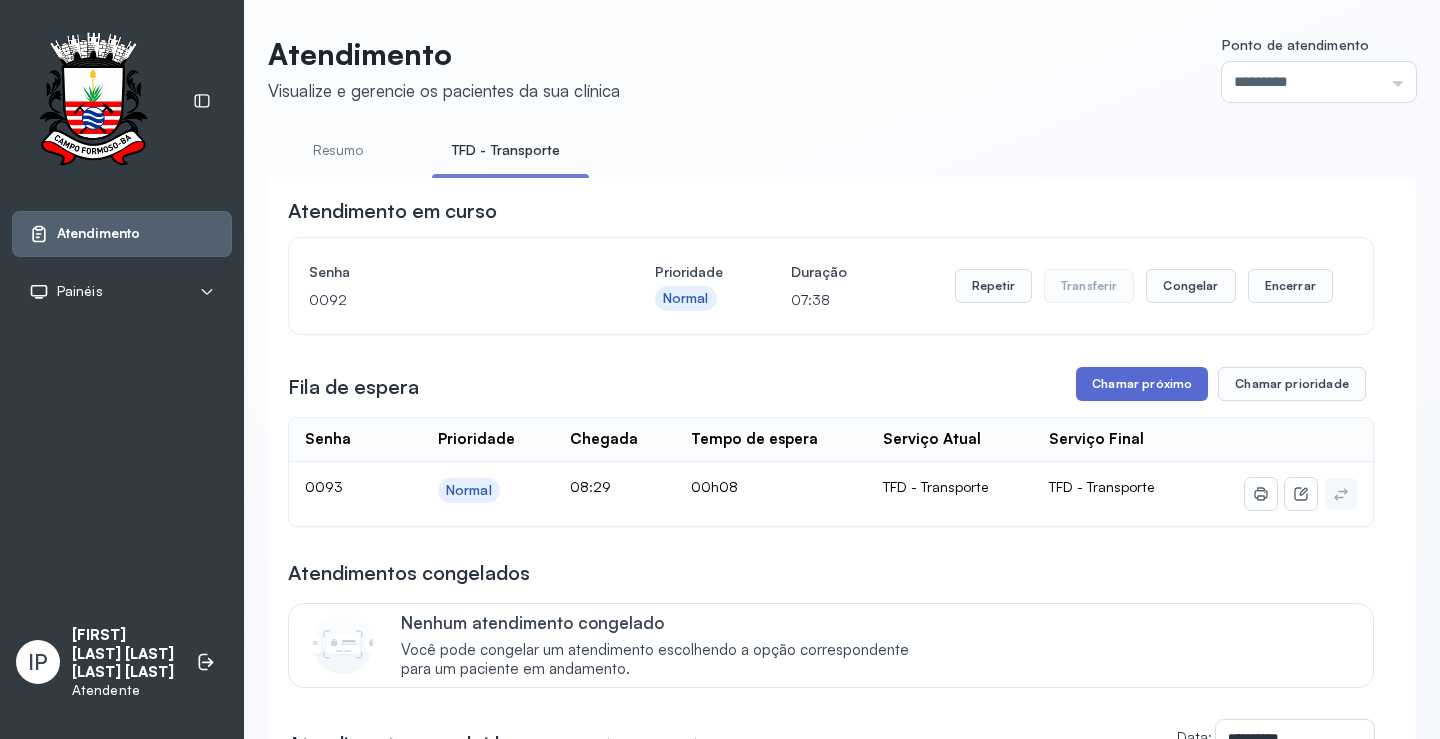 click on "Chamar próximo" at bounding box center [1142, 384] 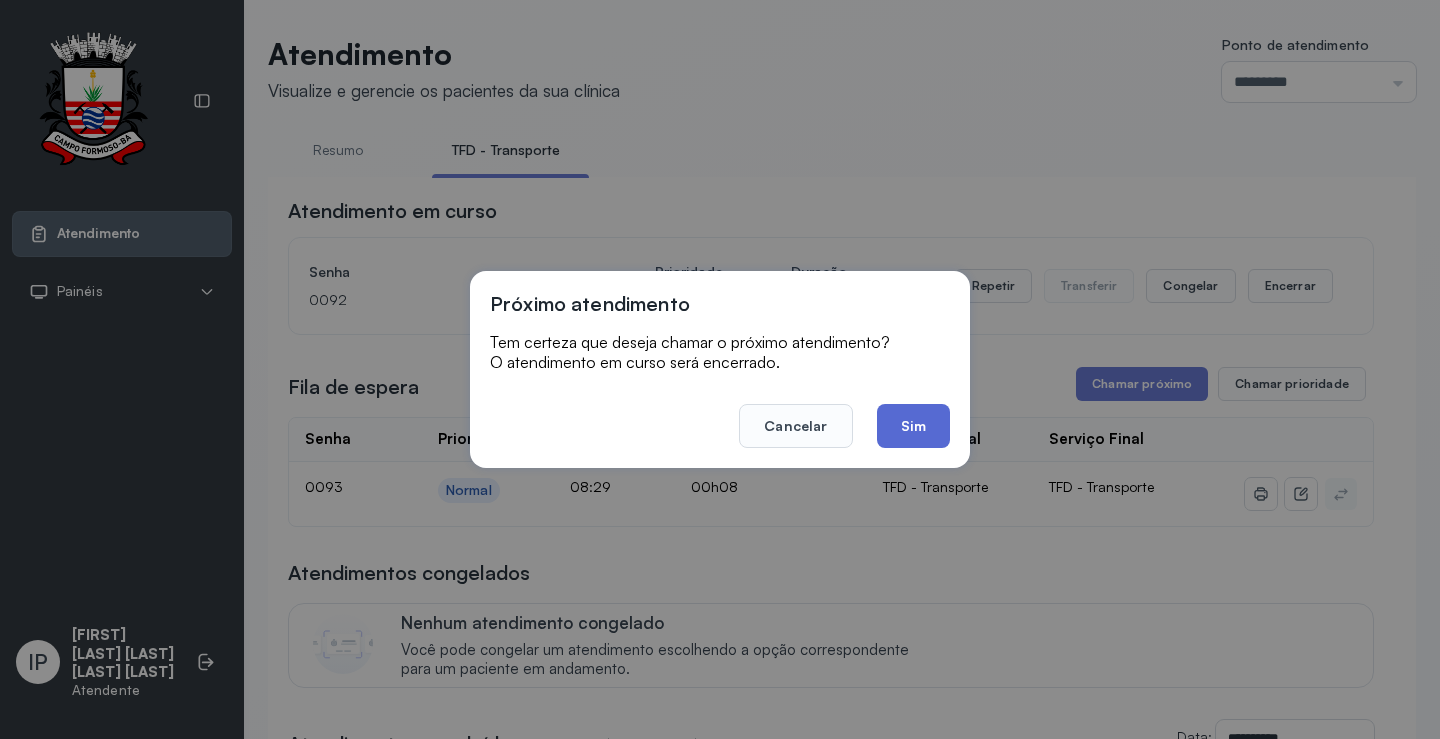 click on "Sim" 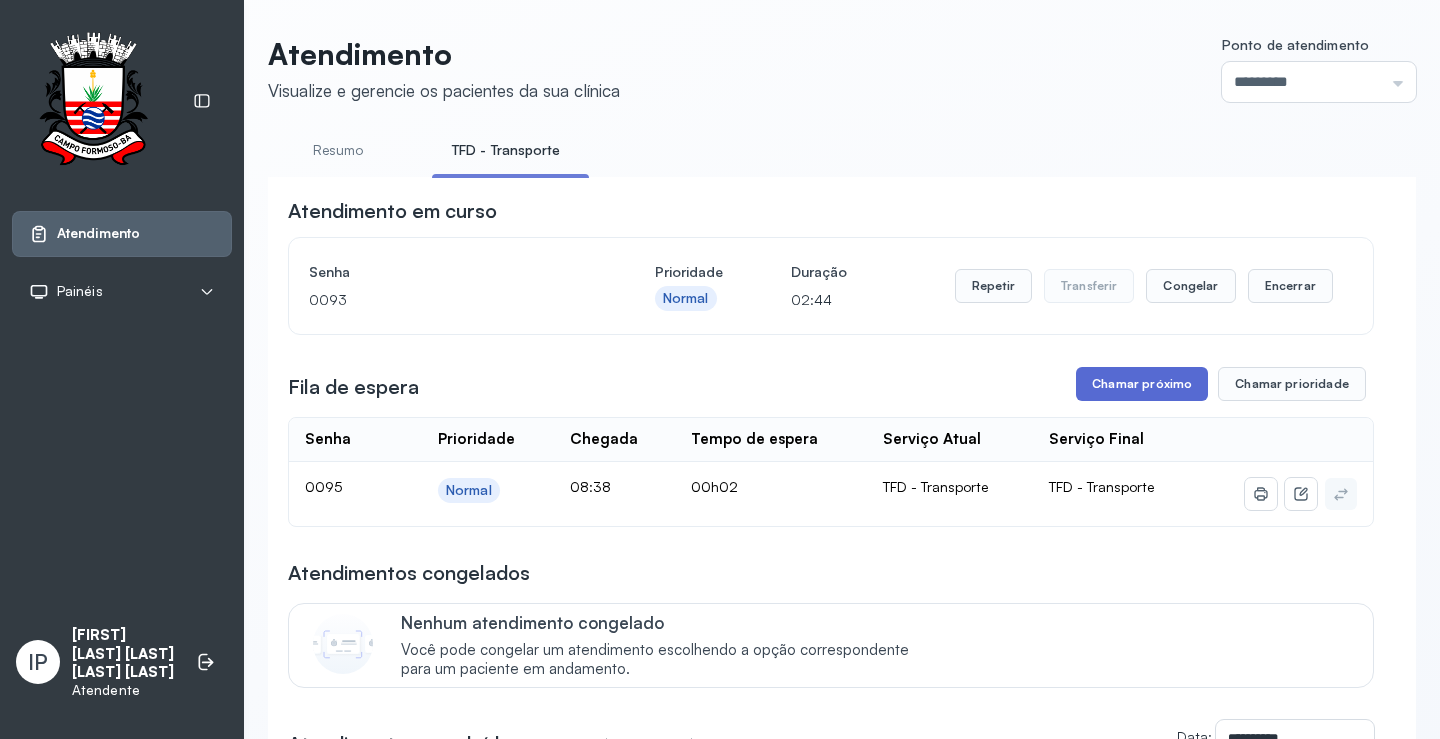 click on "Chamar próximo" at bounding box center [1142, 384] 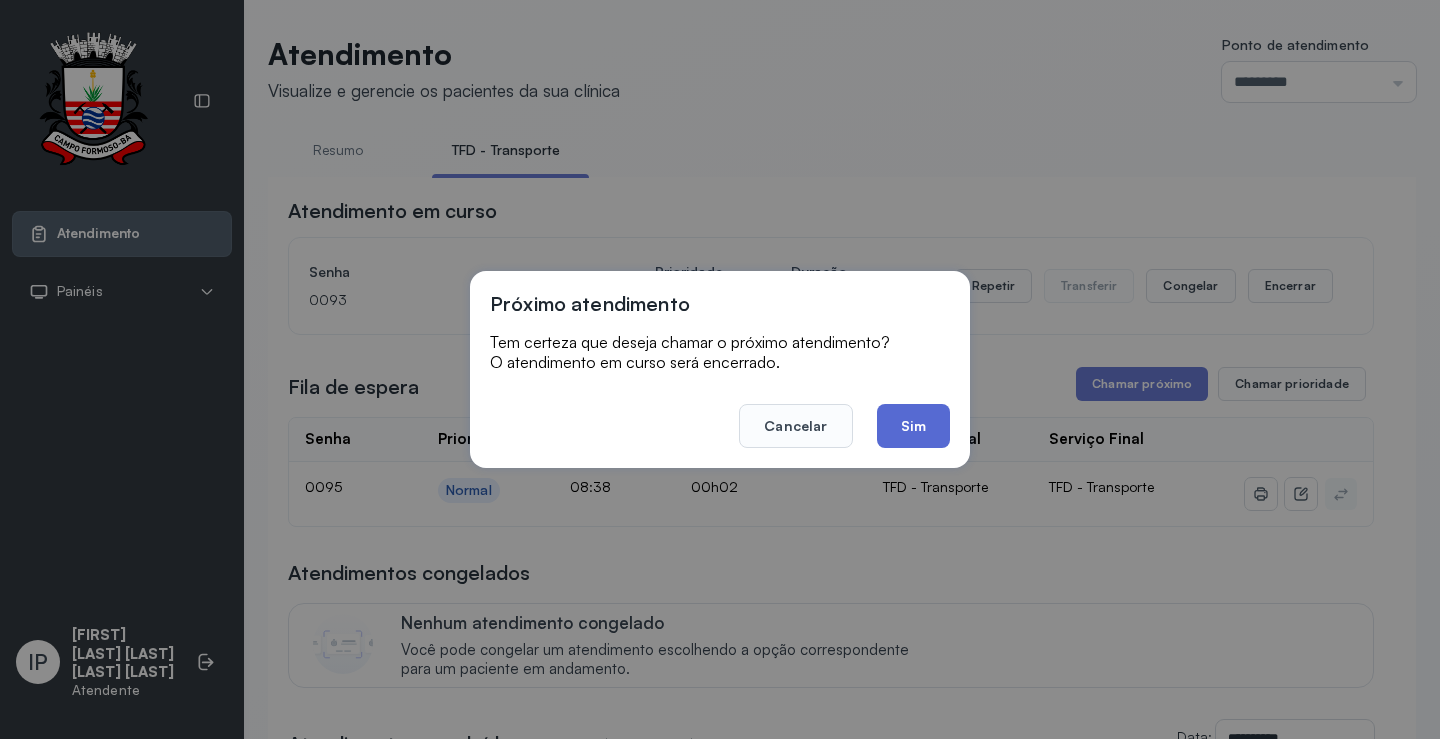 click on "Sim" 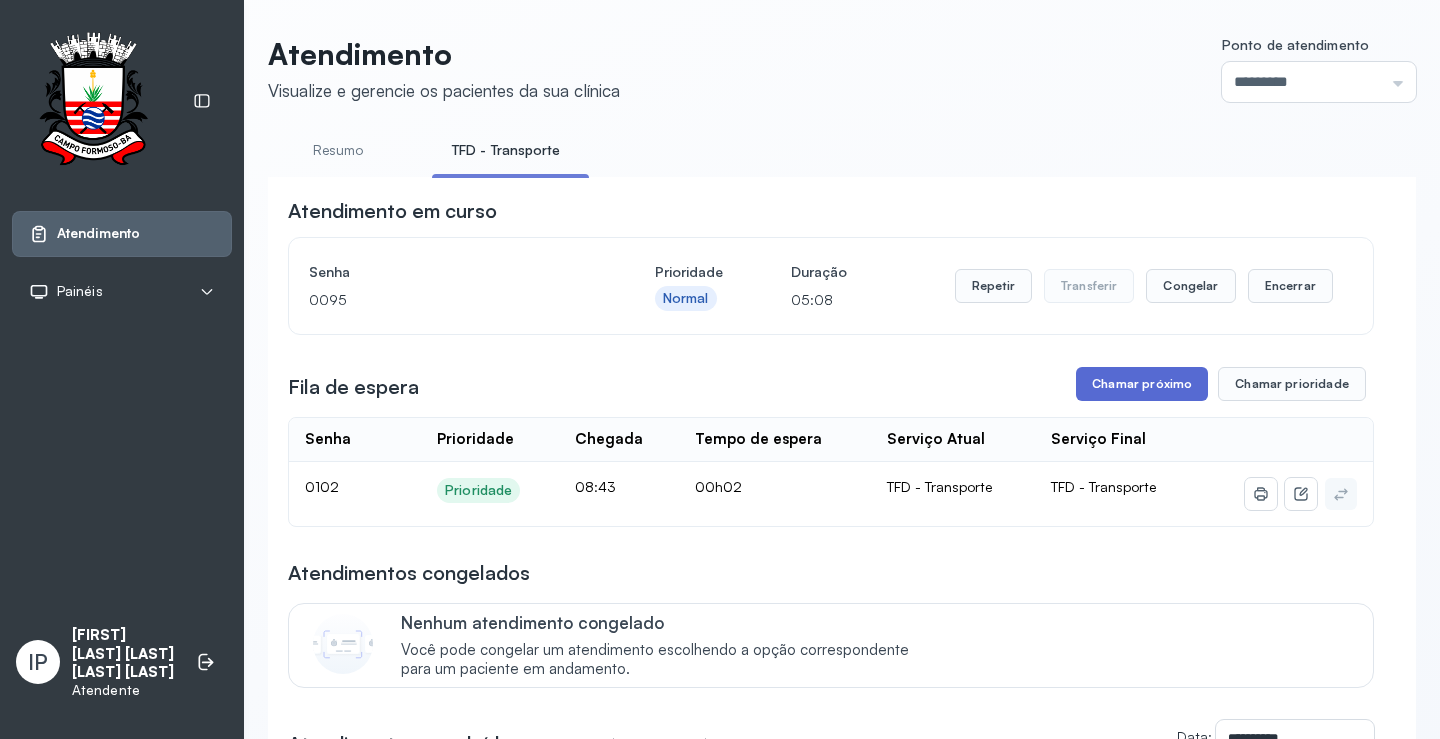 click on "Chamar próximo" at bounding box center [1142, 384] 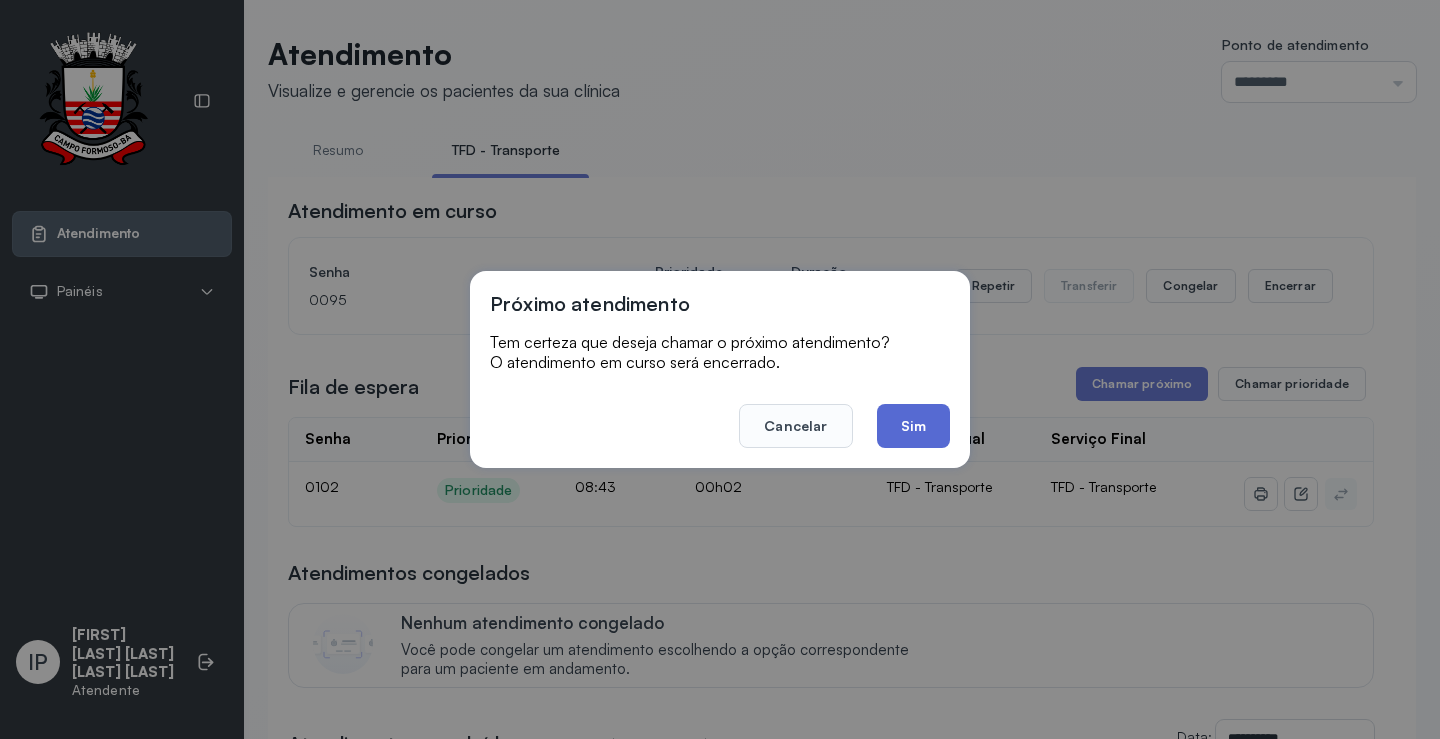 click on "Sim" 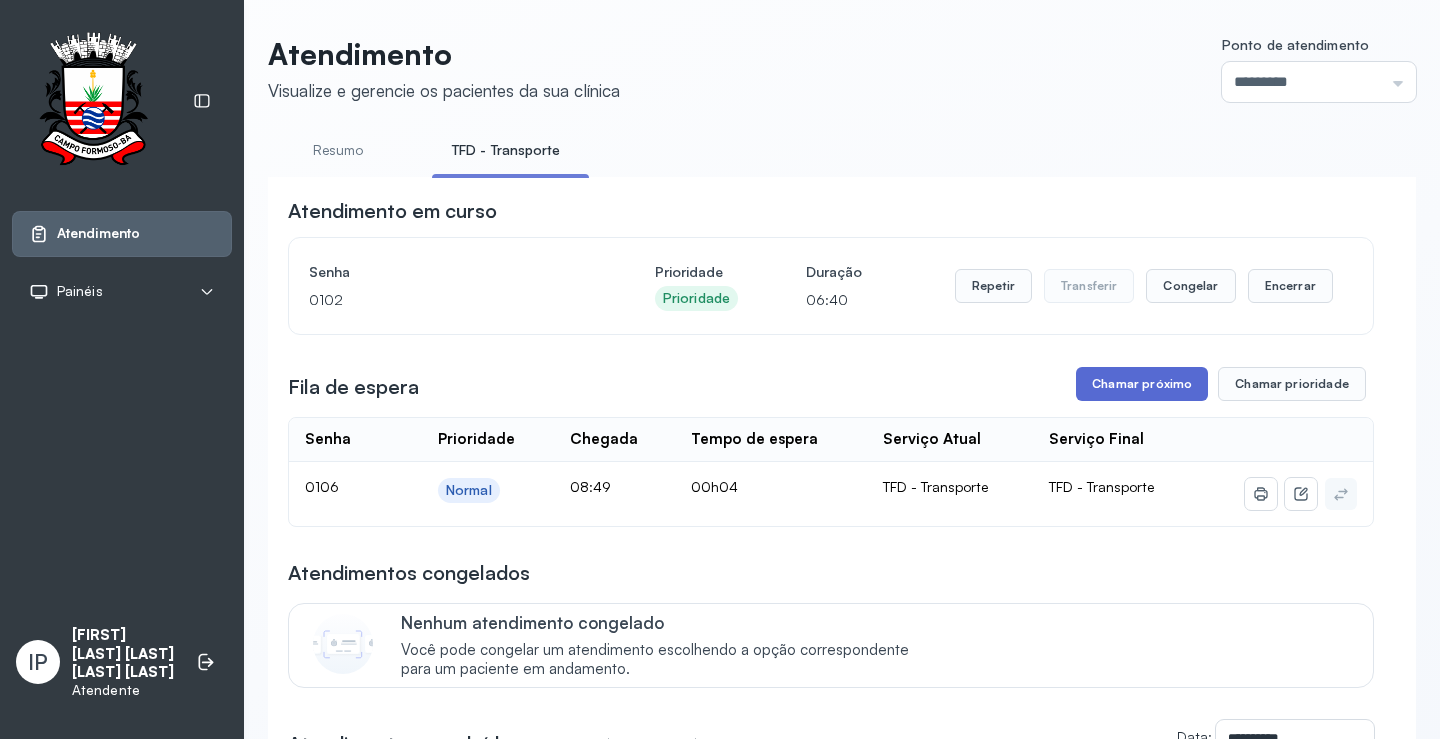 click on "Chamar próximo" at bounding box center (1142, 384) 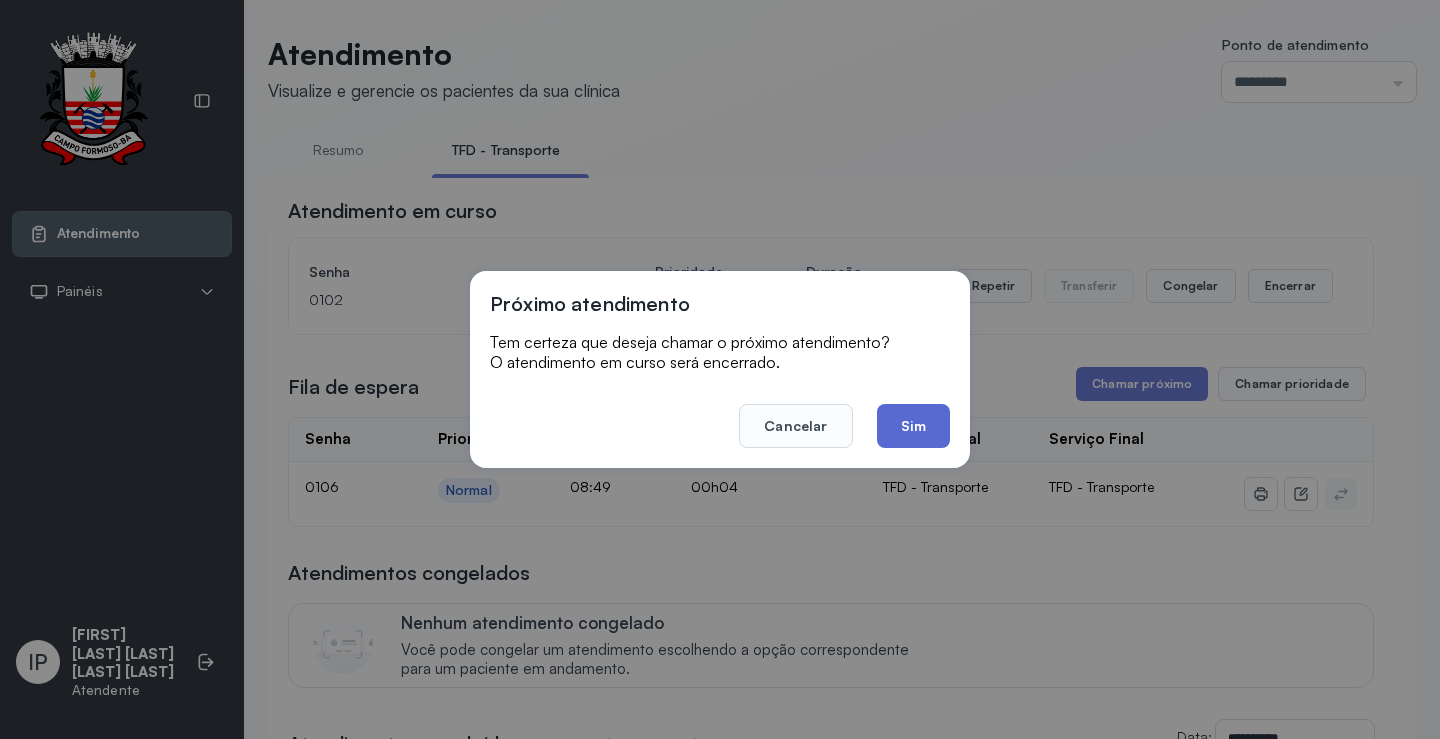 click on "Sim" 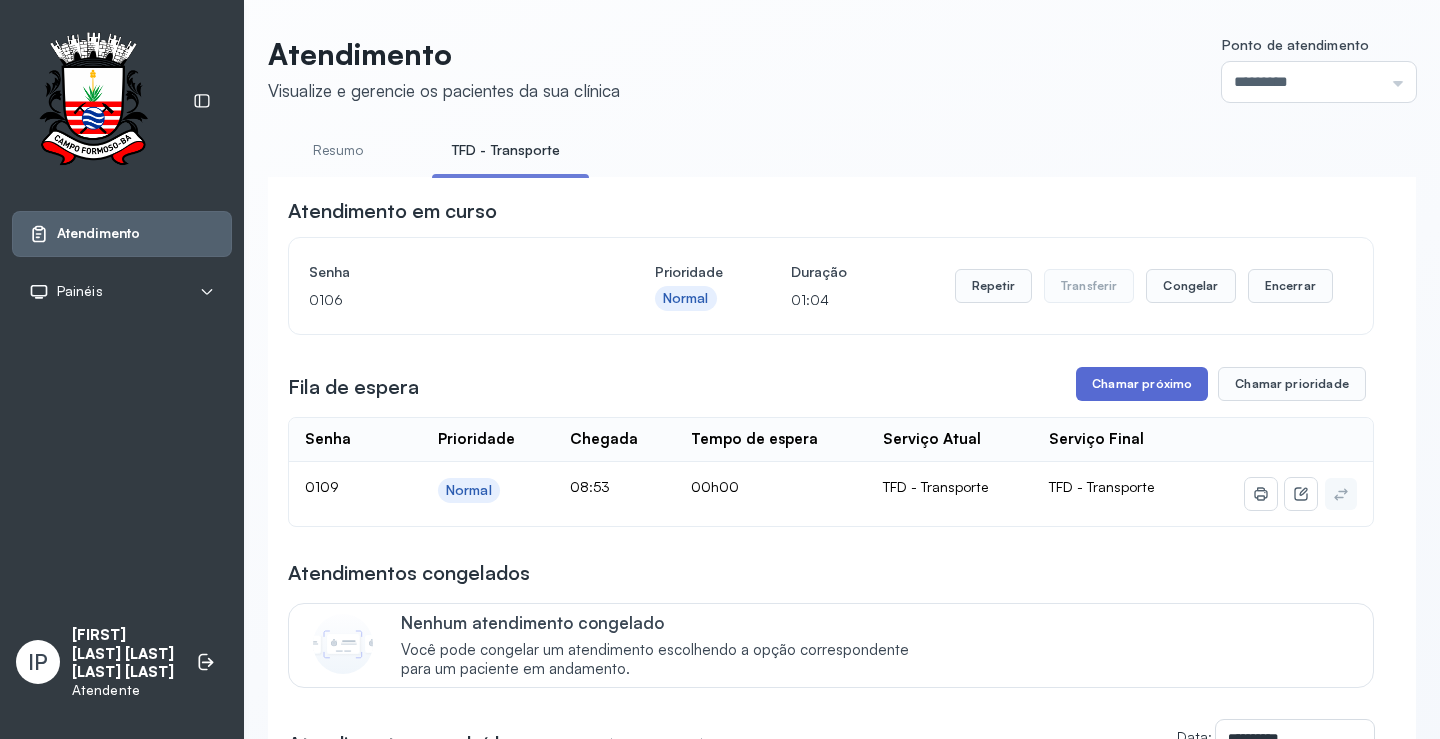 drag, startPoint x: 1103, startPoint y: 370, endPoint x: 1102, endPoint y: 381, distance: 11.045361 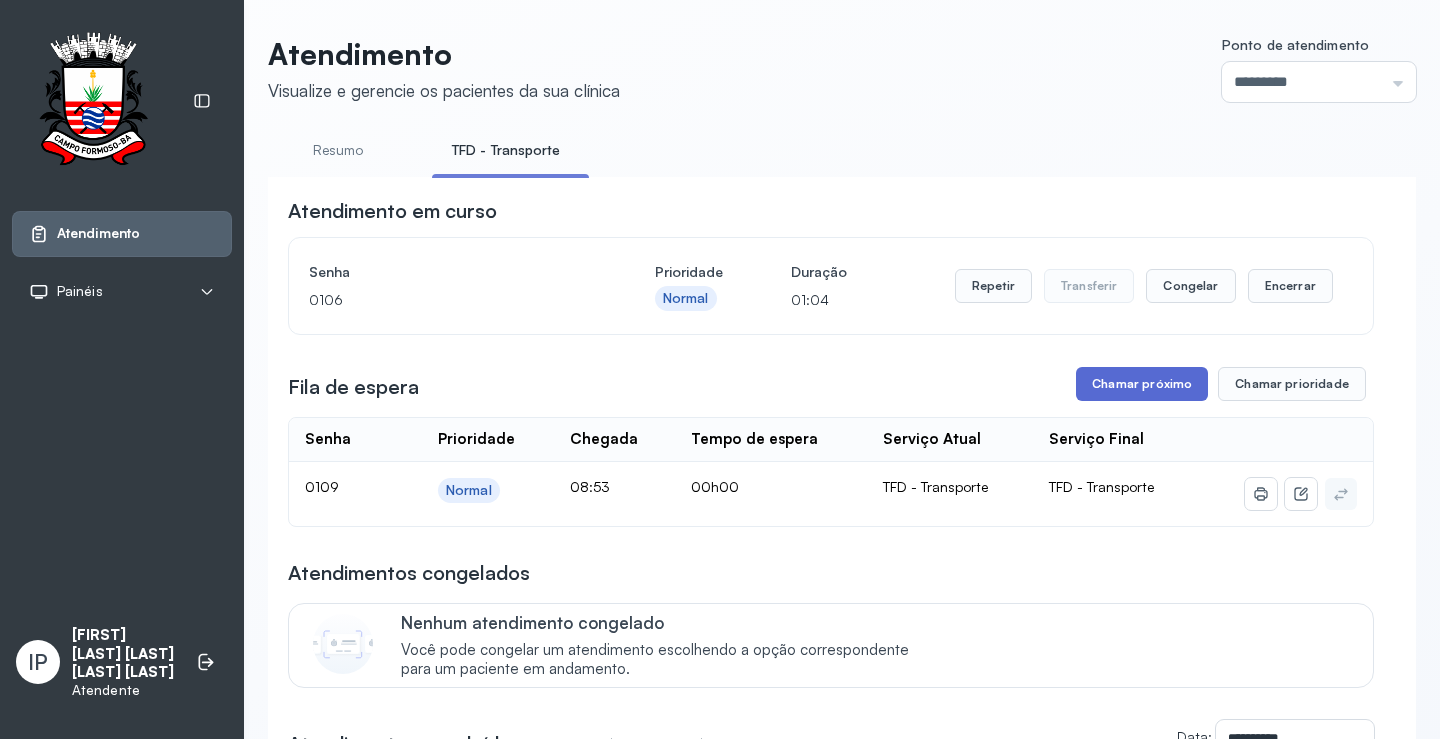 click on "**********" at bounding box center (831, 855) 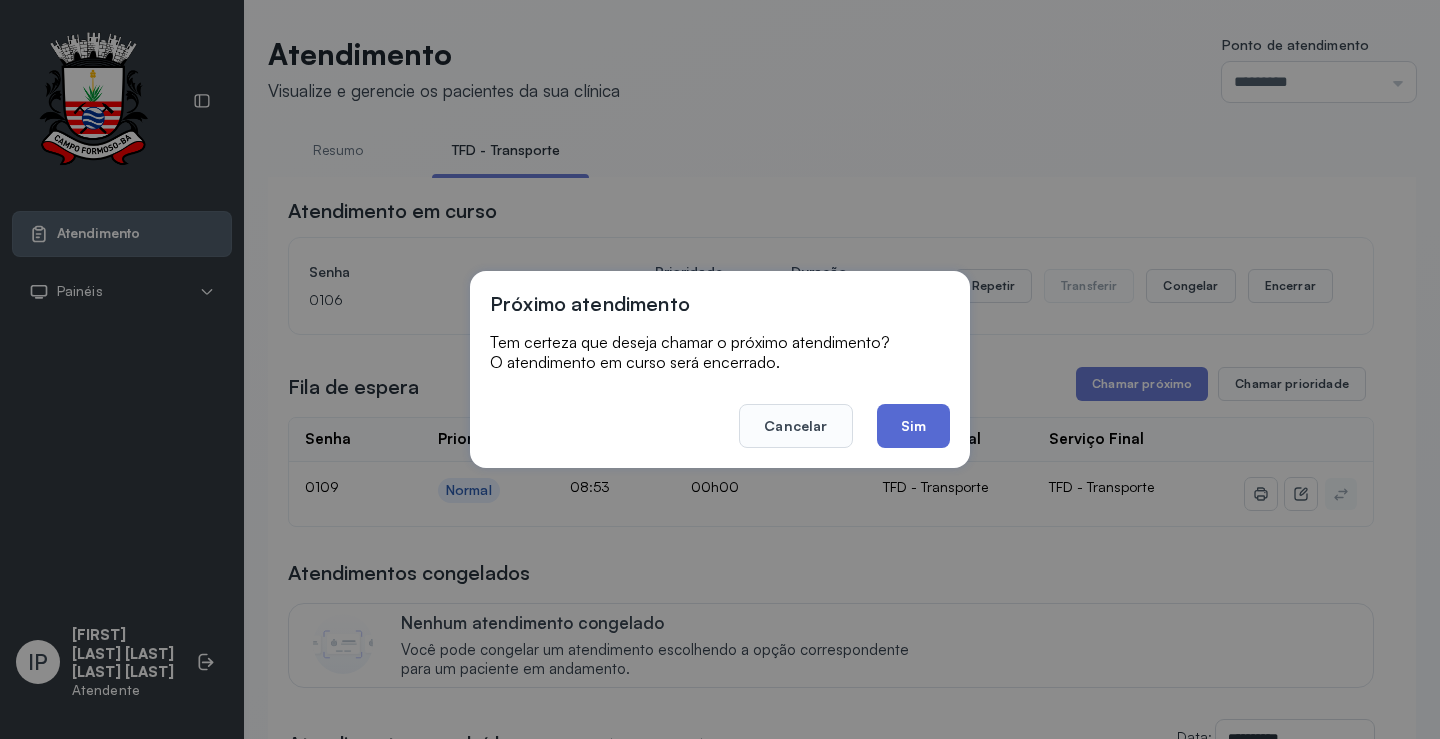 click on "Sim" 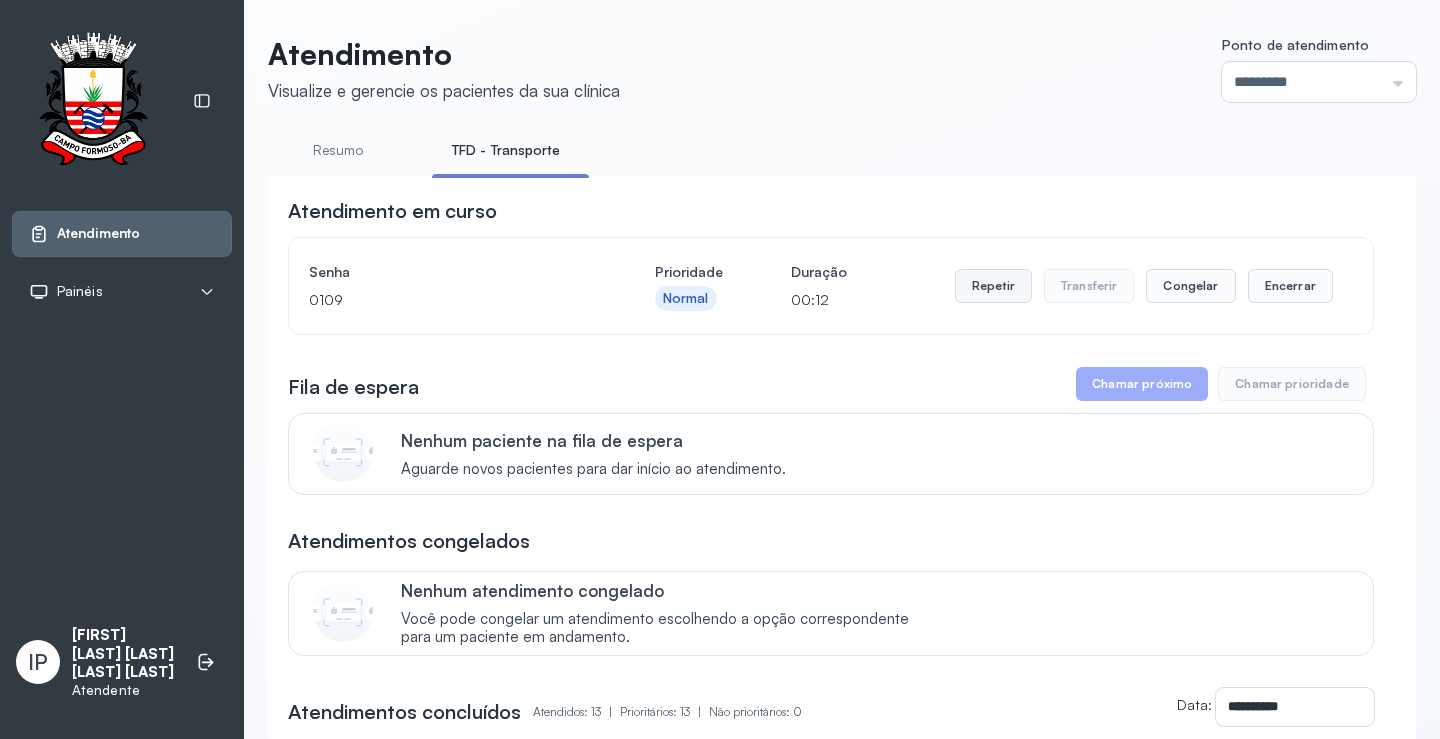 click on "Repetir" at bounding box center (993, 286) 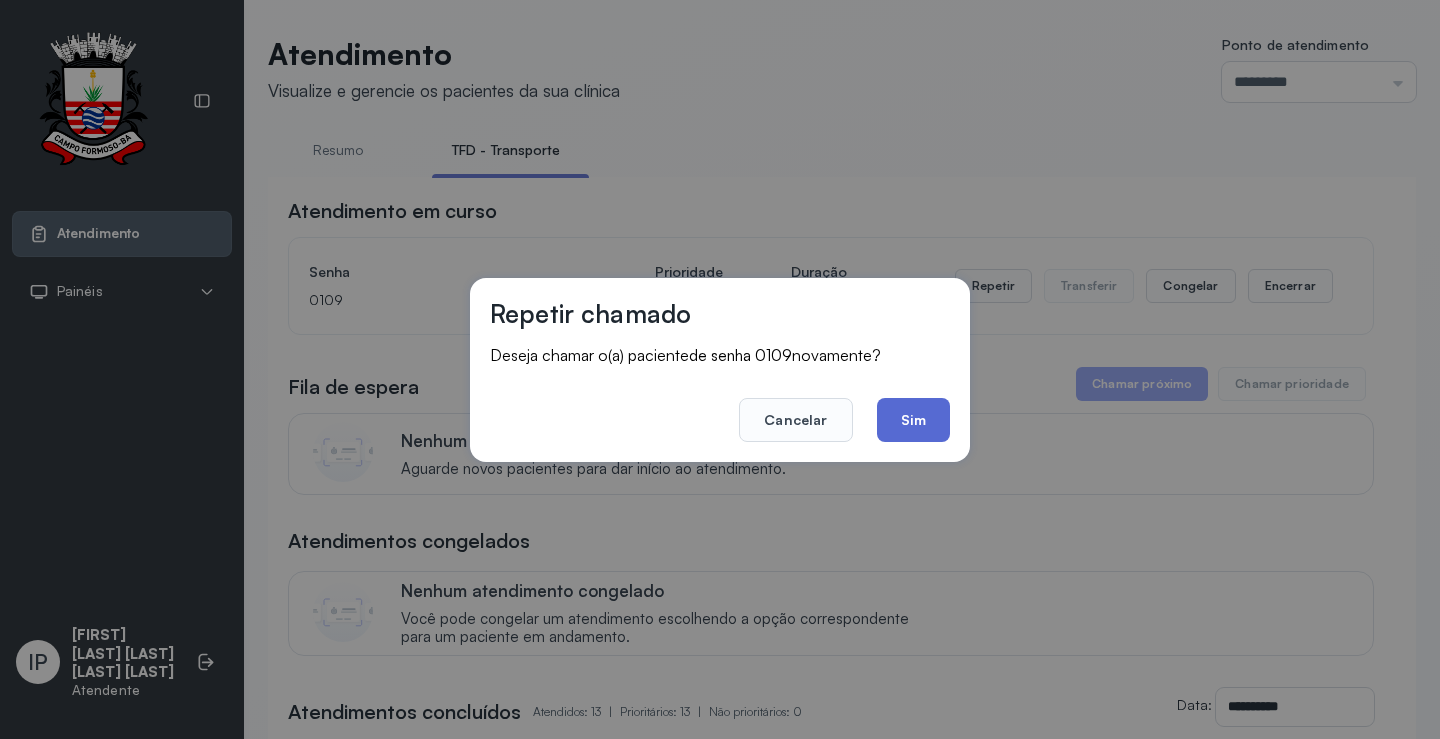 click on "Sim" 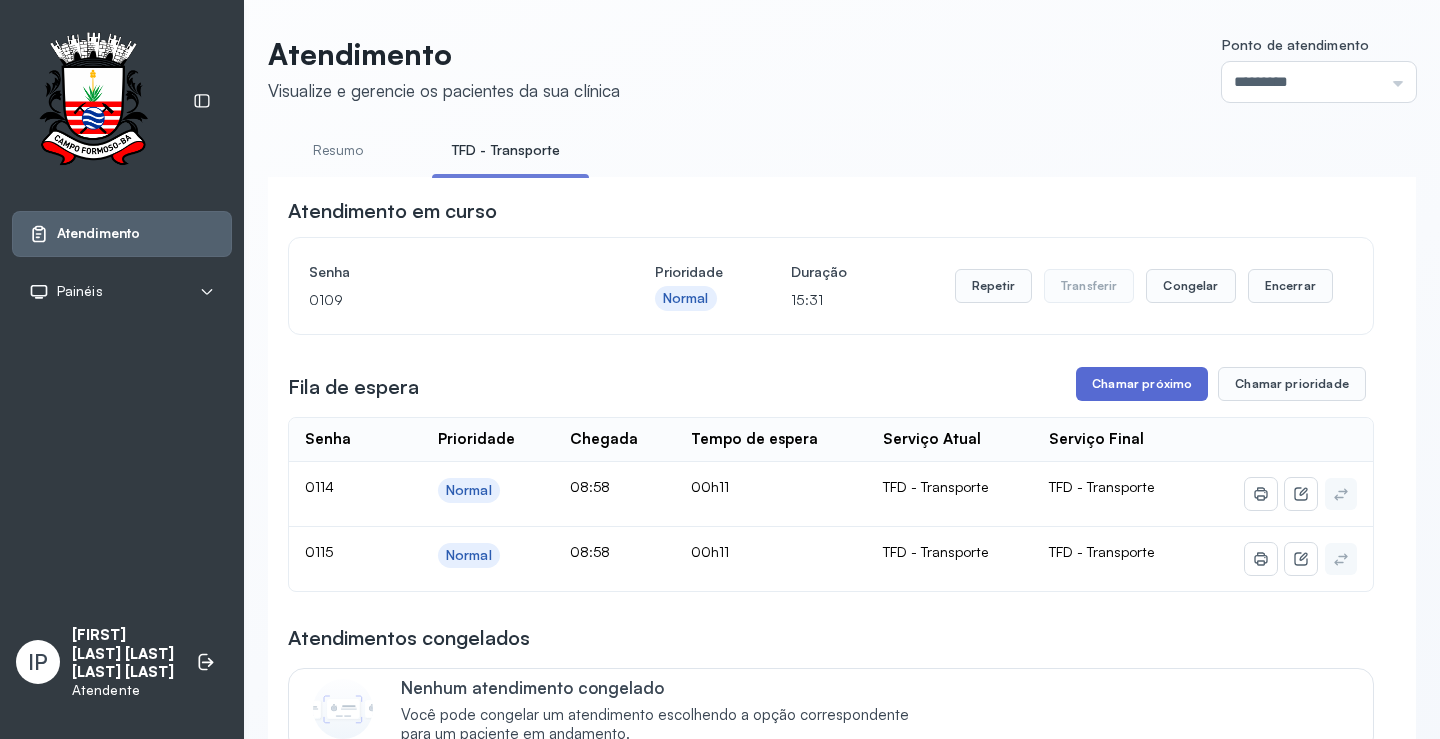 click on "Chamar próximo" at bounding box center (1142, 384) 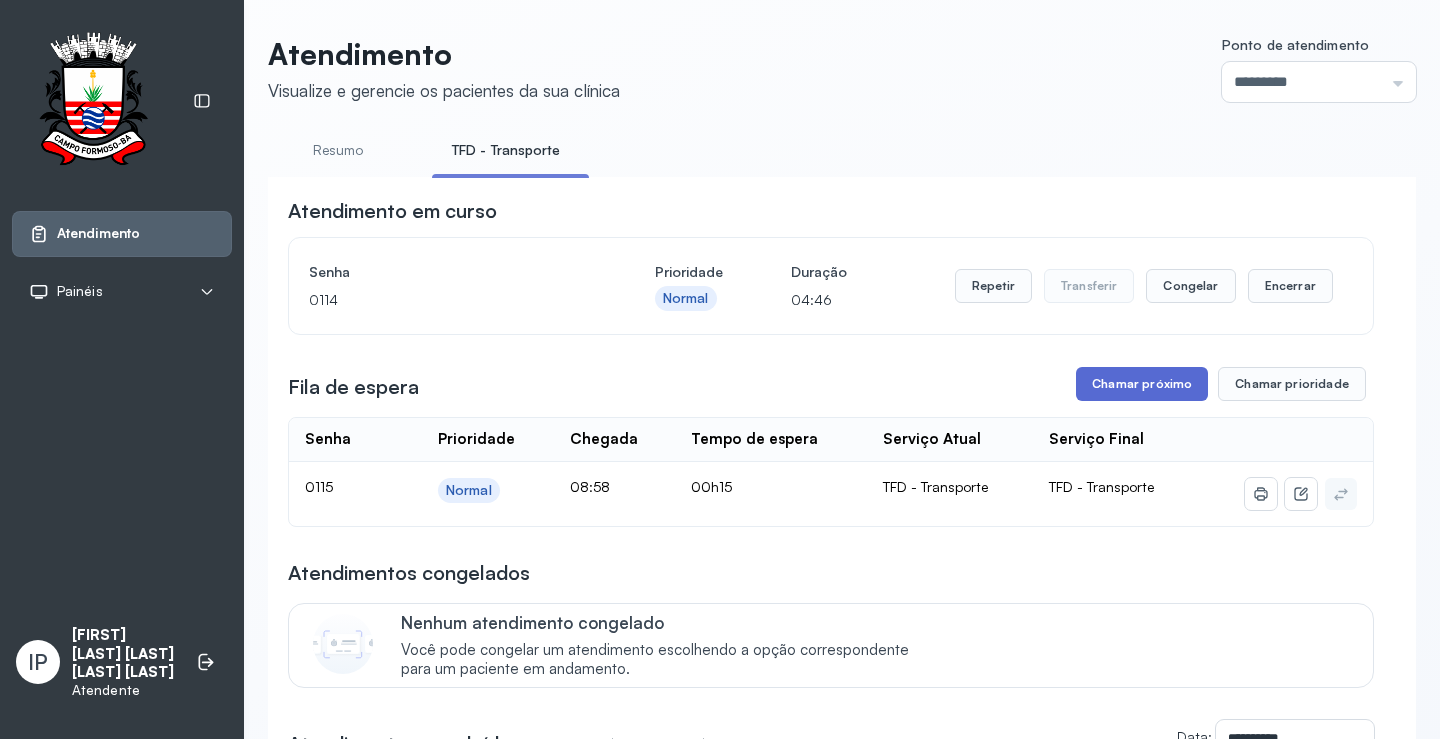 click on "Chamar próximo" at bounding box center [1142, 384] 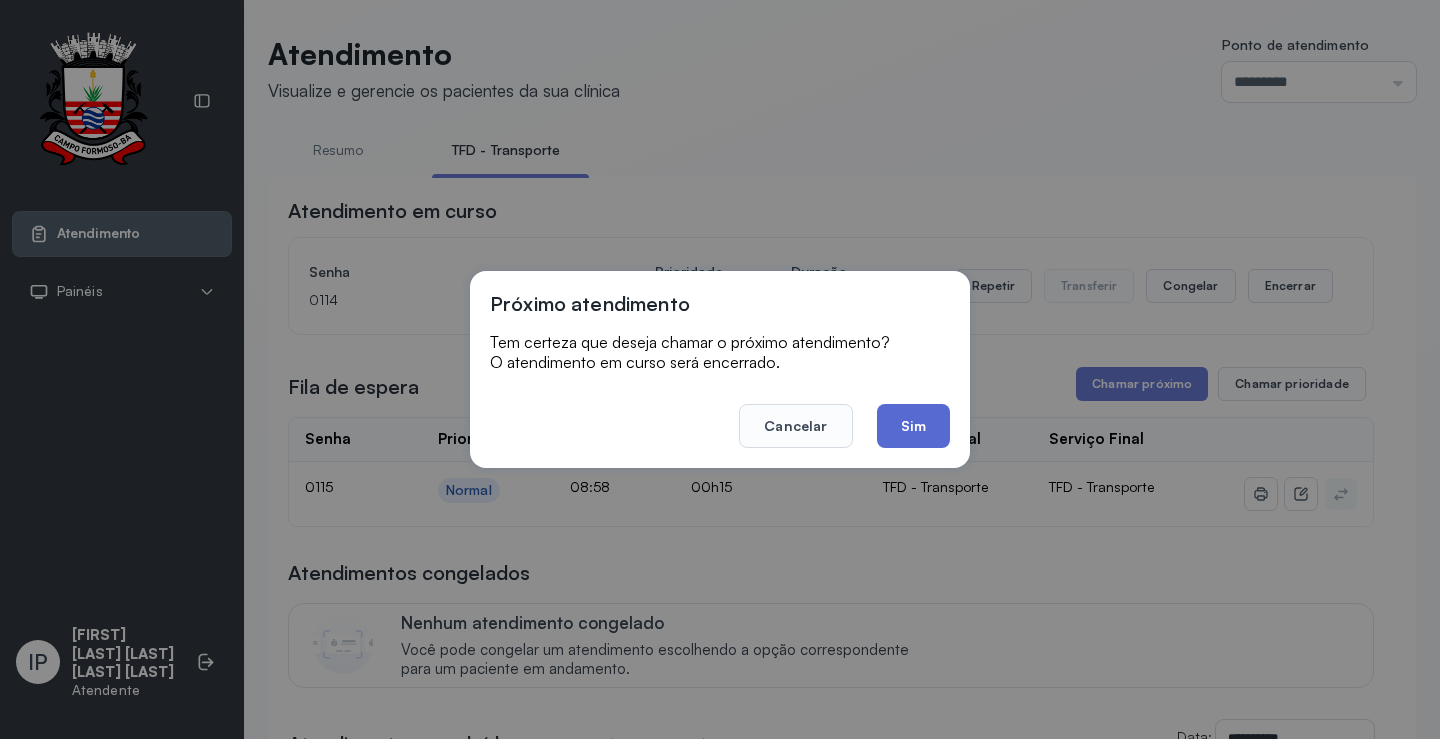 click on "Sim" 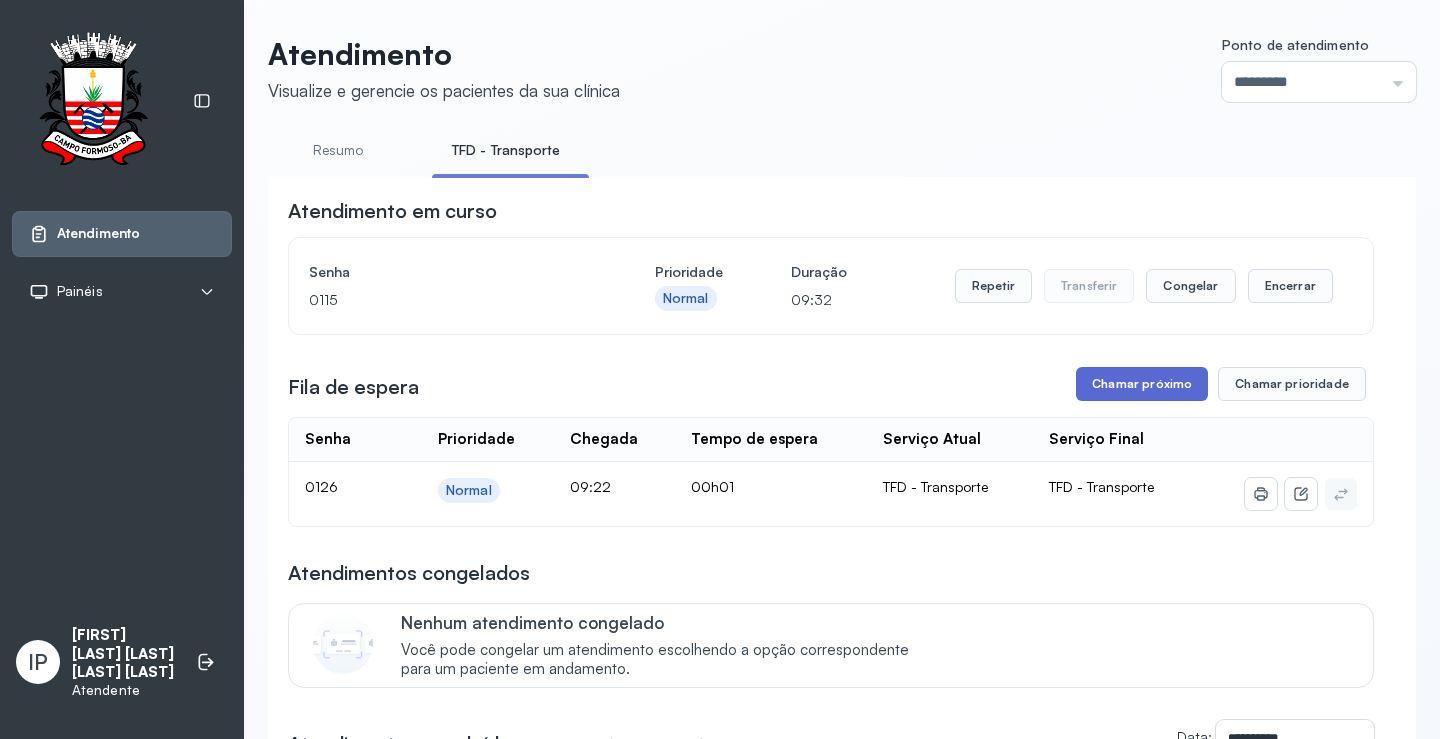 click on "Chamar próximo" at bounding box center [1142, 384] 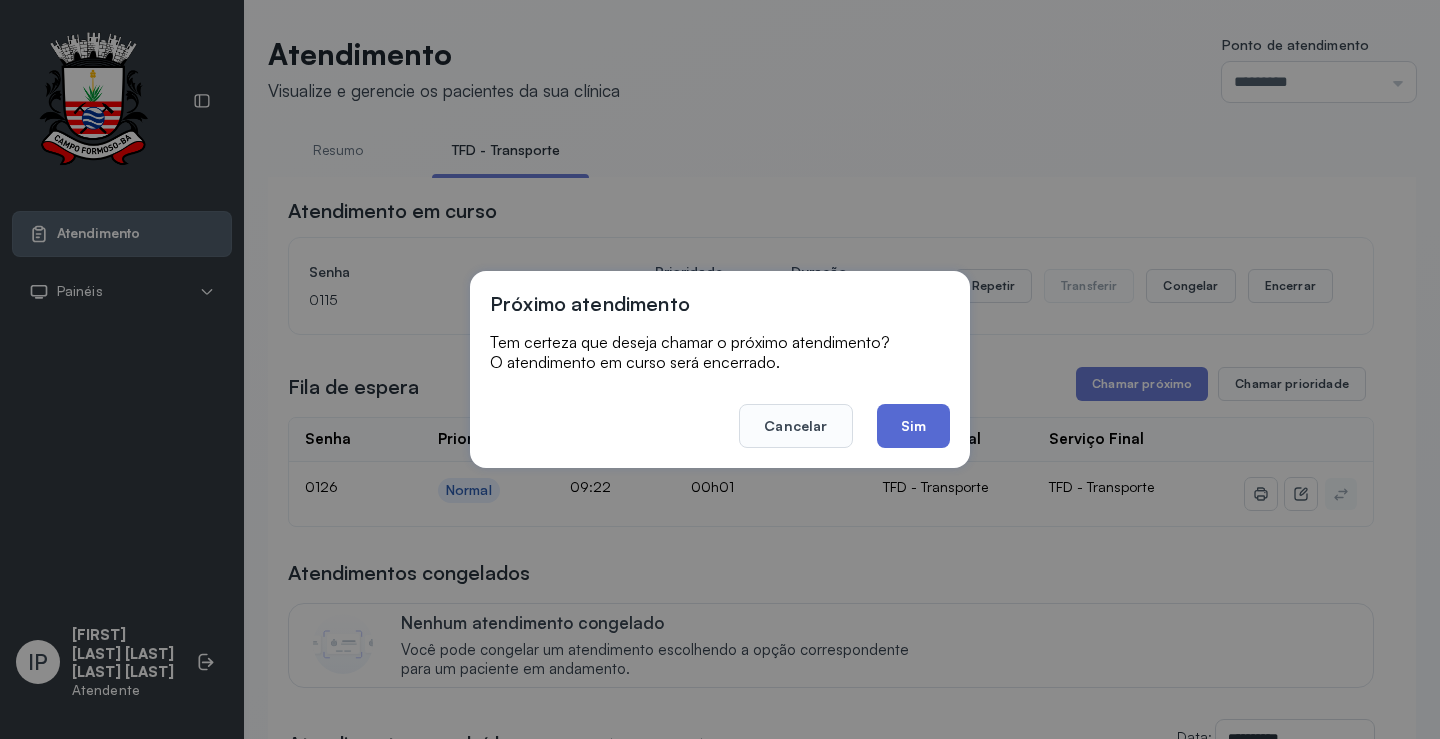 click on "Sim" 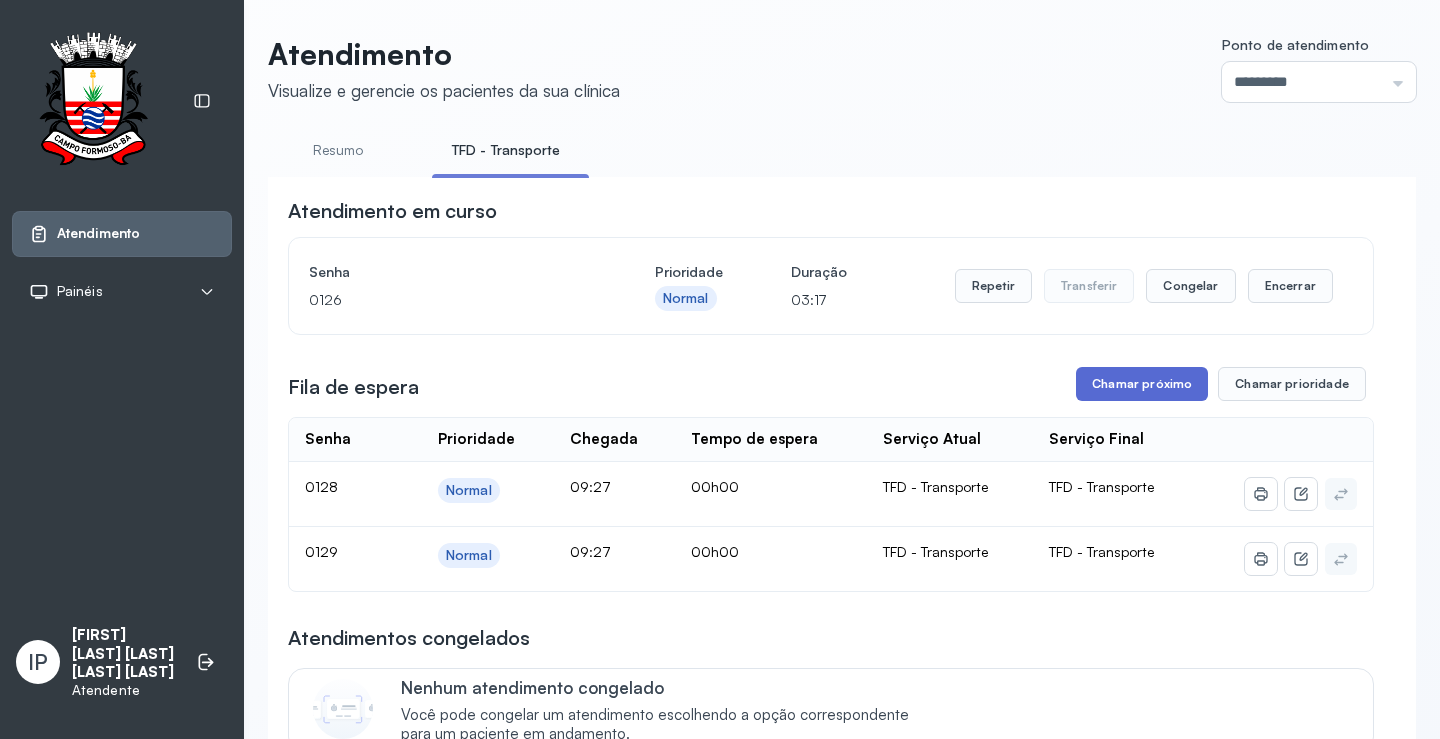 click on "Chamar próximo" at bounding box center [1142, 384] 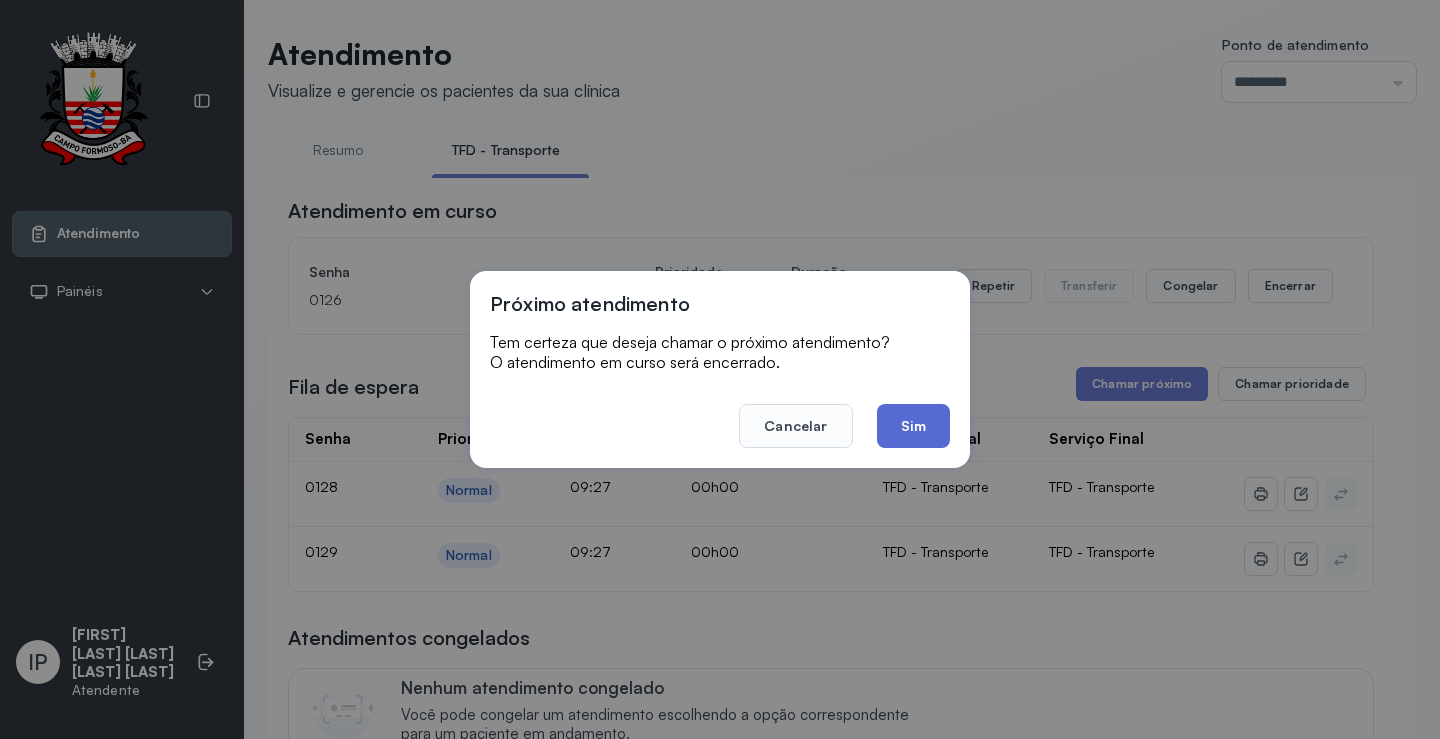 click on "Sim" 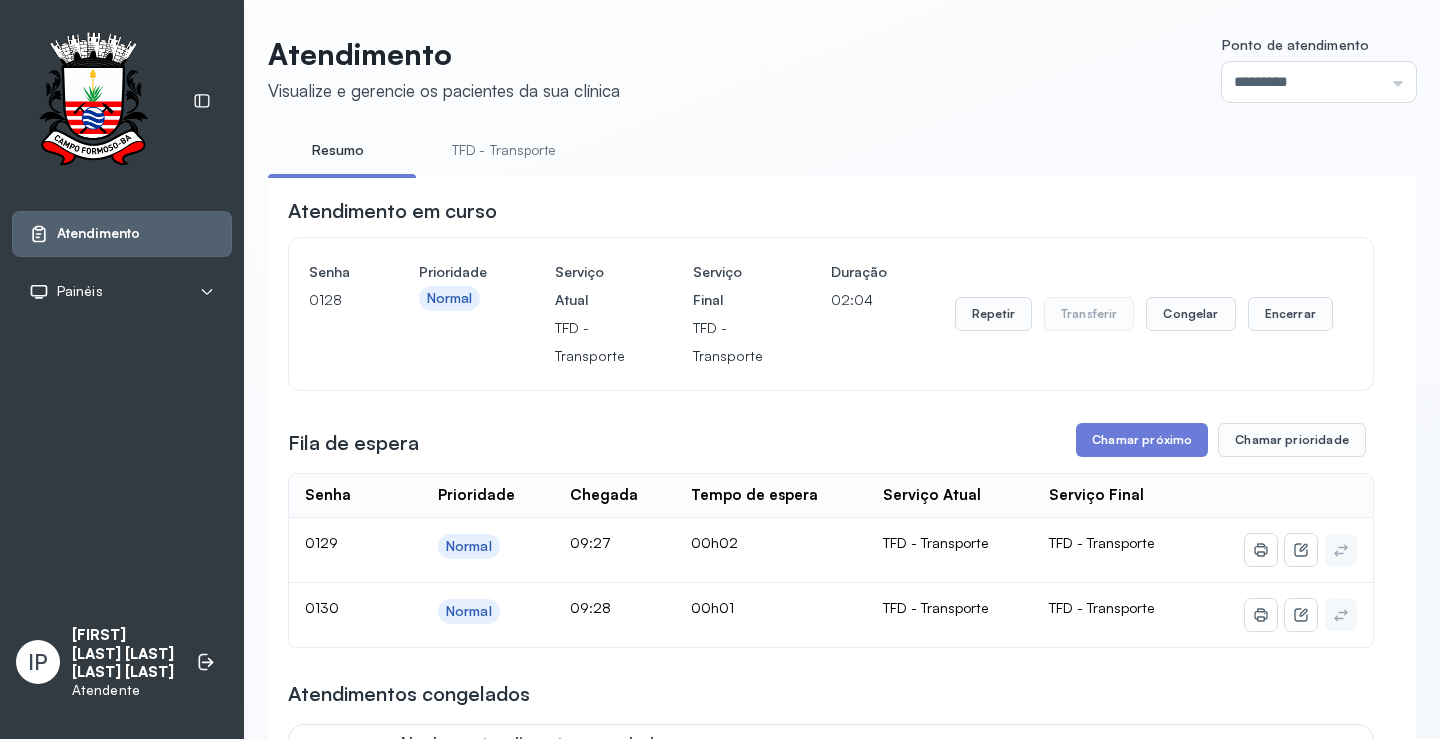 scroll, scrollTop: 0, scrollLeft: 0, axis: both 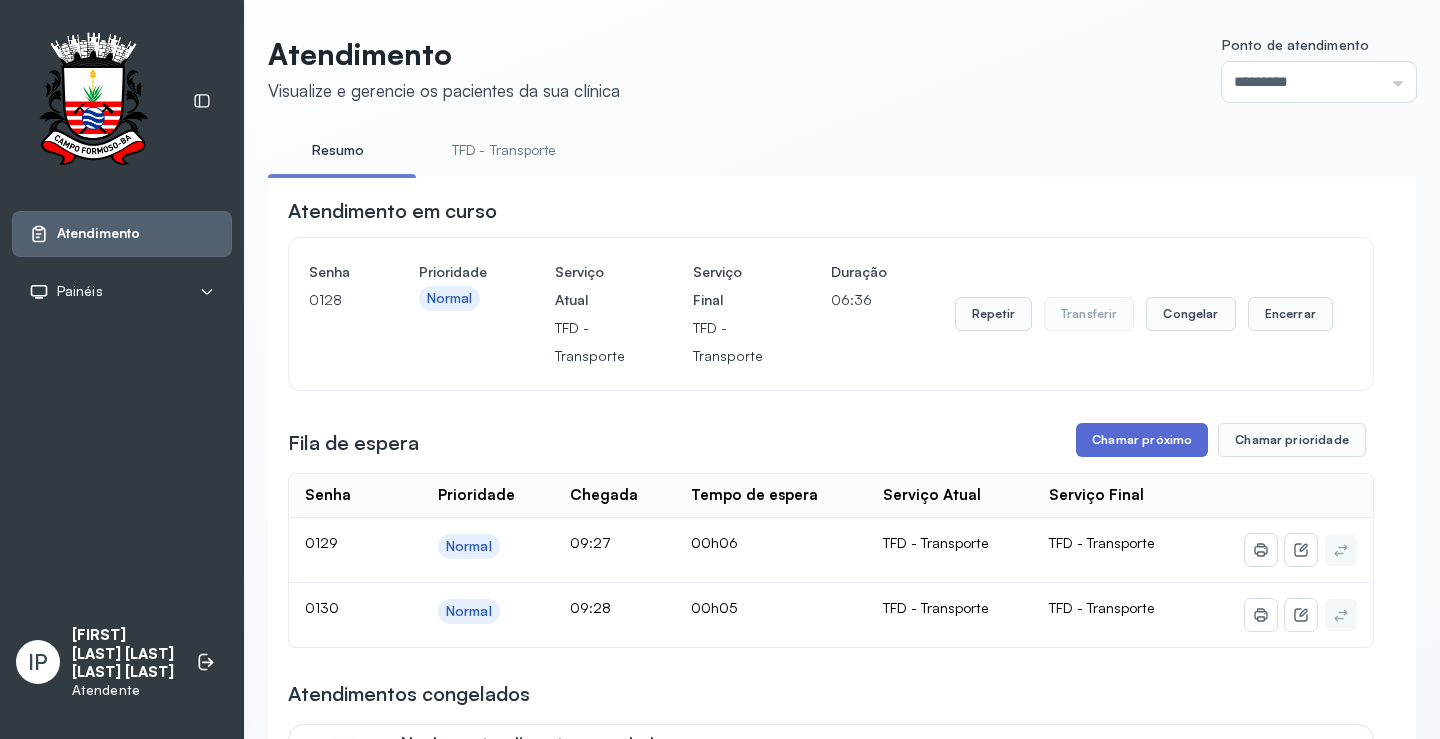 click on "Chamar próximo" at bounding box center (1142, 440) 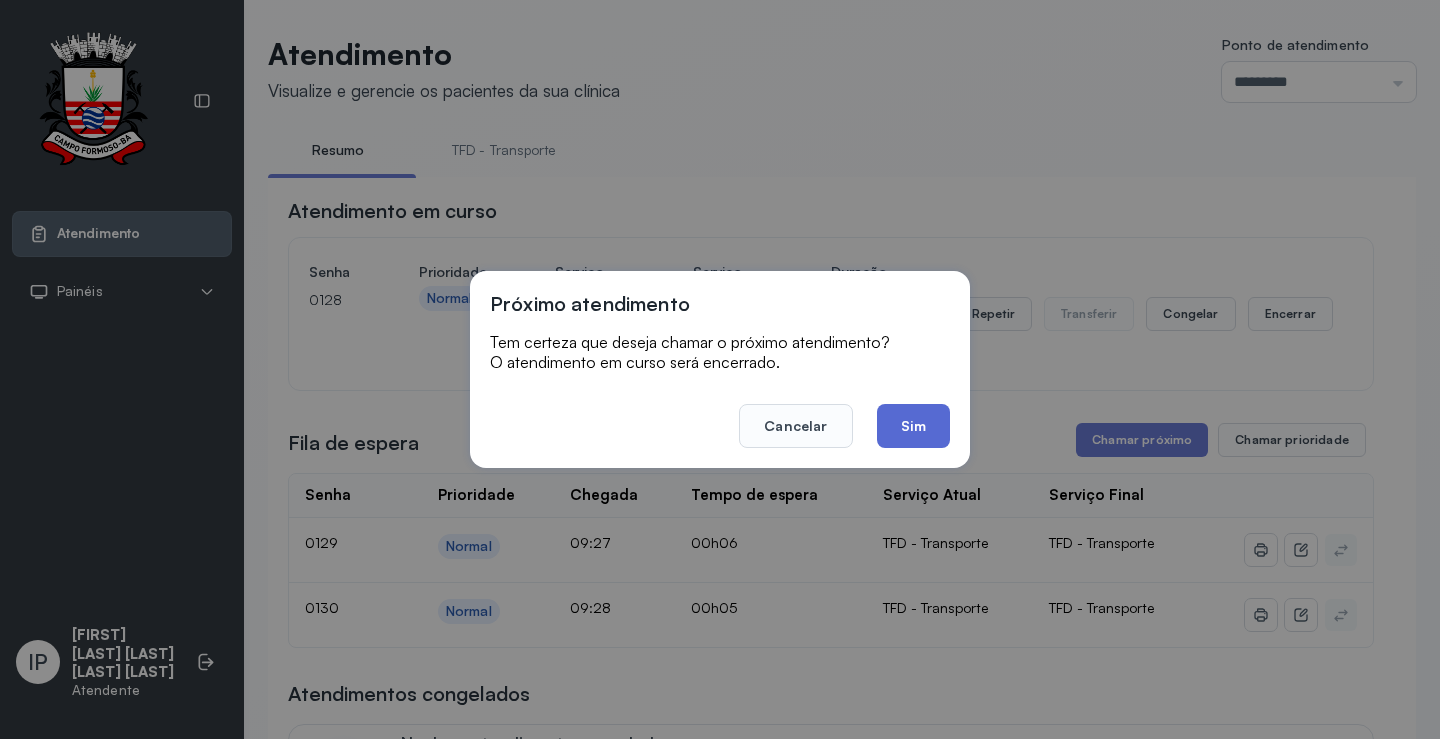 click on "Sim" 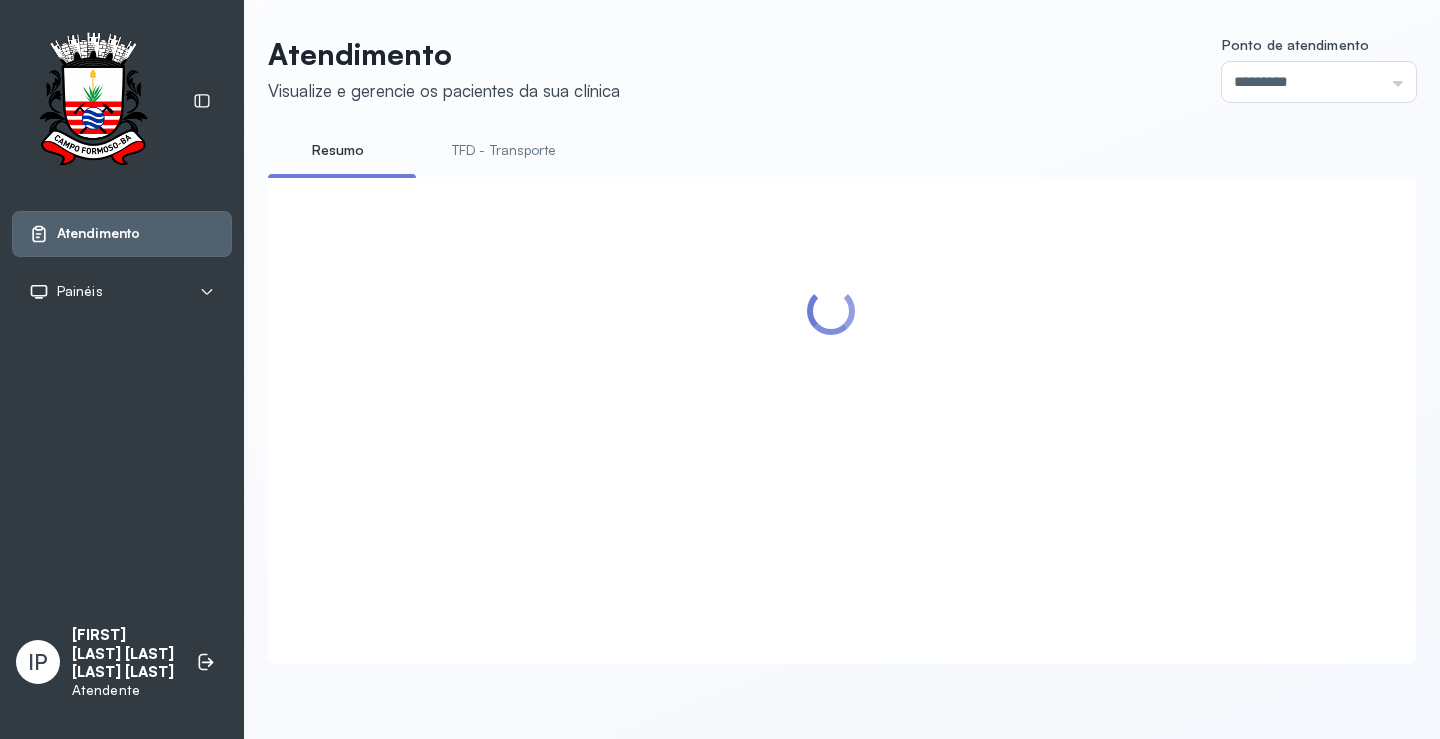 click on "TFD - Transporte" at bounding box center [504, 150] 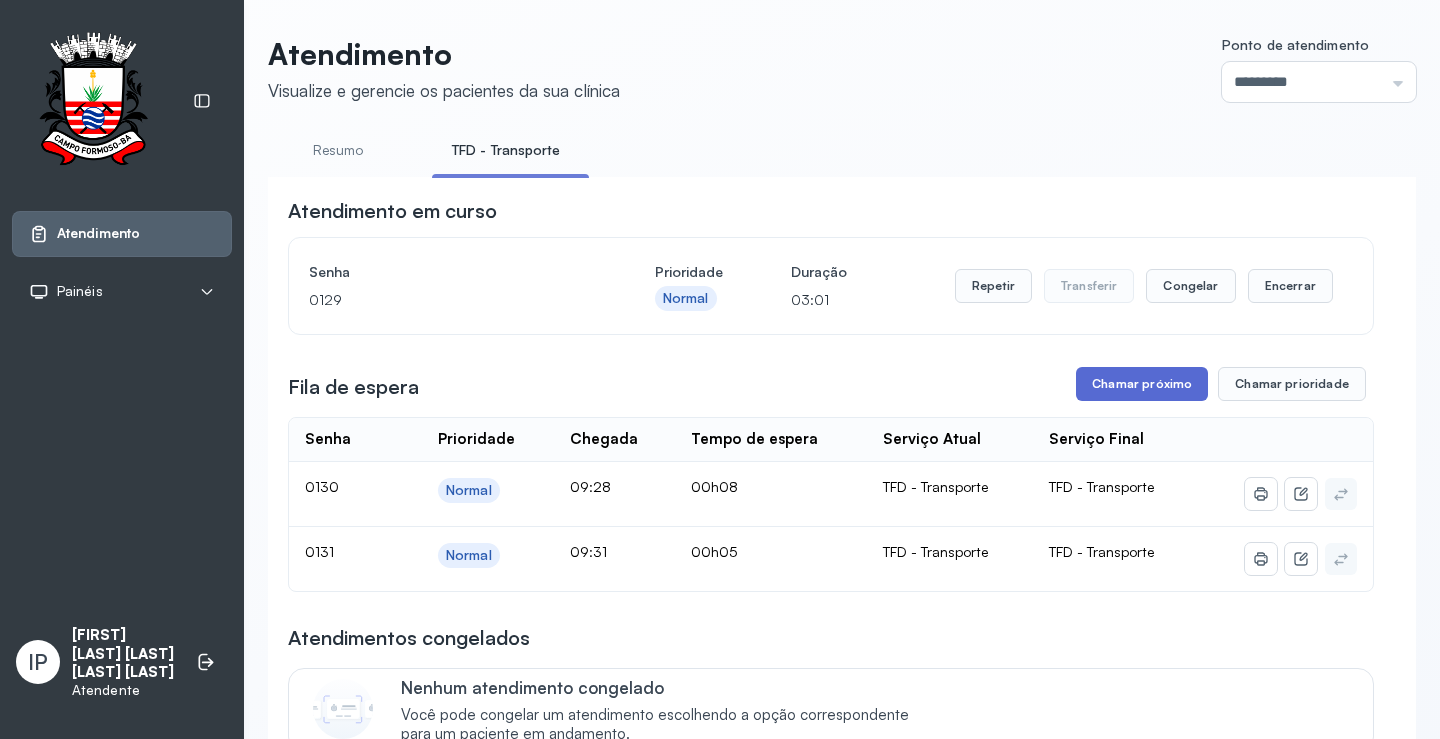 click on "Chamar próximo" at bounding box center (1142, 384) 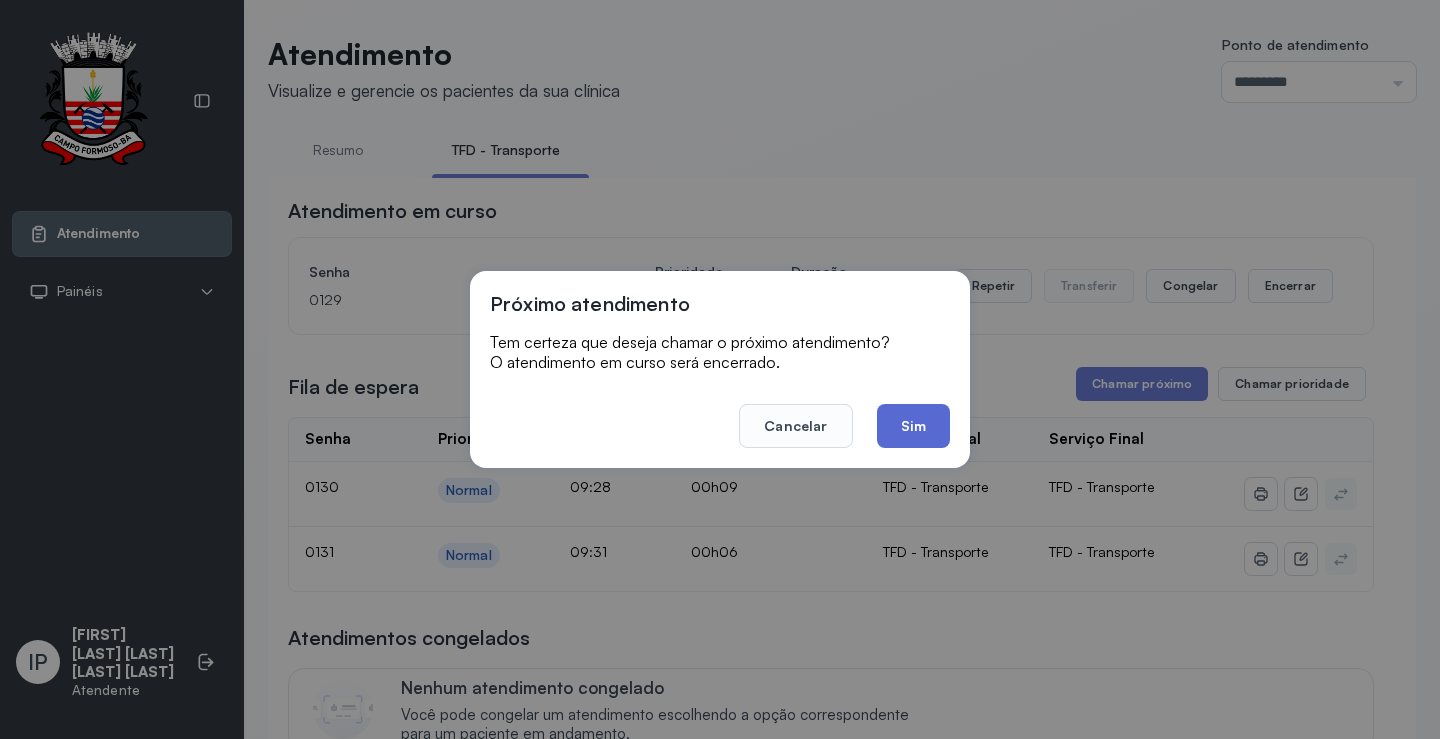 click on "Sim" 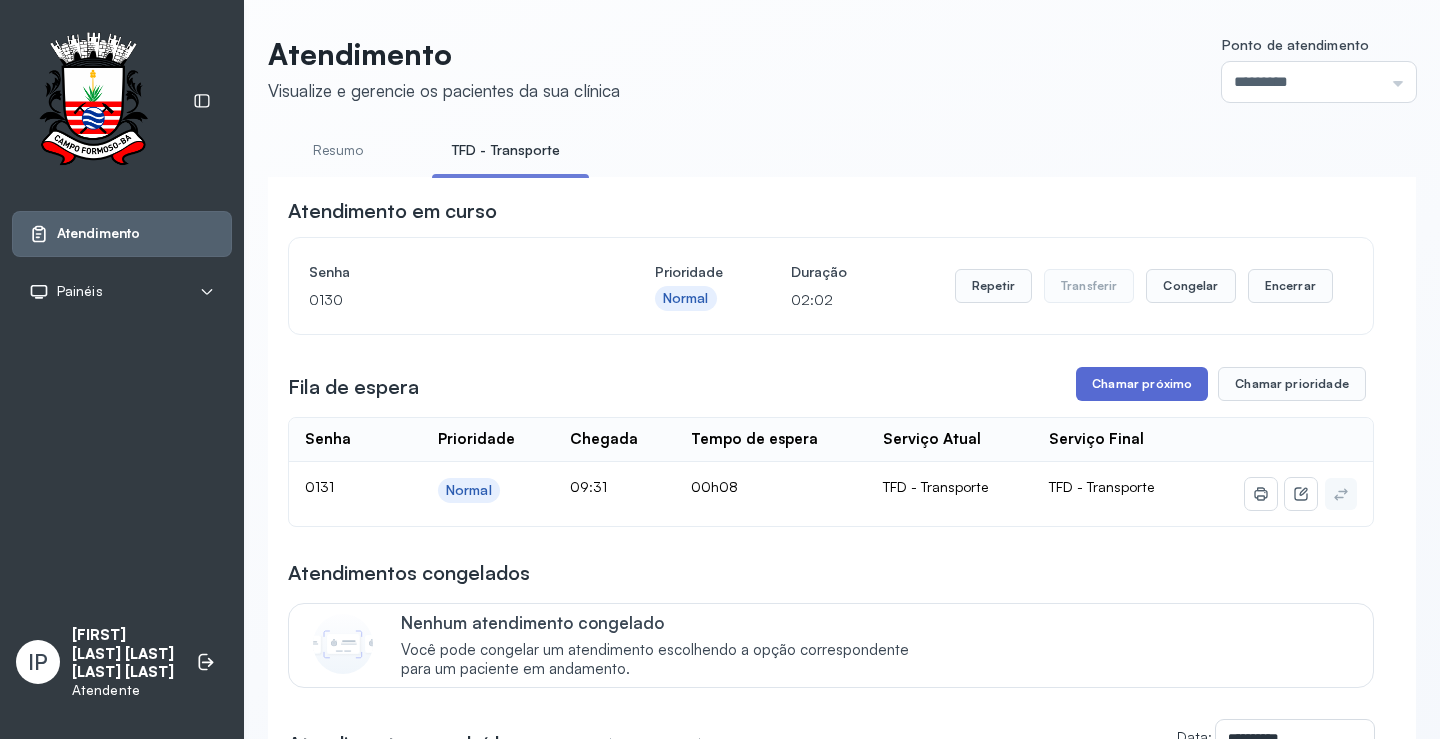 click on "Chamar próximo" at bounding box center [1142, 384] 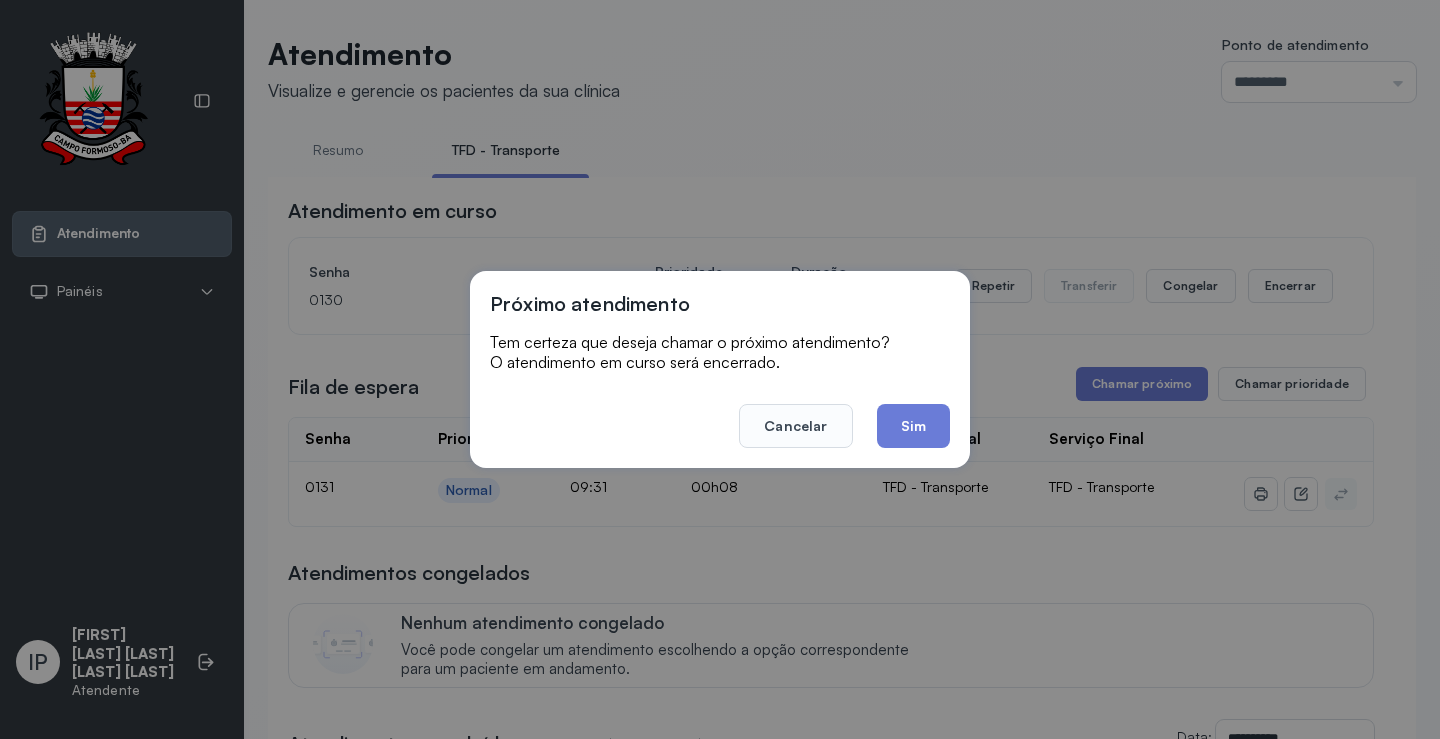 click on "Sim" 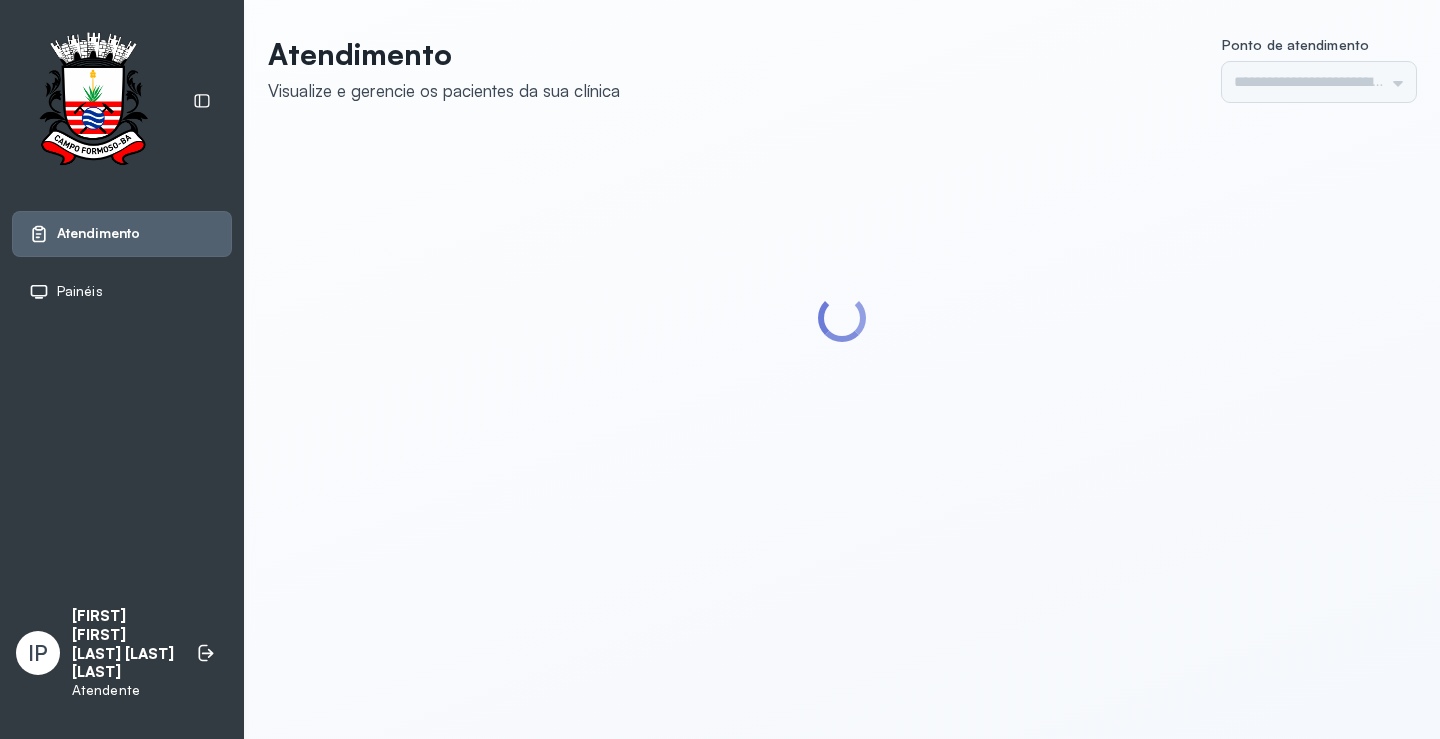 scroll, scrollTop: 0, scrollLeft: 0, axis: both 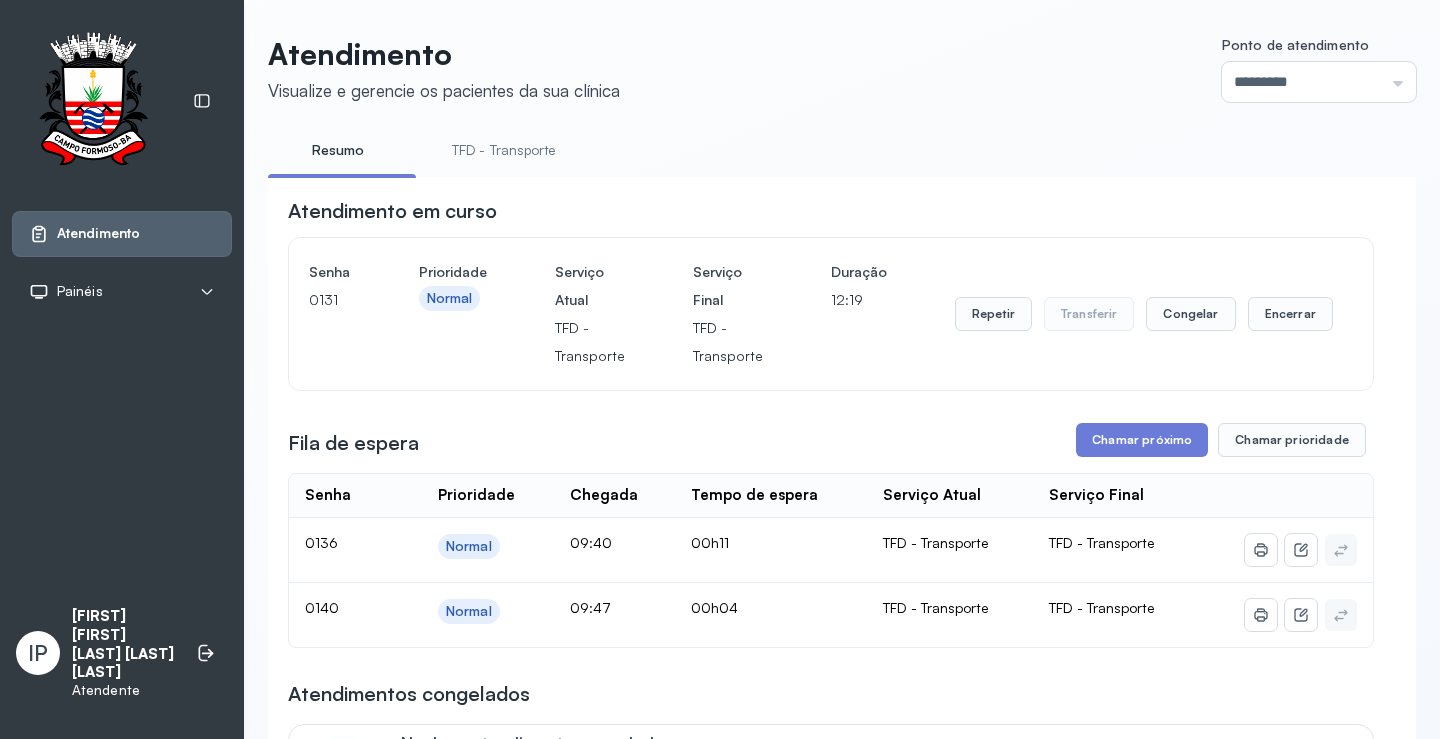 click on "TFD - Transporte" at bounding box center [504, 150] 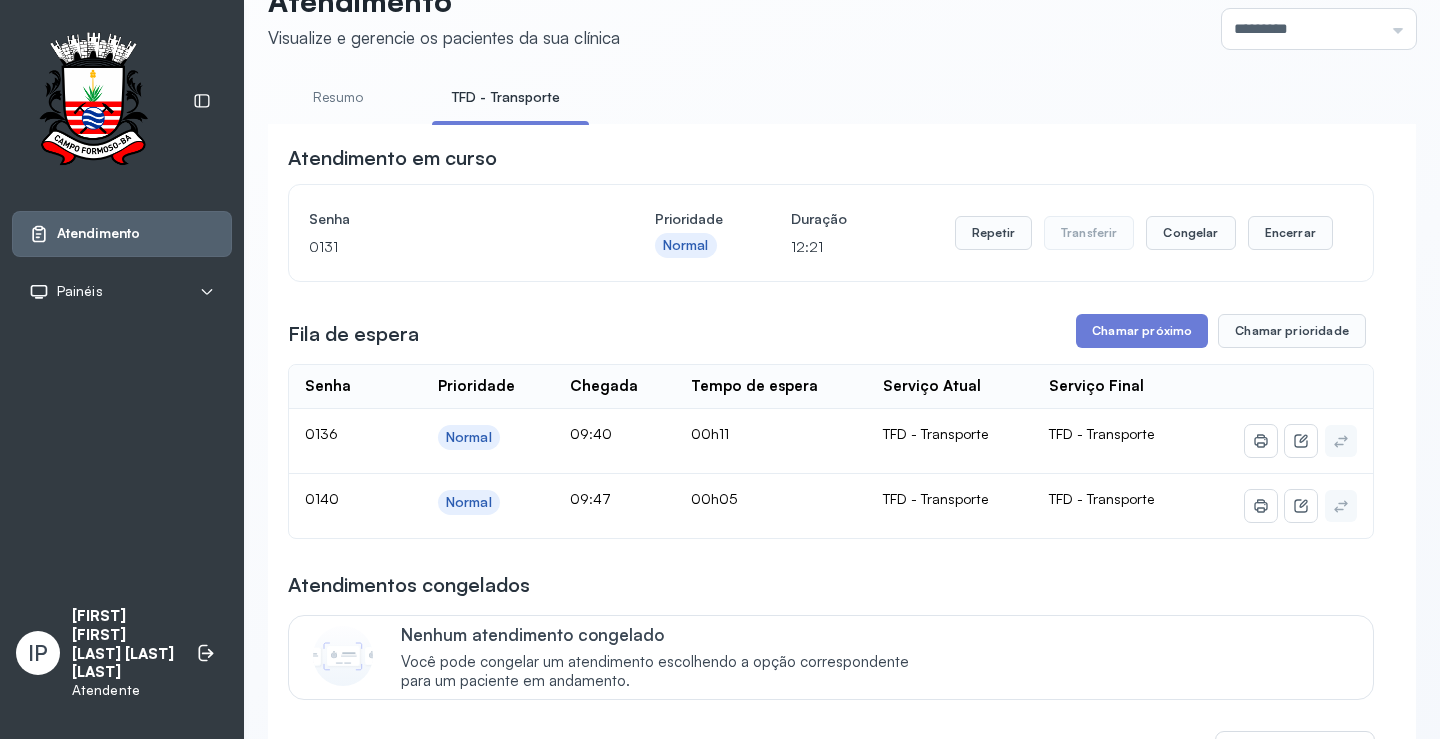 scroll, scrollTop: 100, scrollLeft: 0, axis: vertical 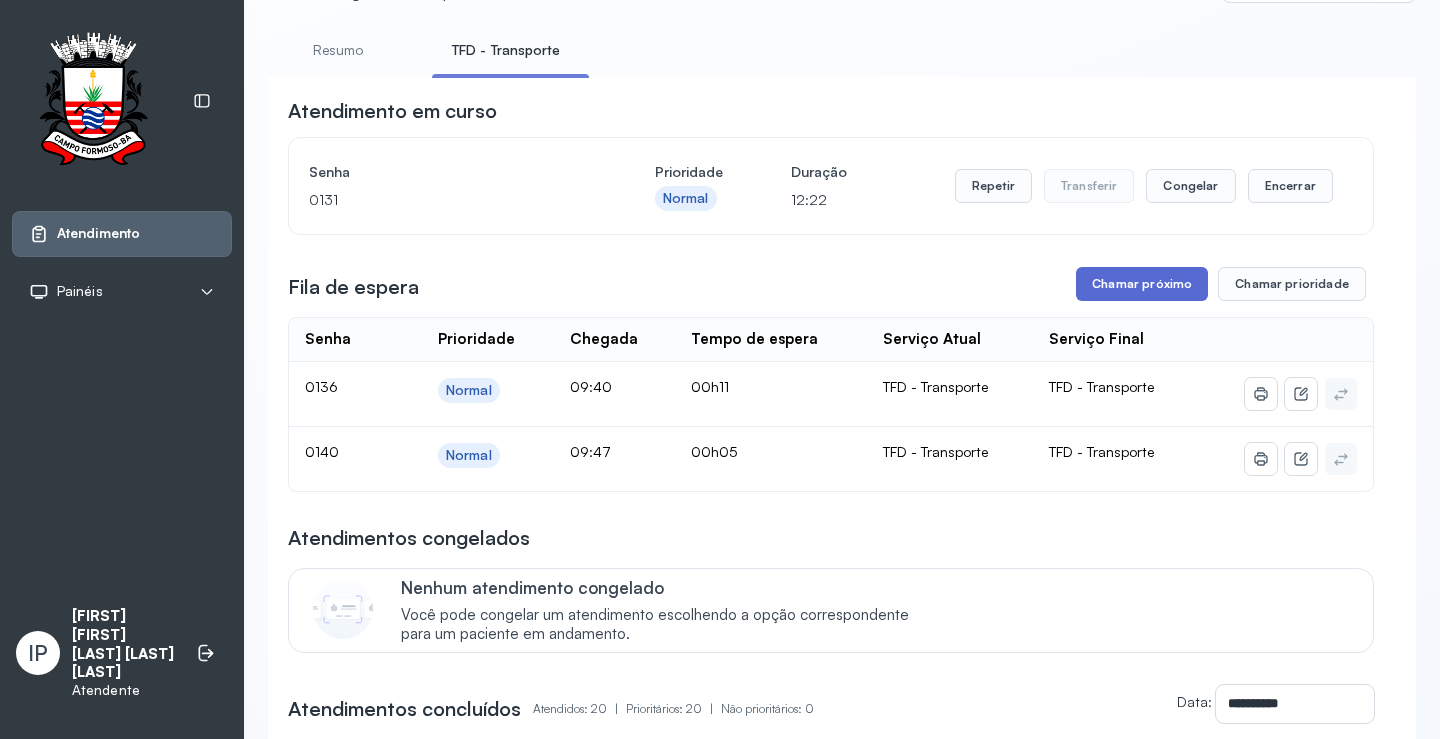 click on "Chamar próximo" at bounding box center (1142, 284) 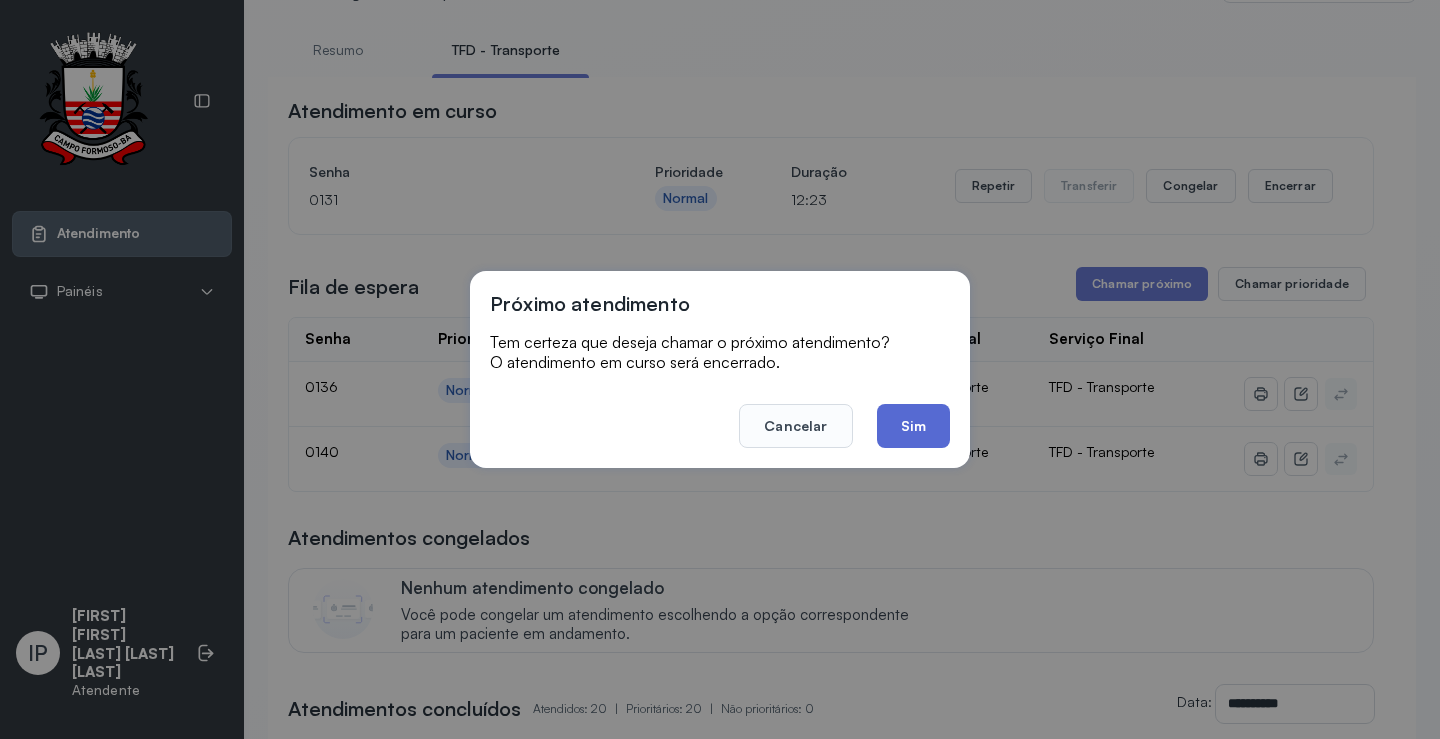 click on "Sim" 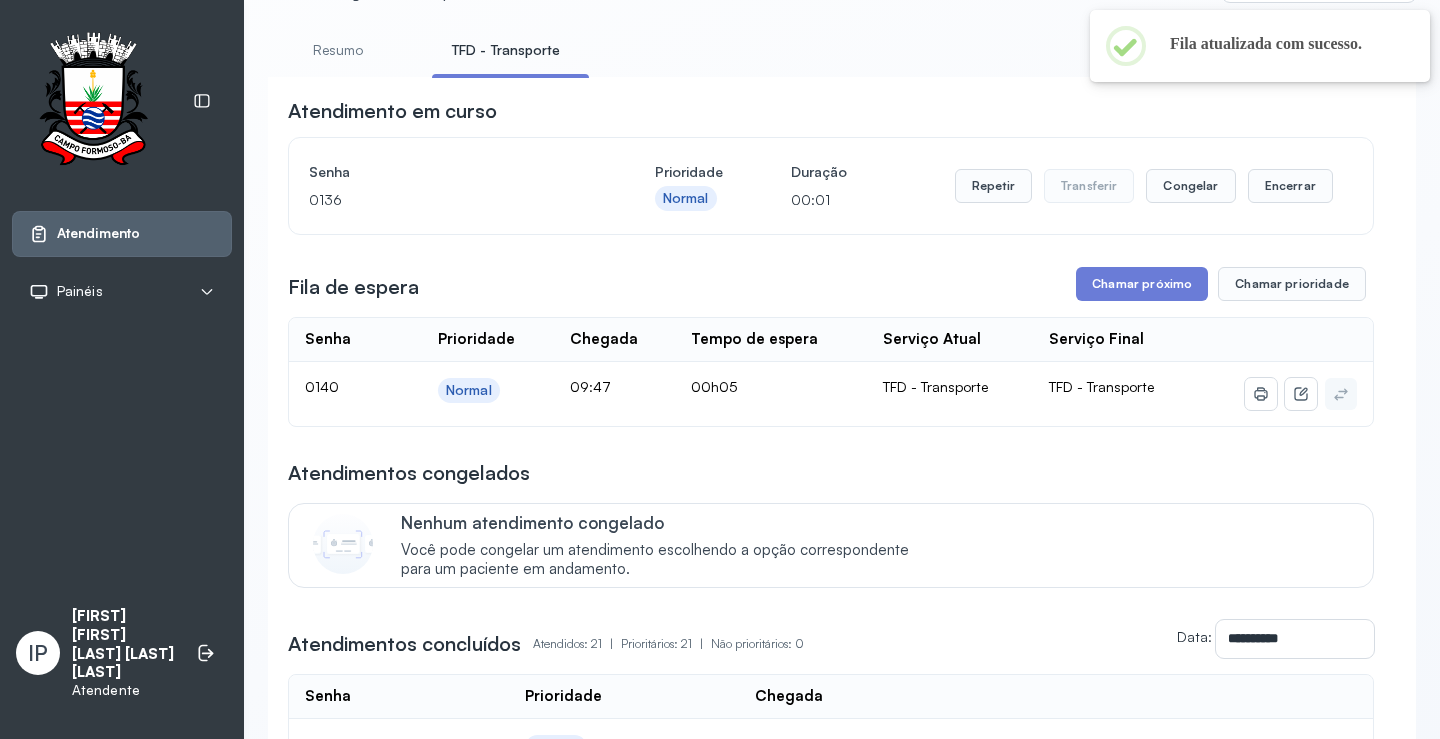 scroll, scrollTop: 0, scrollLeft: 0, axis: both 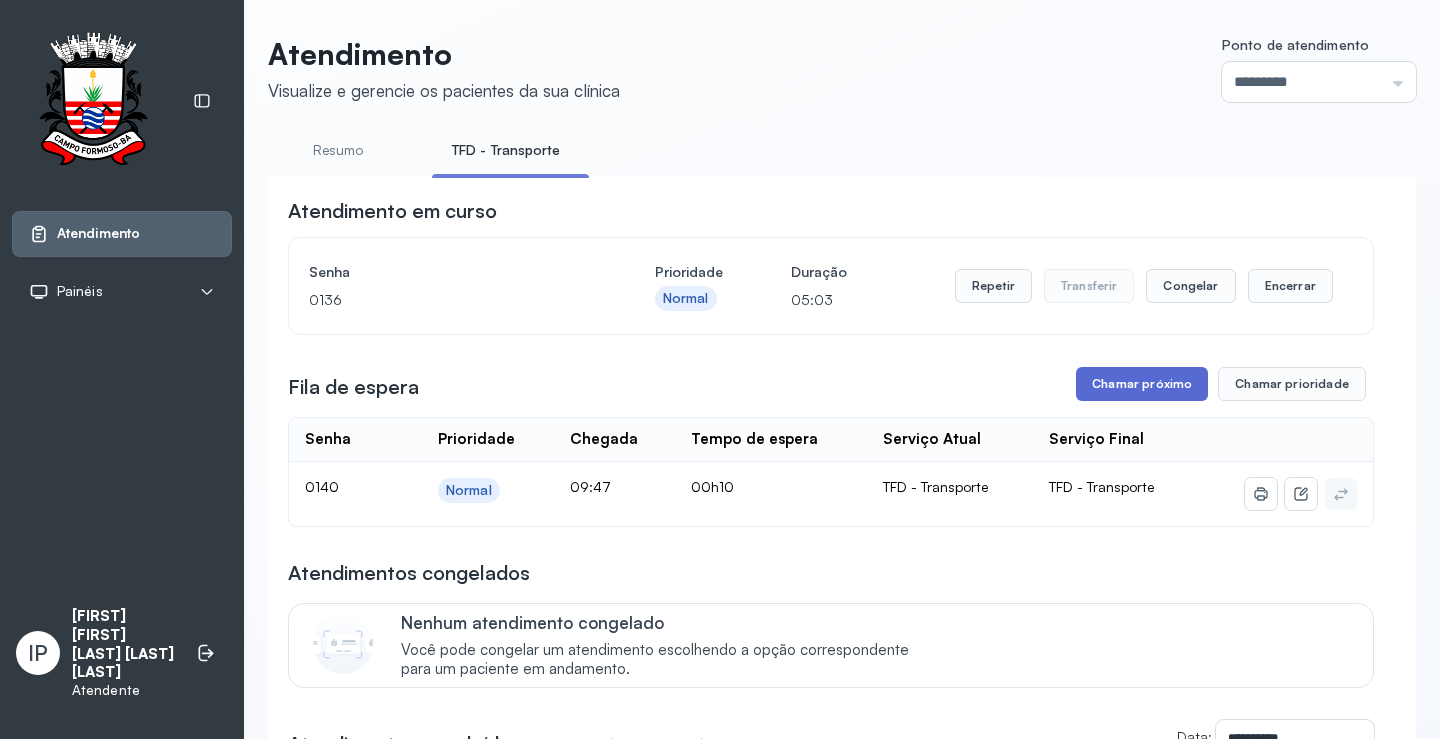 click on "Chamar próximo" at bounding box center [1142, 384] 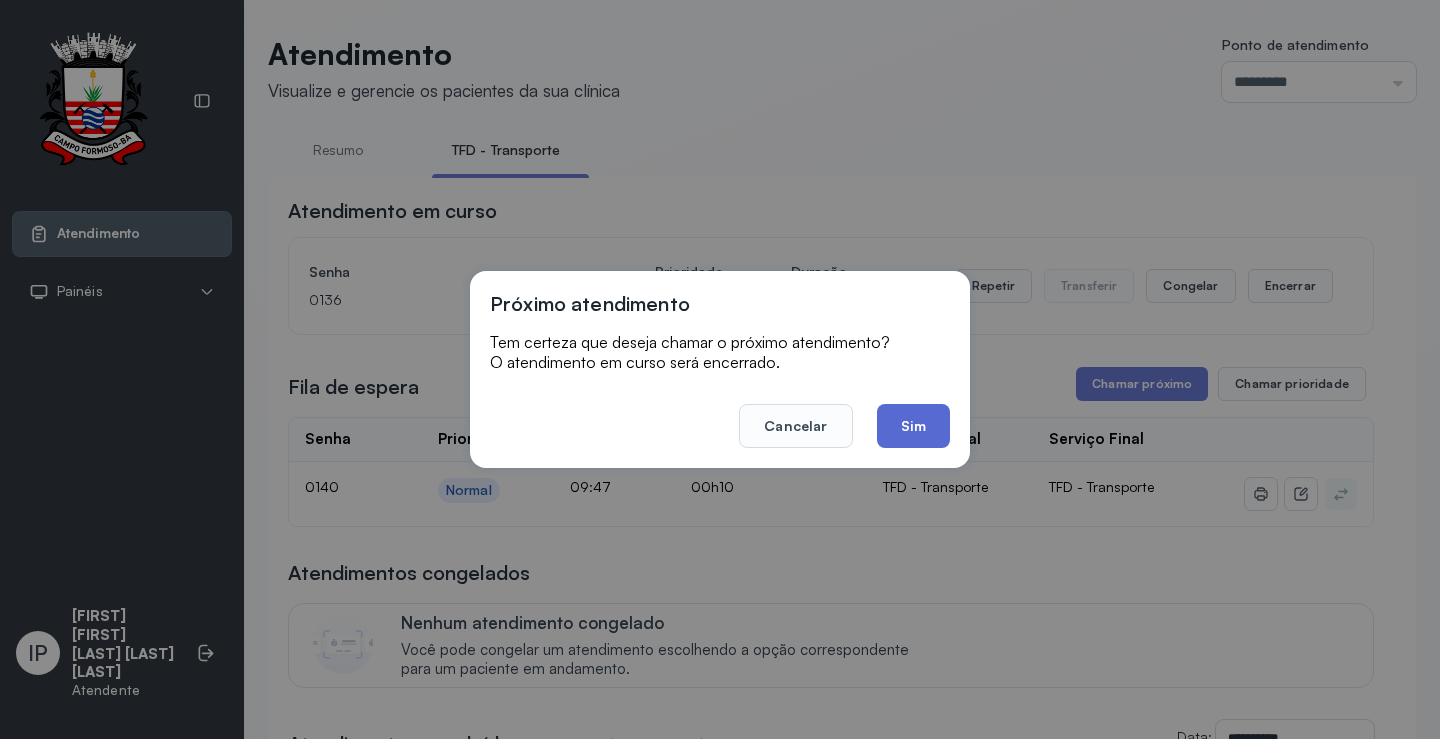 click on "Sim" 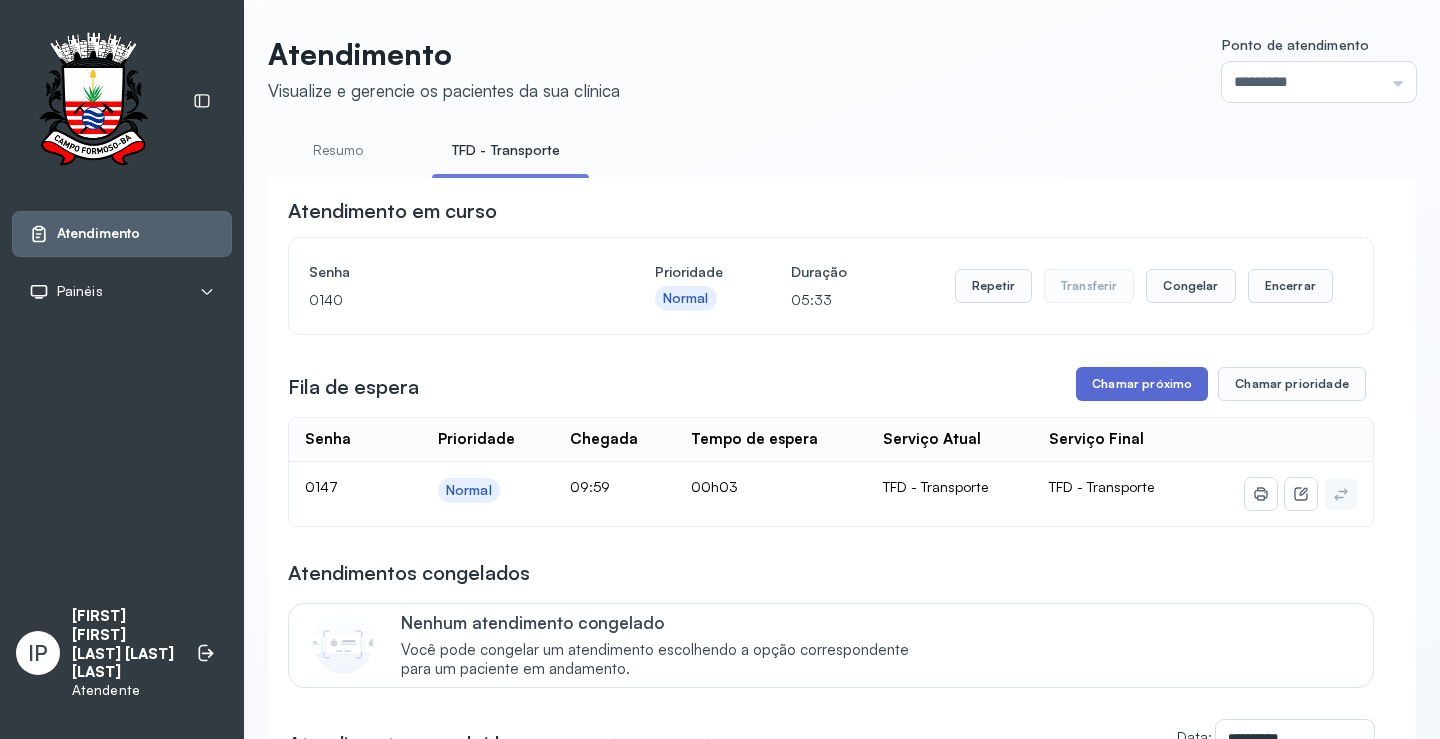 click on "Chamar próximo" at bounding box center [1142, 384] 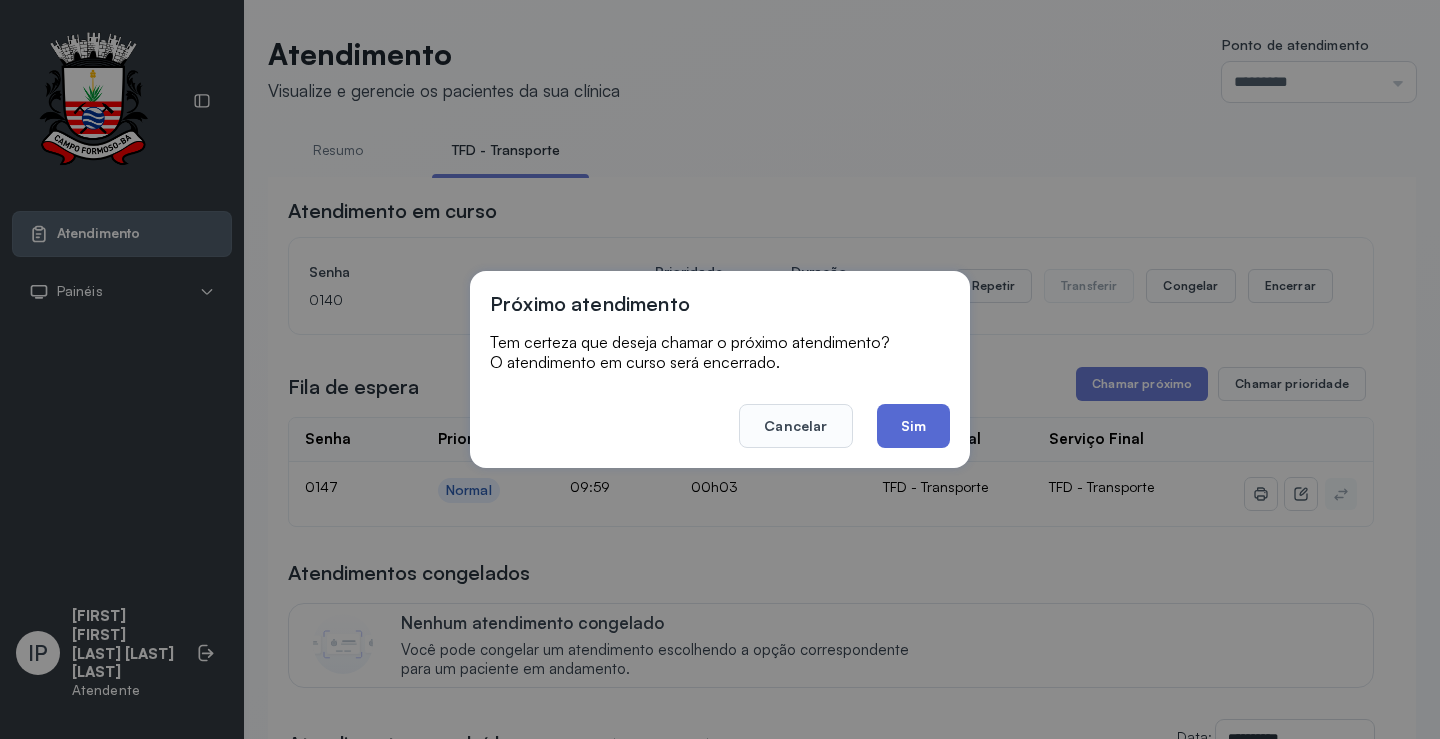 click on "Sim" 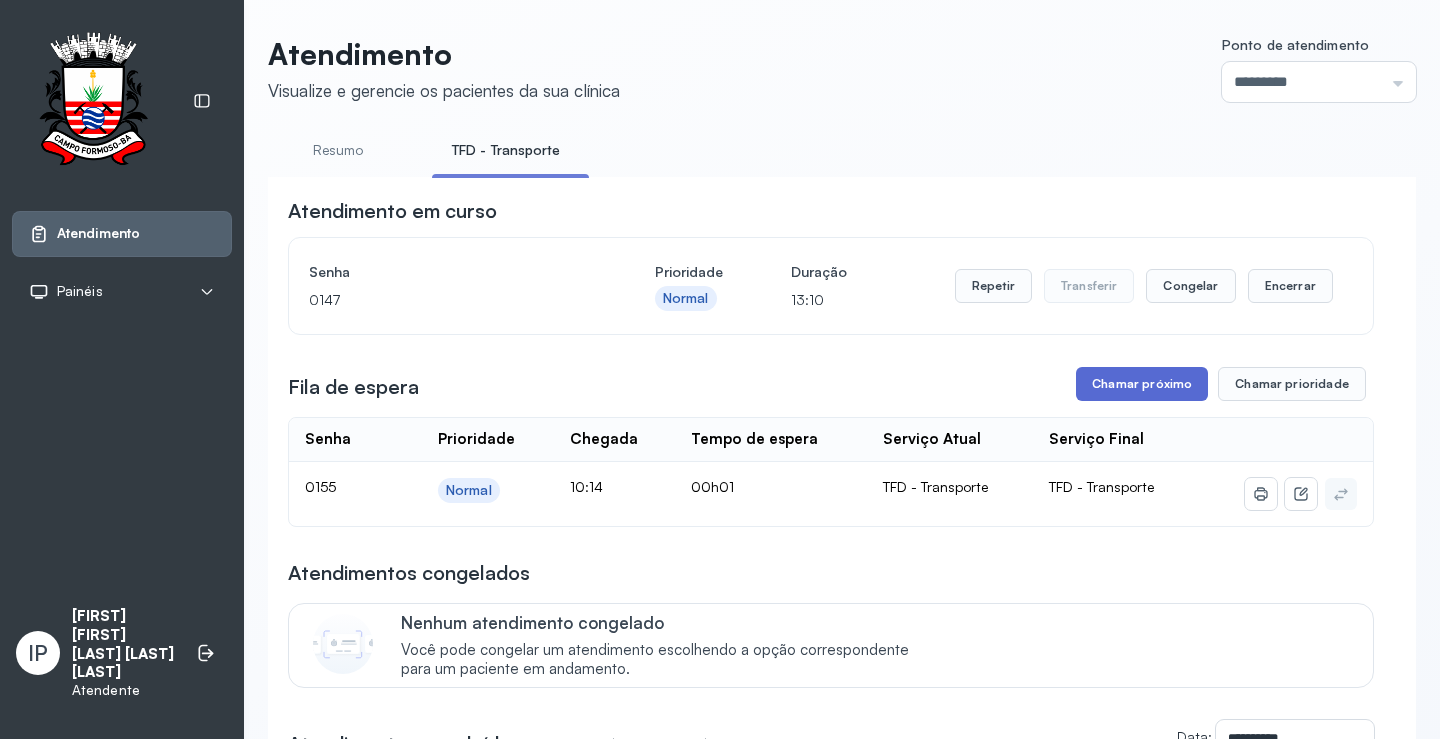 click on "Chamar próximo" at bounding box center (1142, 384) 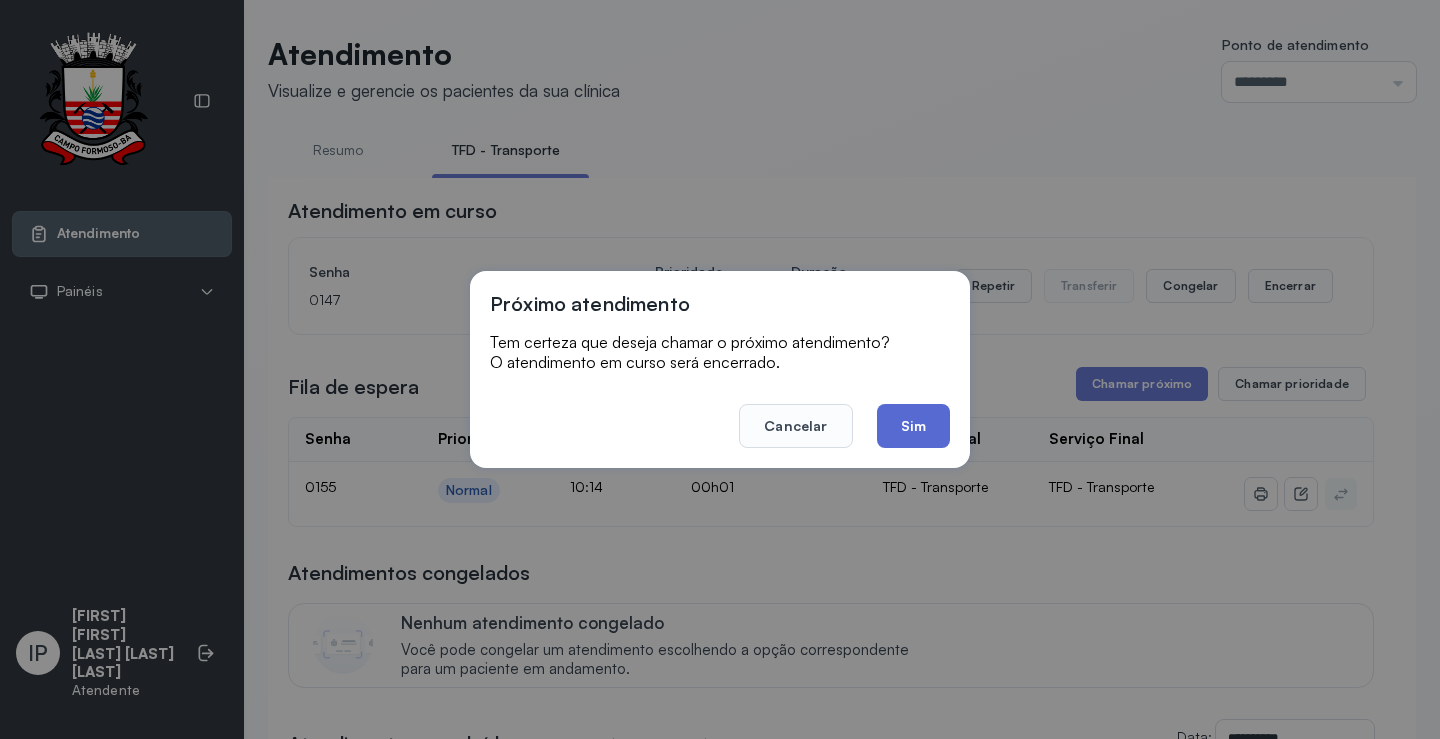 click on "Sim" 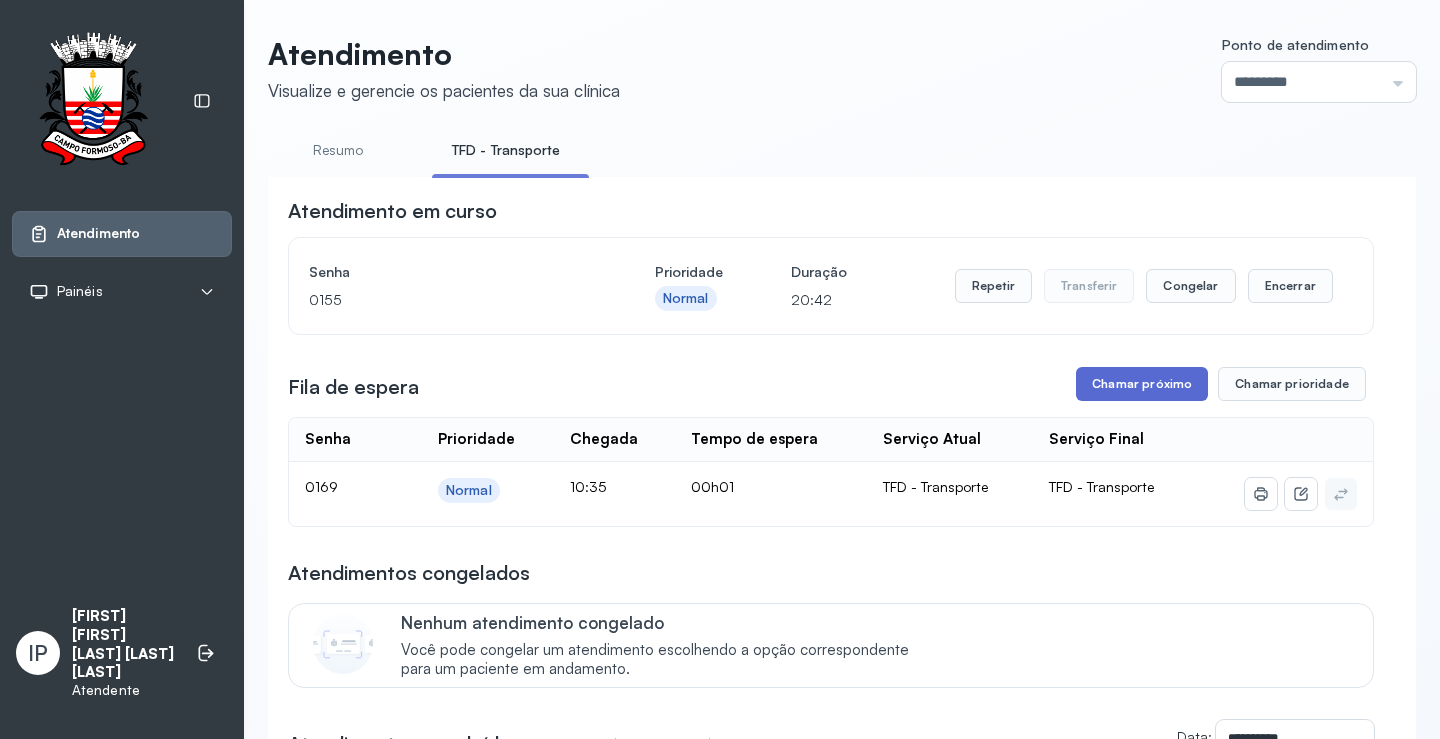 click on "Chamar próximo" at bounding box center [1142, 384] 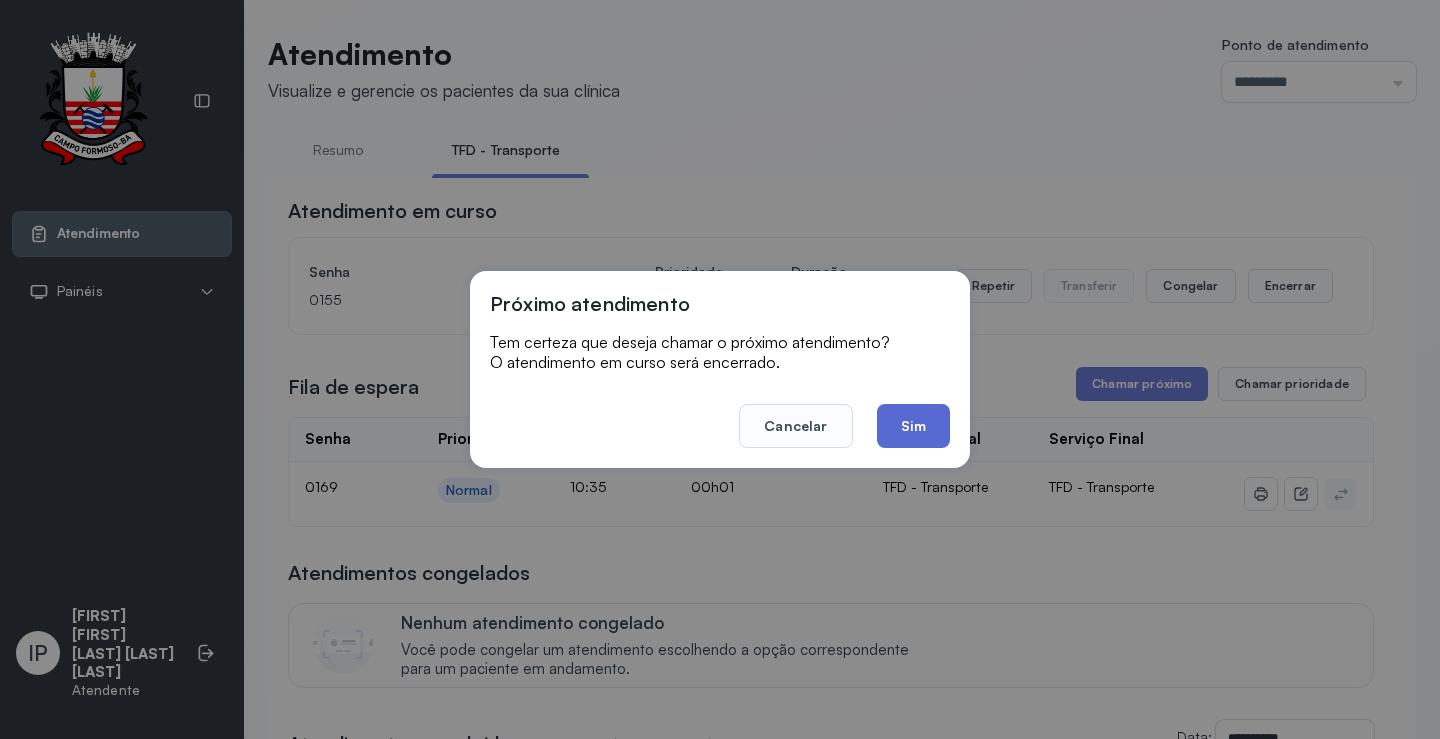click on "Sim" 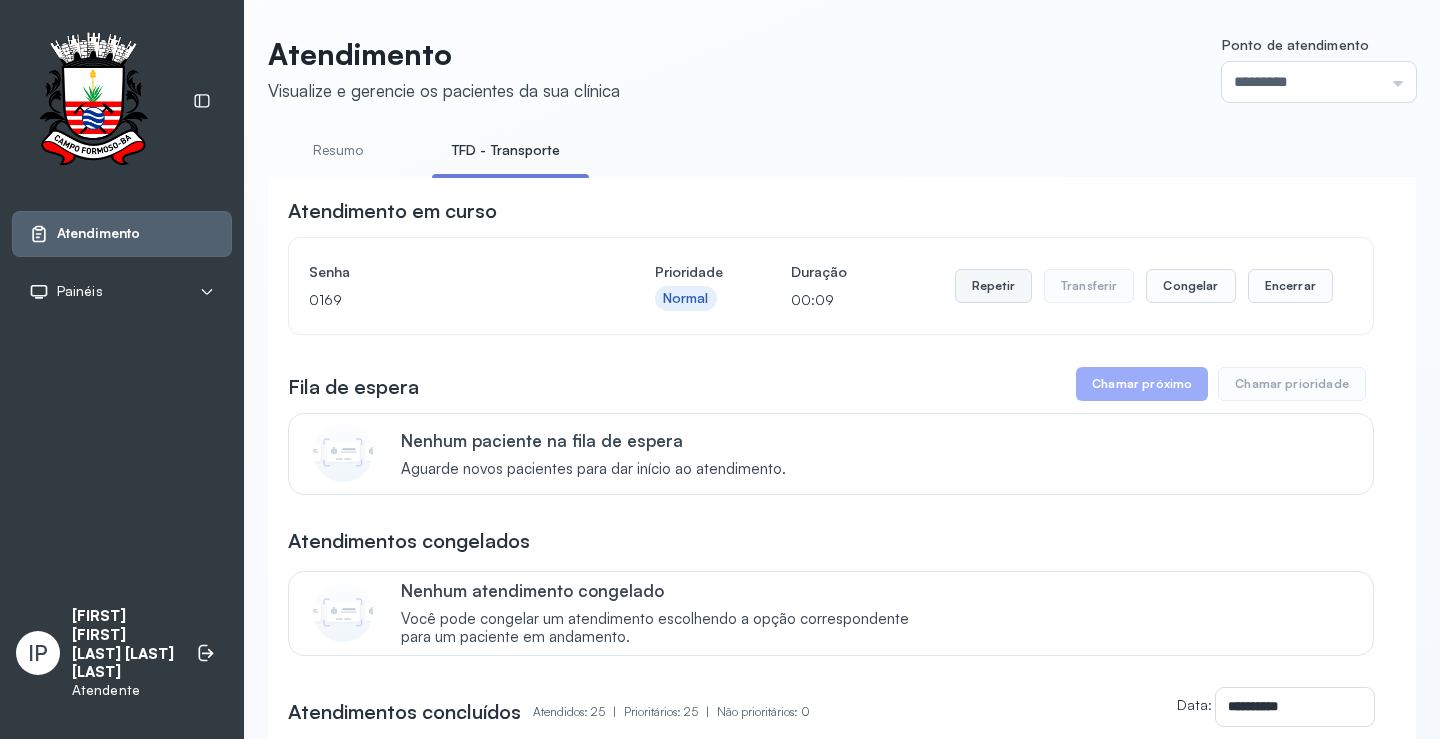 click on "Repetir" at bounding box center [993, 286] 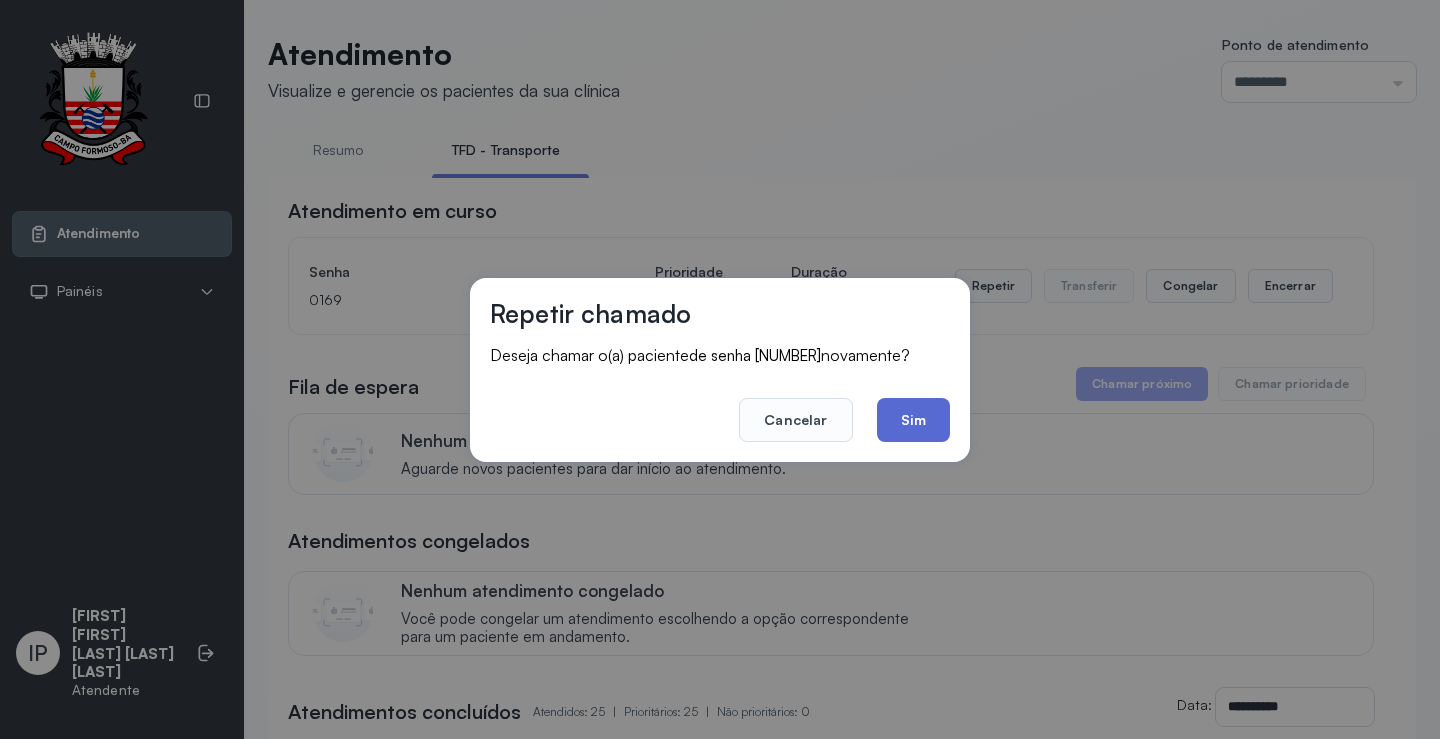 click on "Sim" 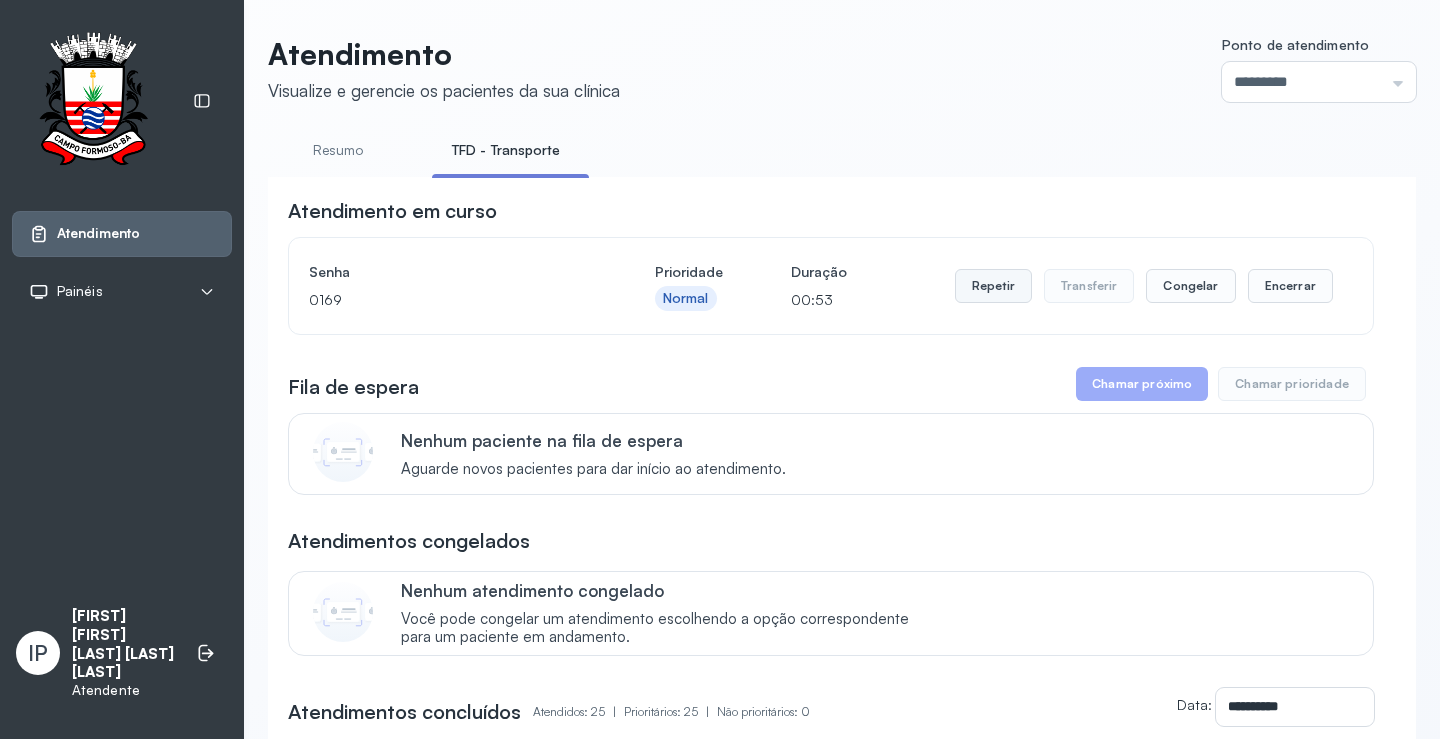 click on "Repetir" at bounding box center [993, 286] 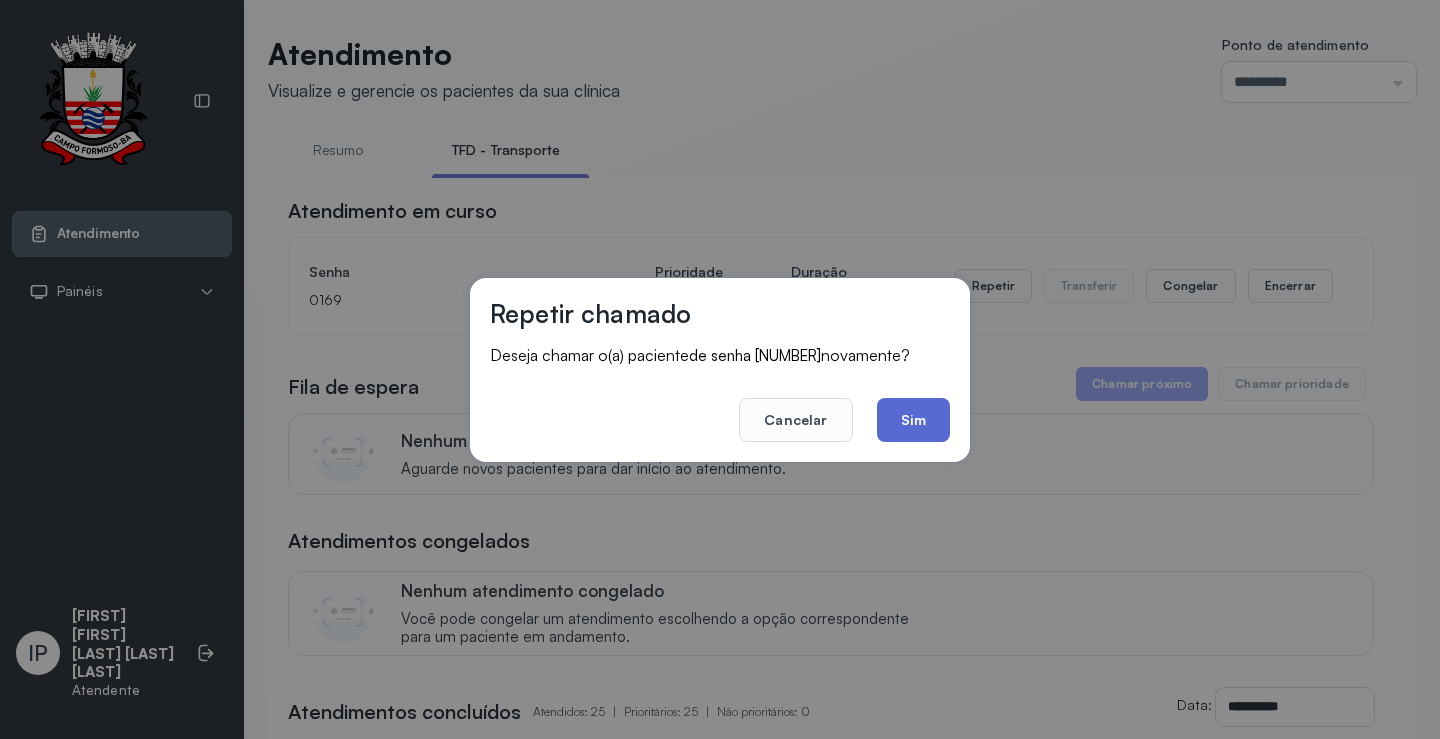 click on "Sim" 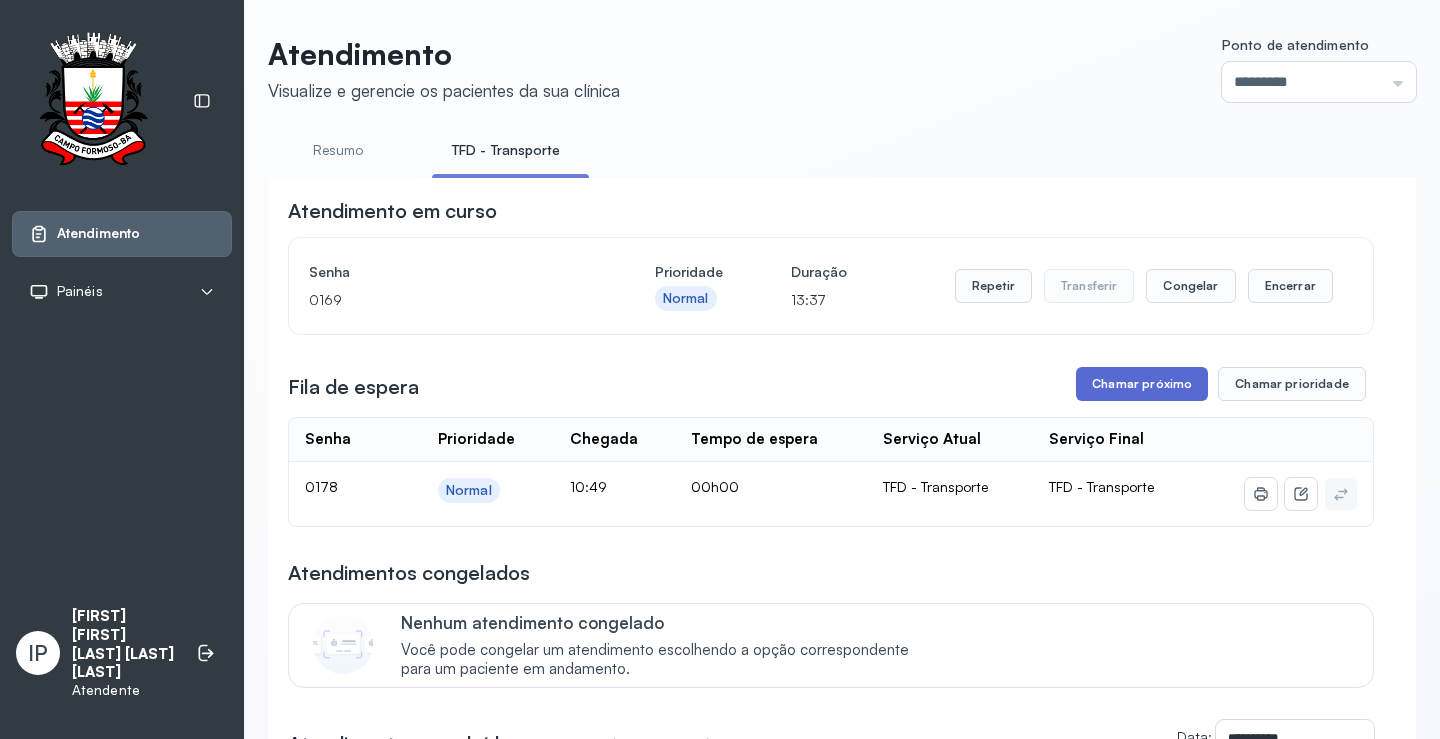 click on "Chamar próximo" at bounding box center [1142, 384] 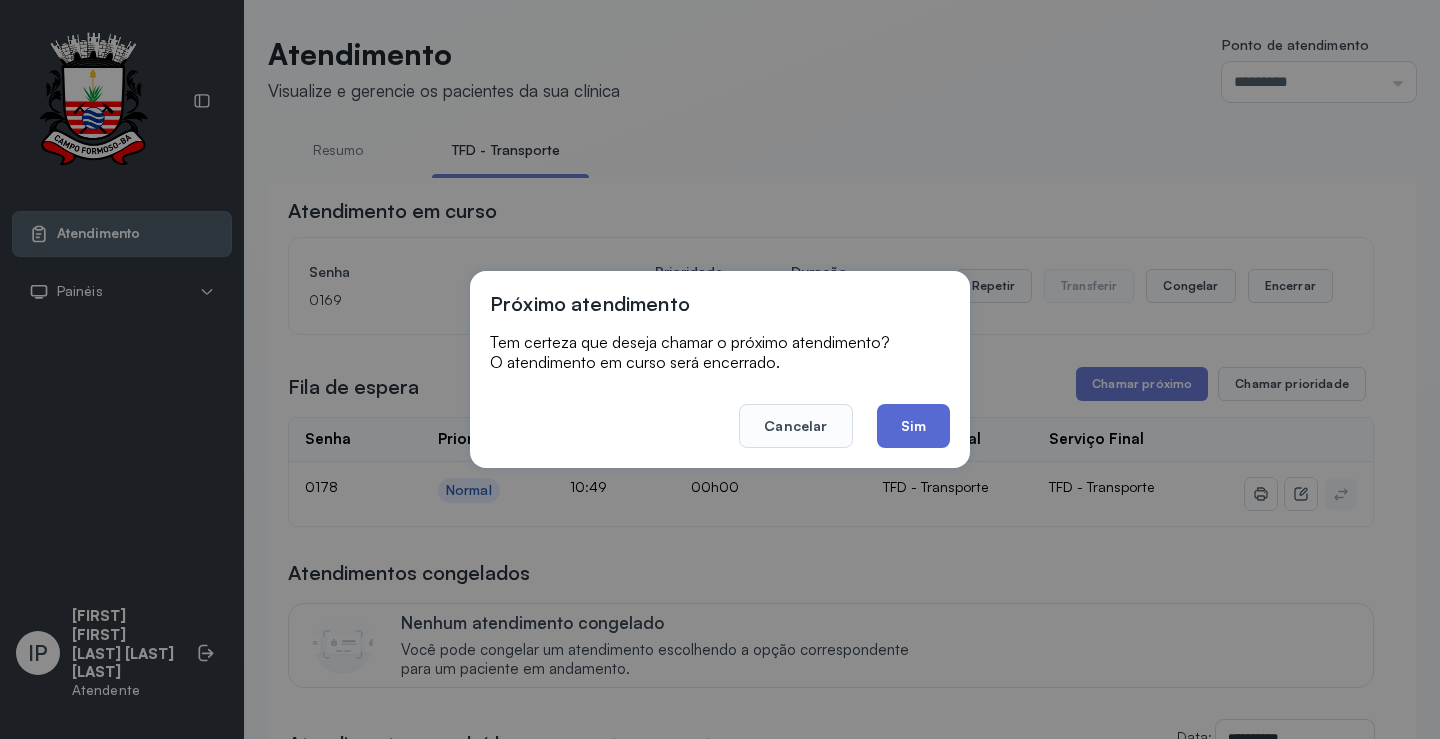 click on "Sim" 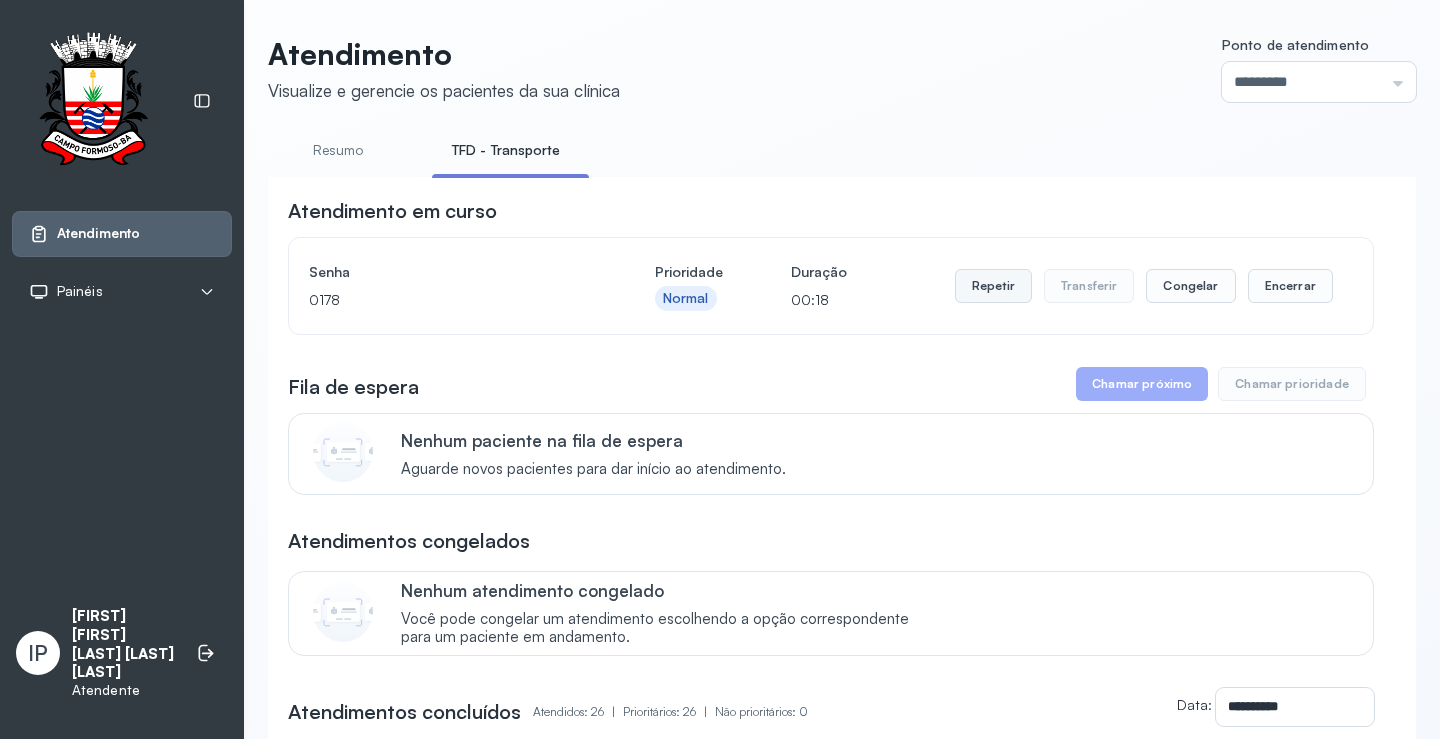 click on "Repetir" at bounding box center [993, 286] 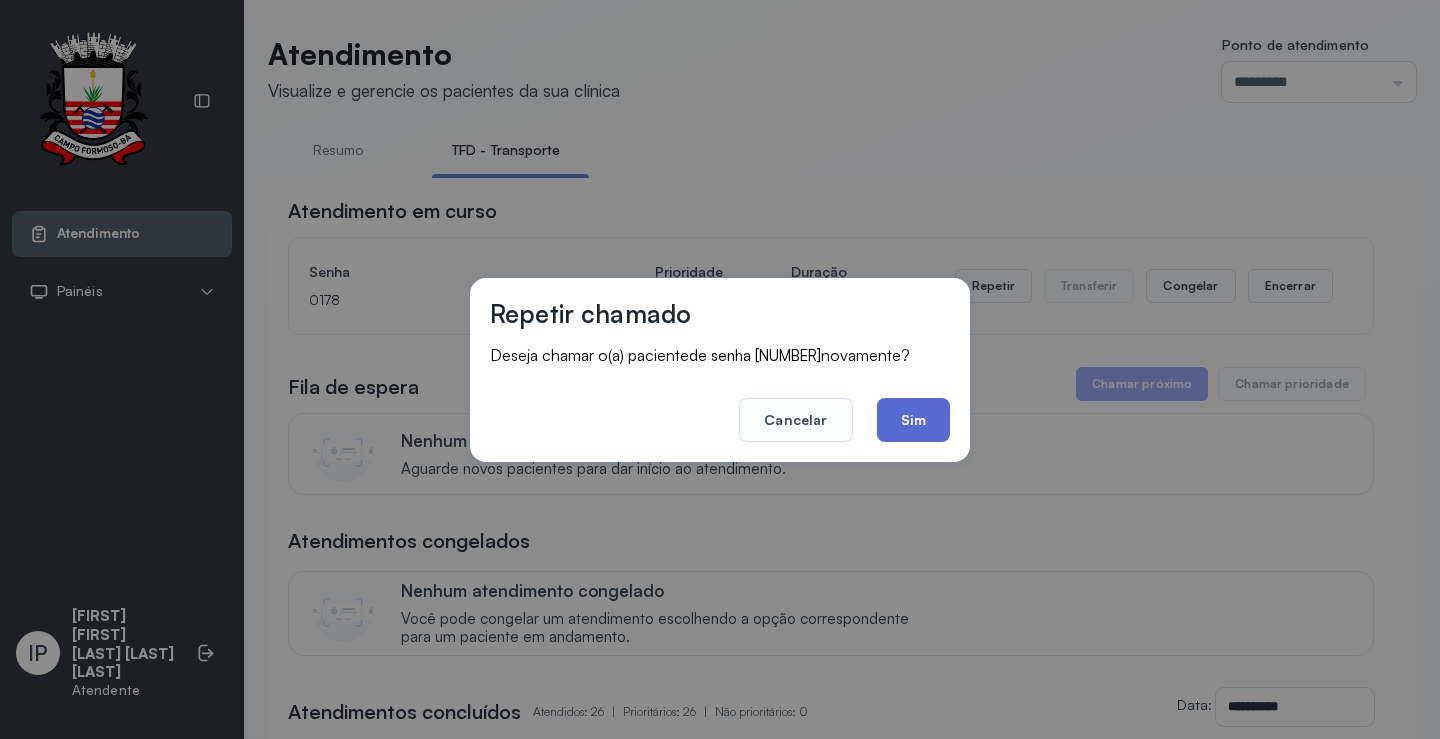 click on "Sim" 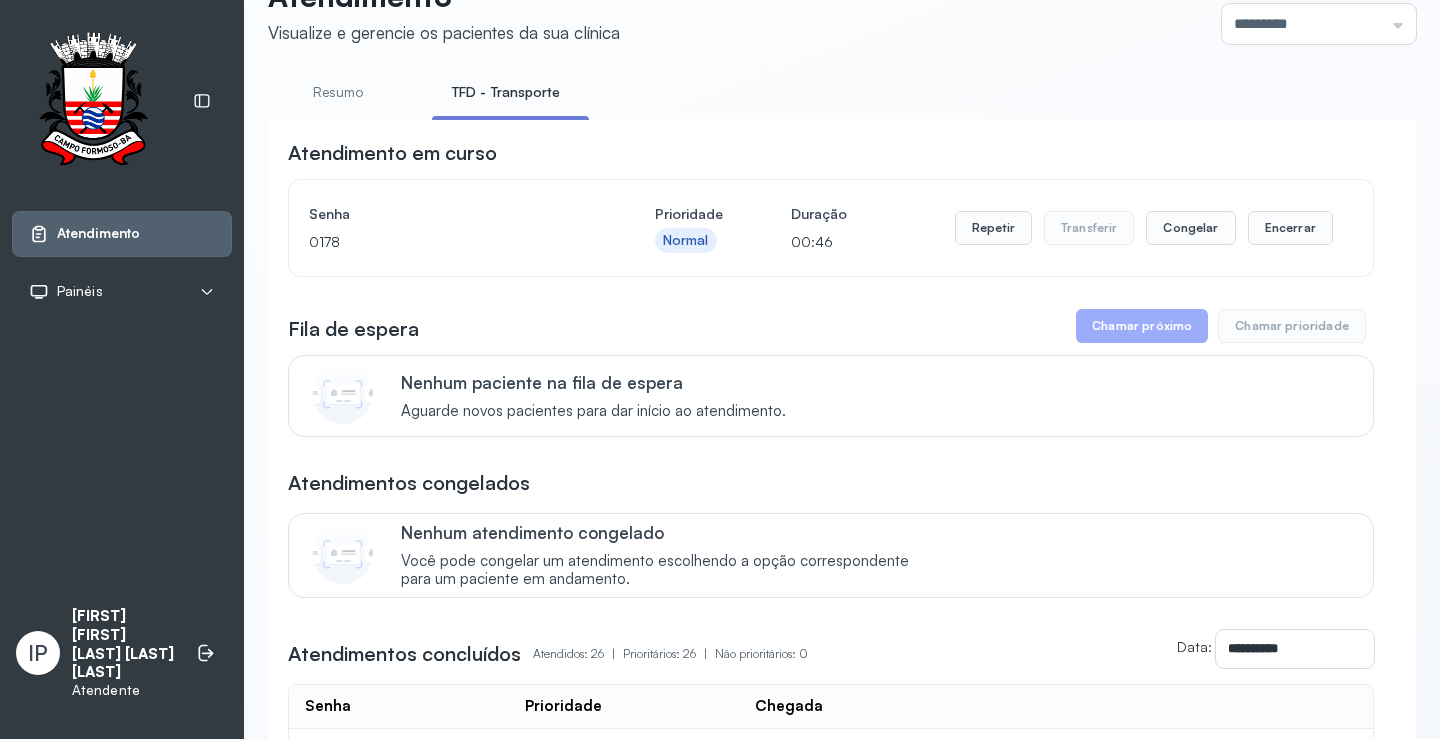 scroll, scrollTop: 0, scrollLeft: 0, axis: both 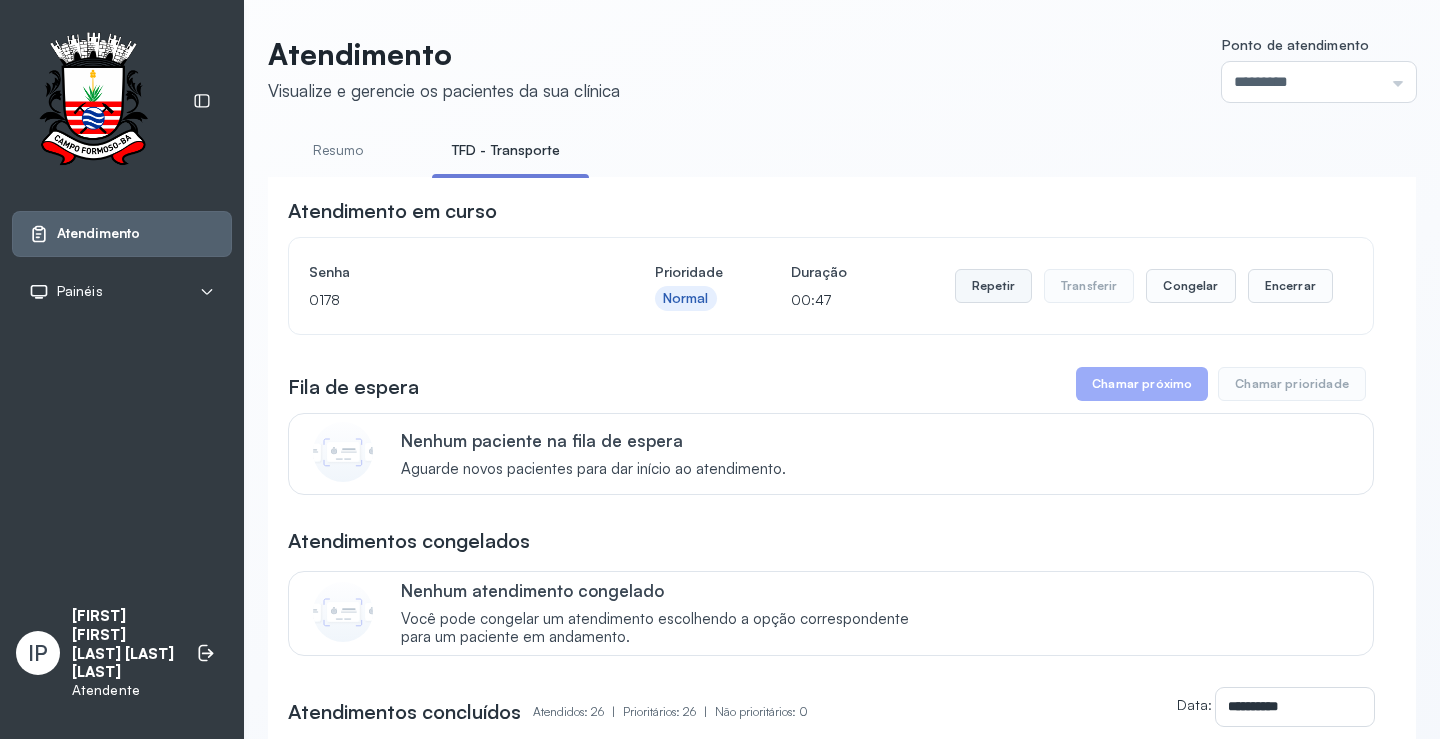 click on "Repetir" at bounding box center [993, 286] 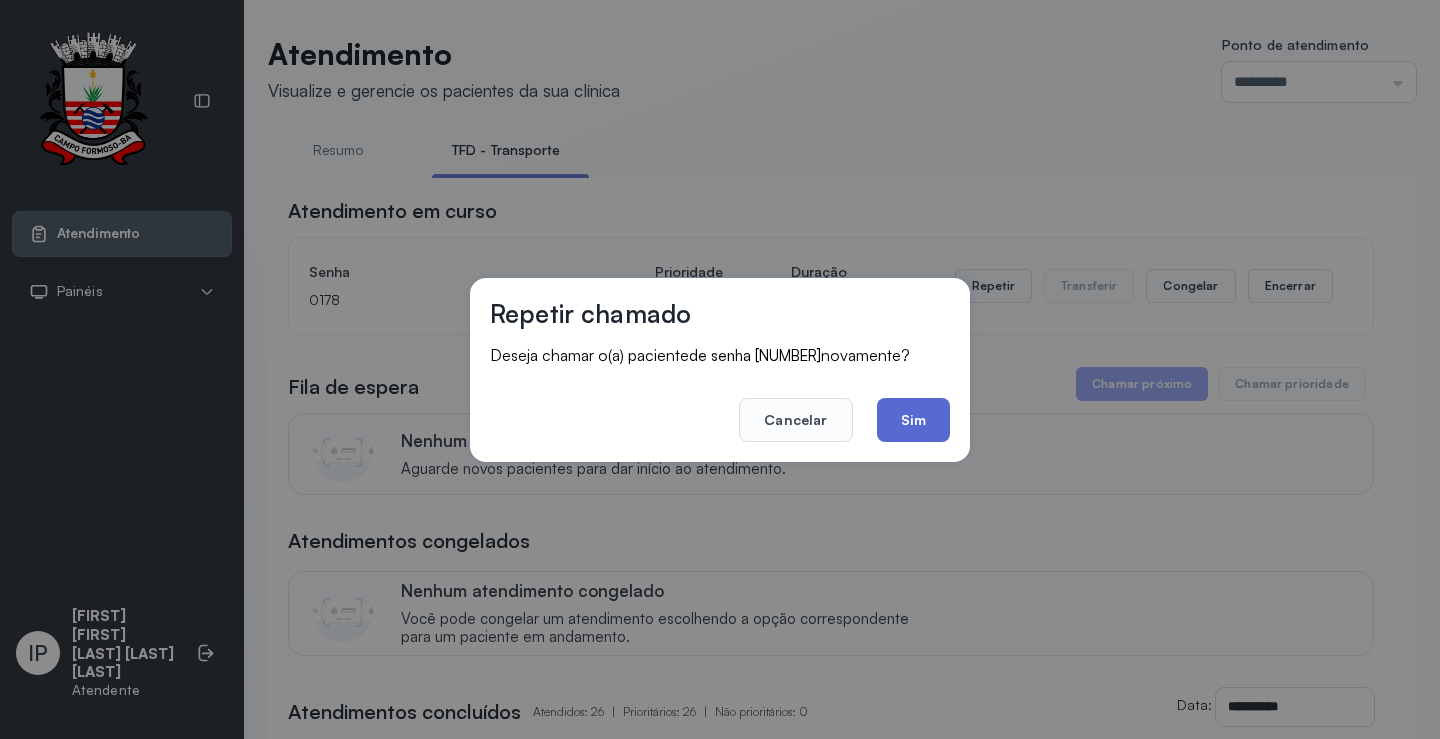 click on "Sim" 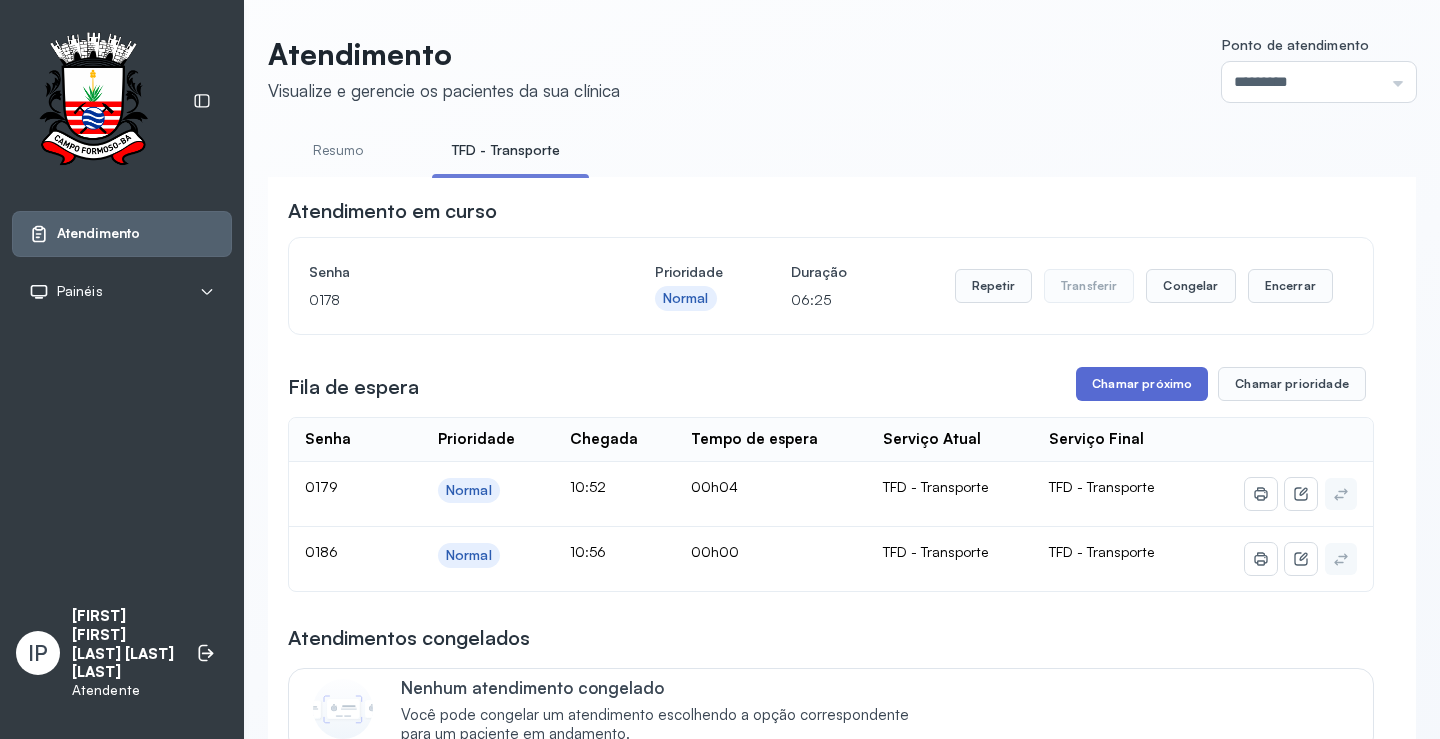 click on "Chamar próximo" at bounding box center [1142, 384] 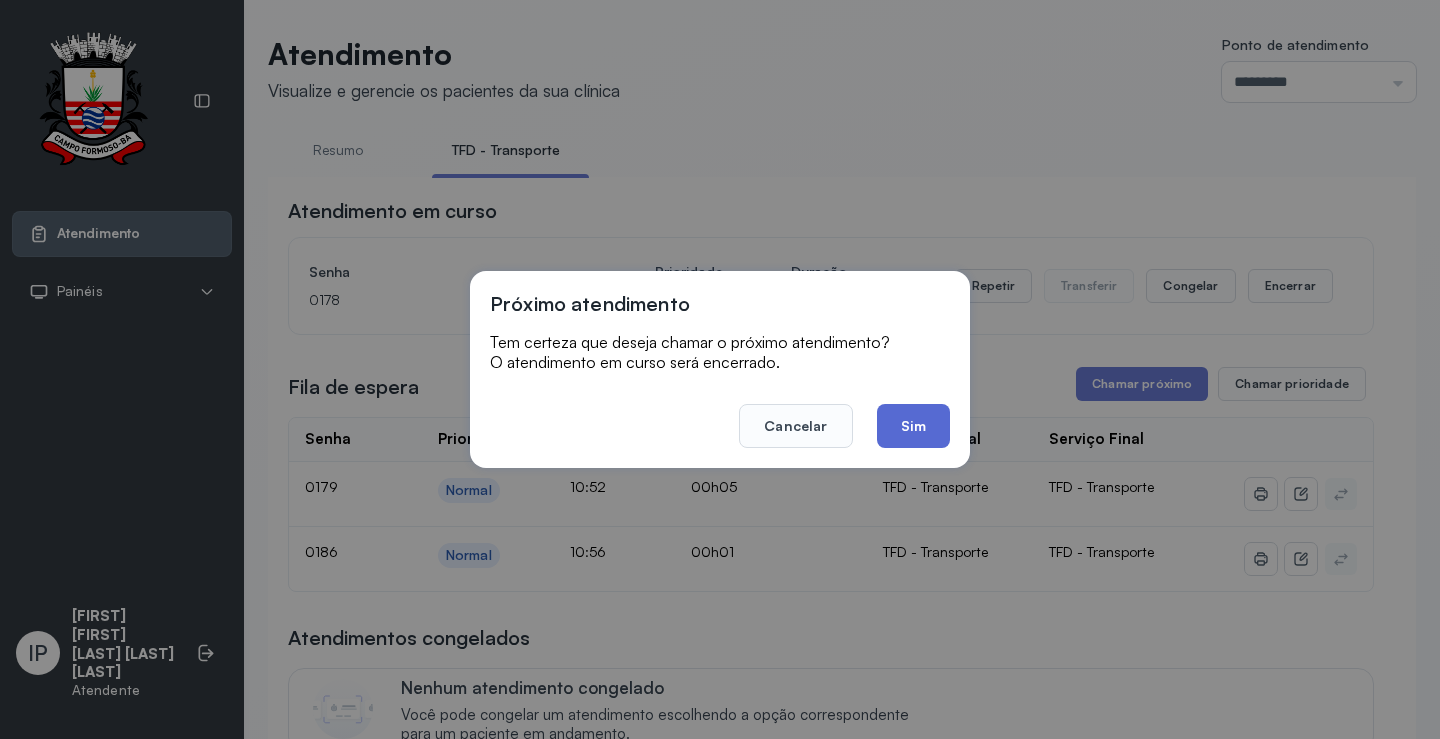 click on "Sim" 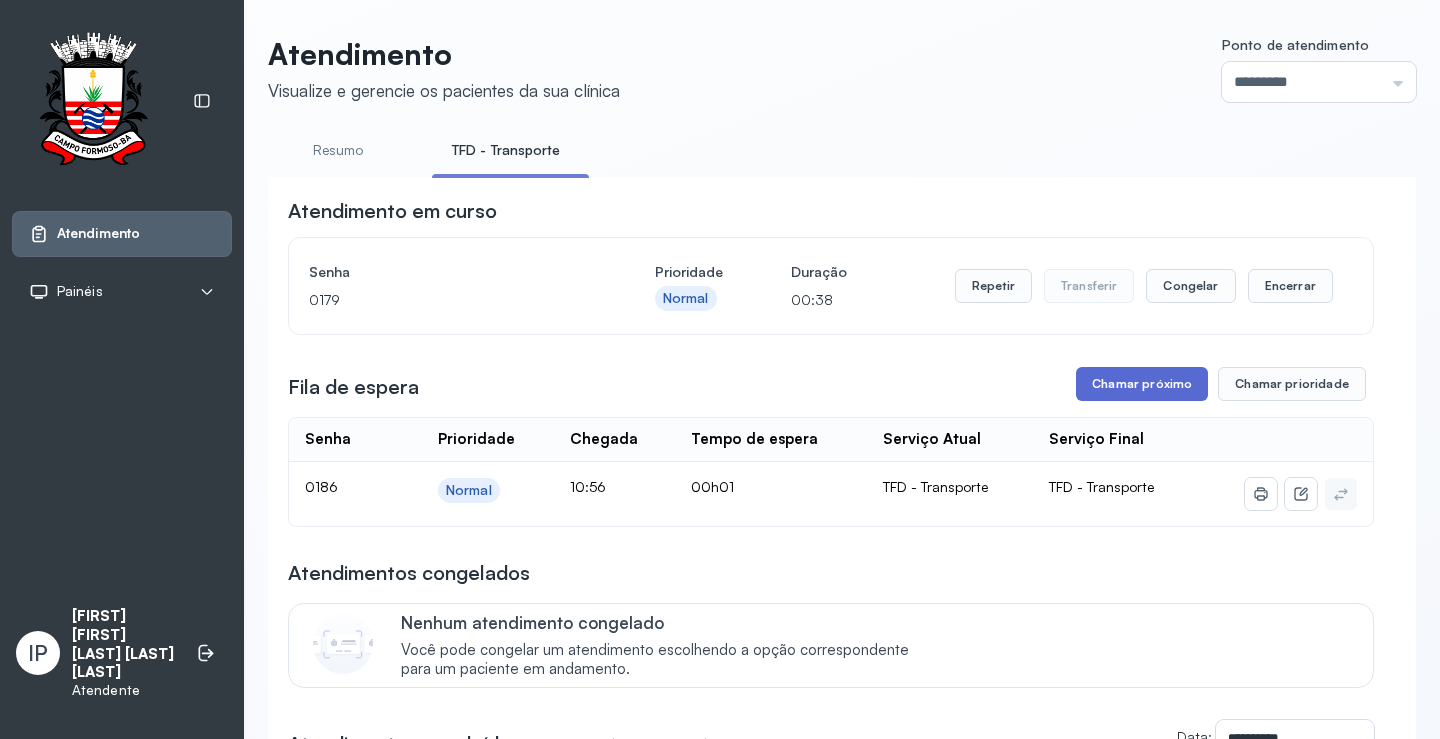 click on "Chamar próximo" at bounding box center (1142, 384) 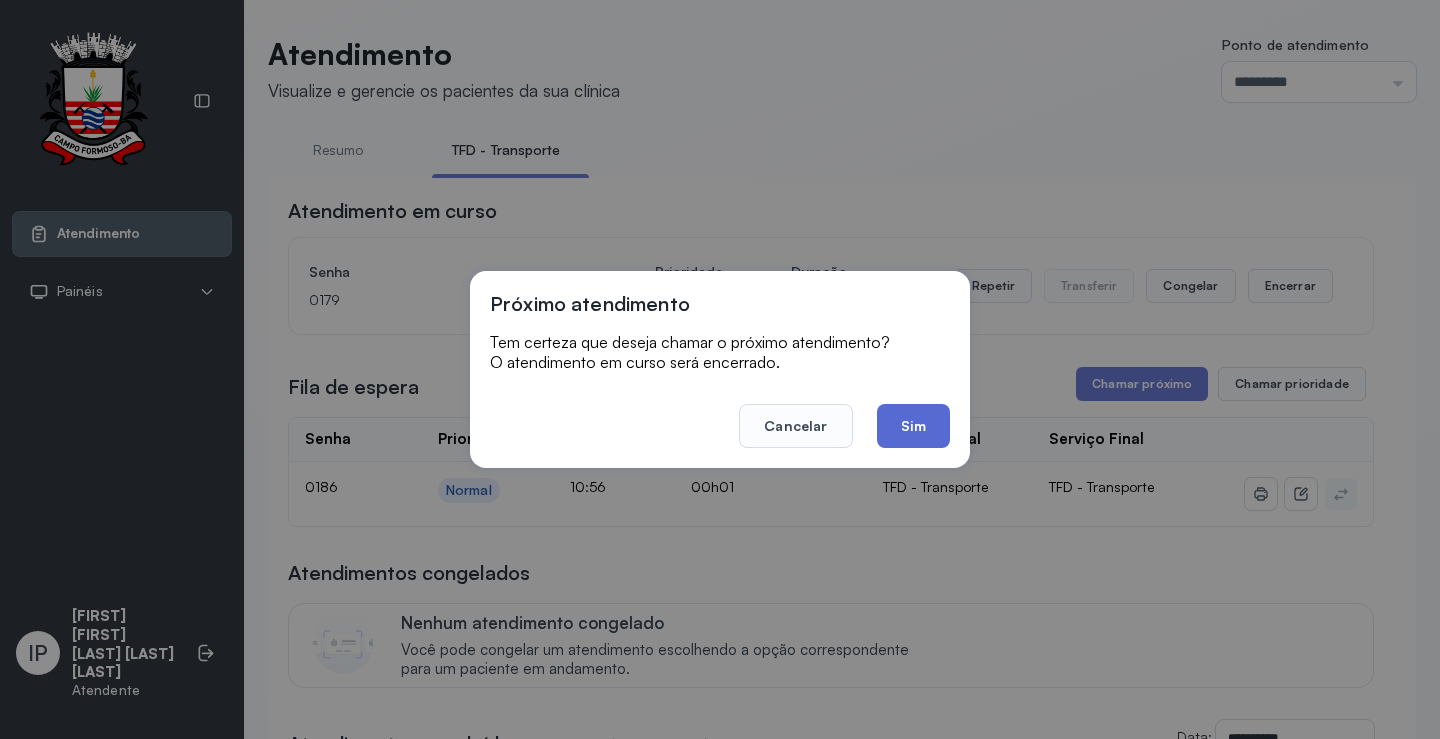 click on "Sim" 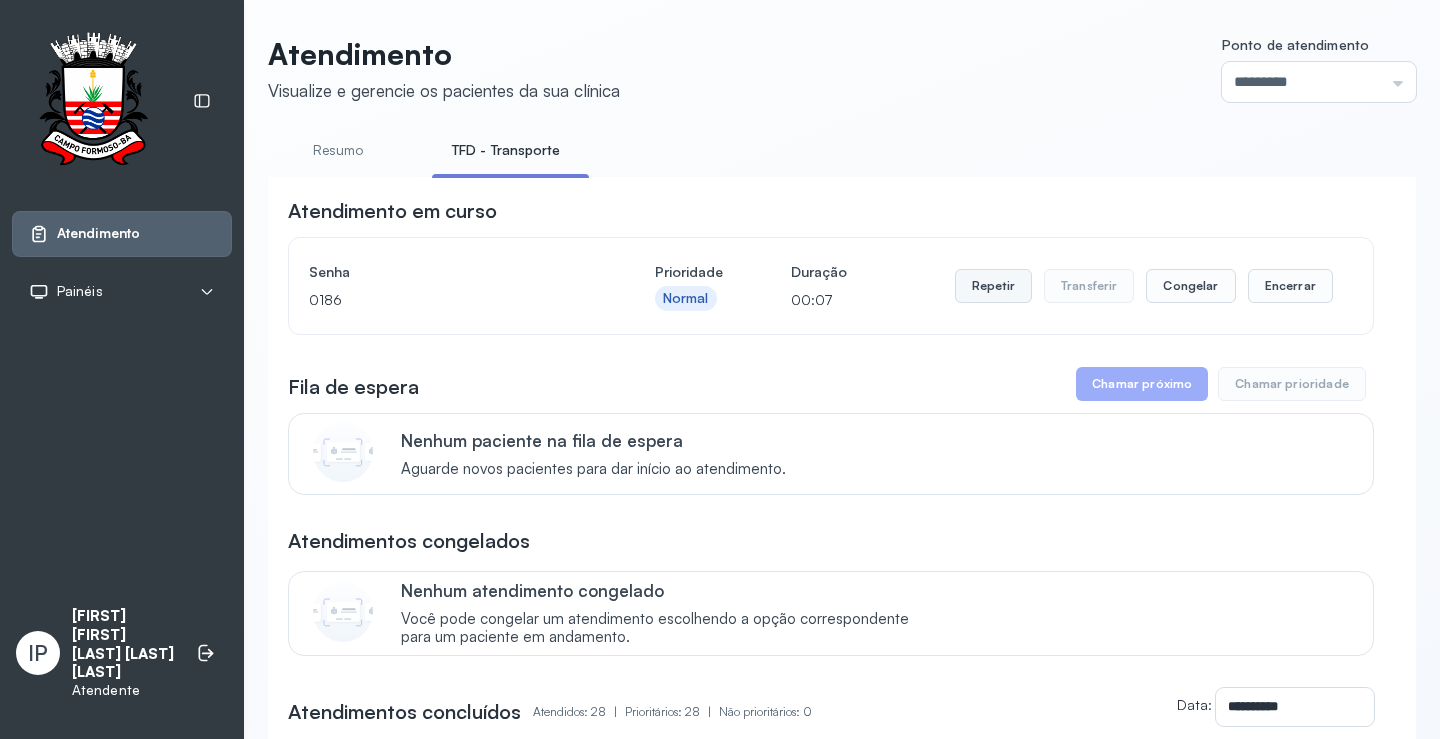 click on "Repetir" at bounding box center (993, 286) 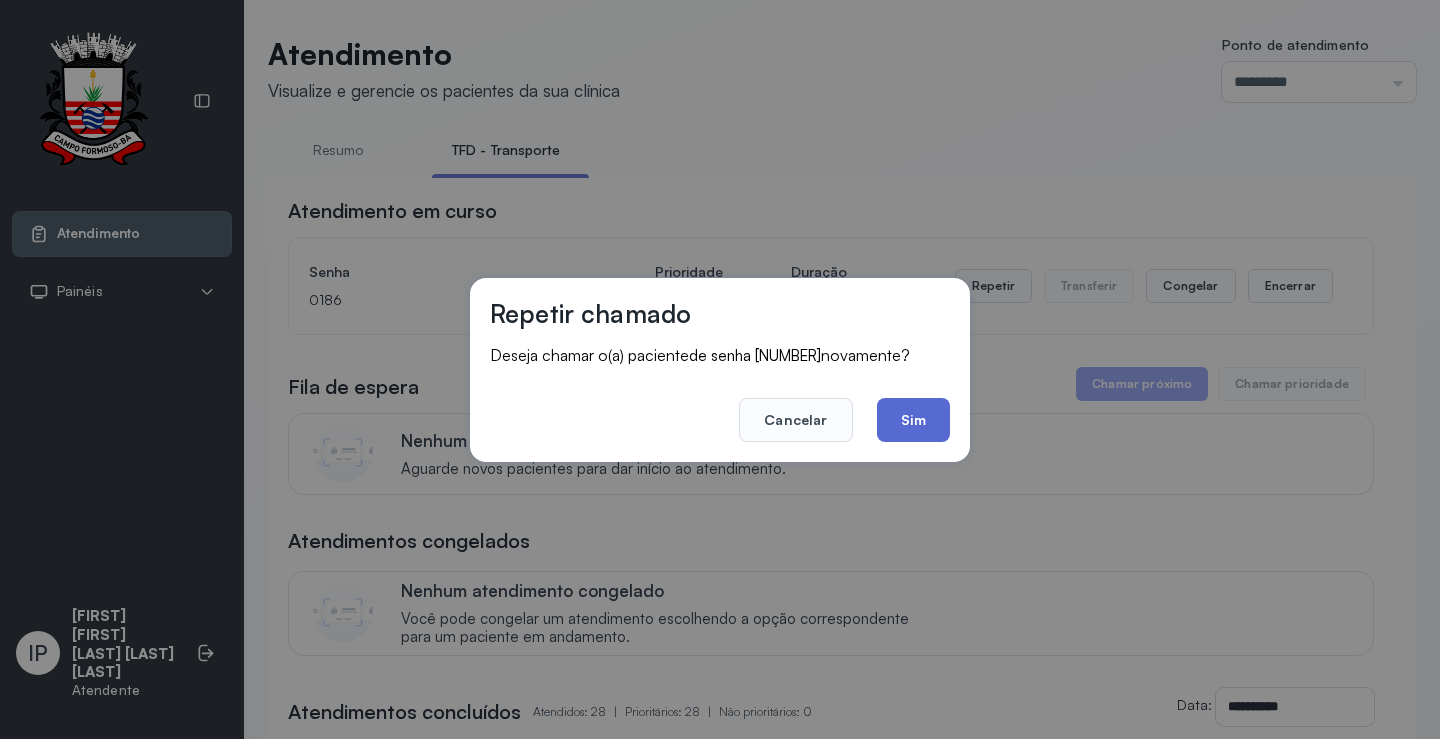 click on "Sim" 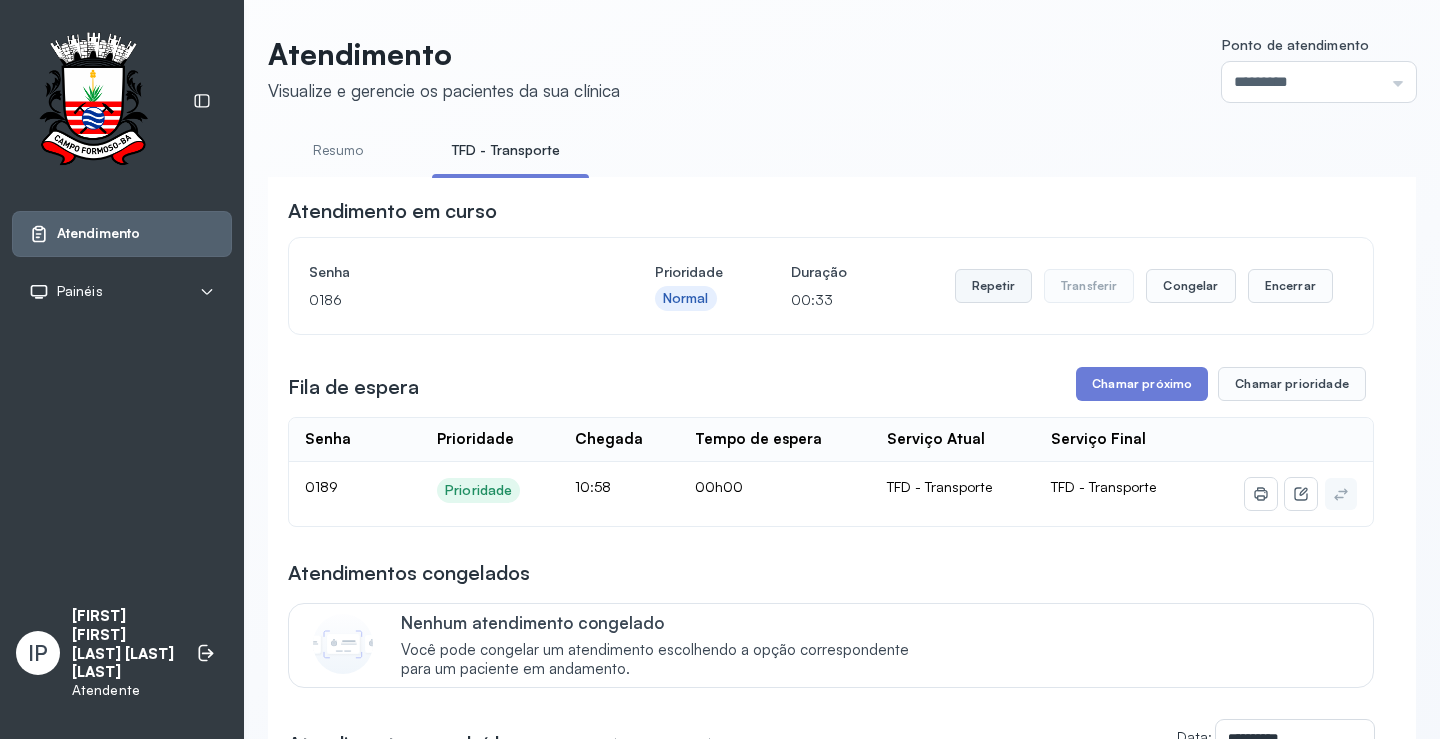 click on "Repetir" at bounding box center (993, 286) 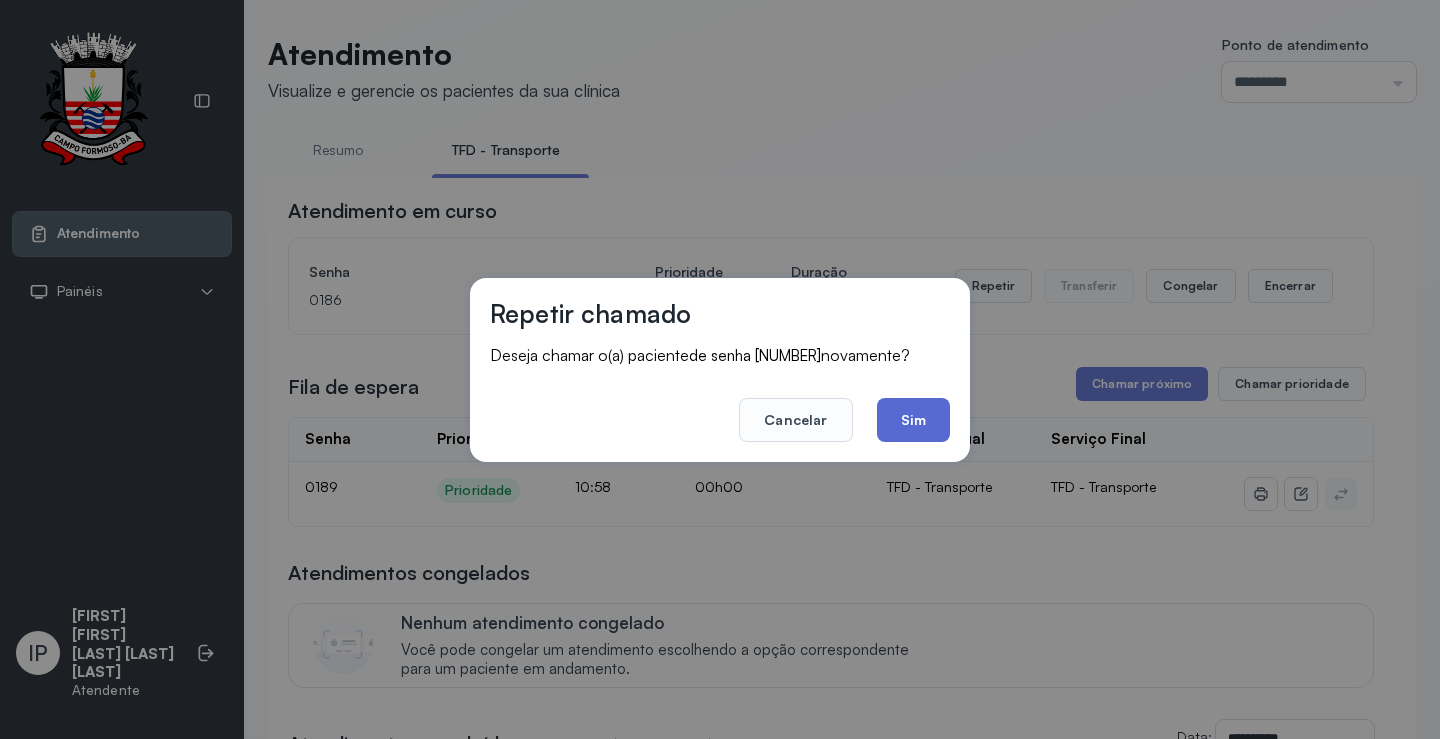 click on "Sim" 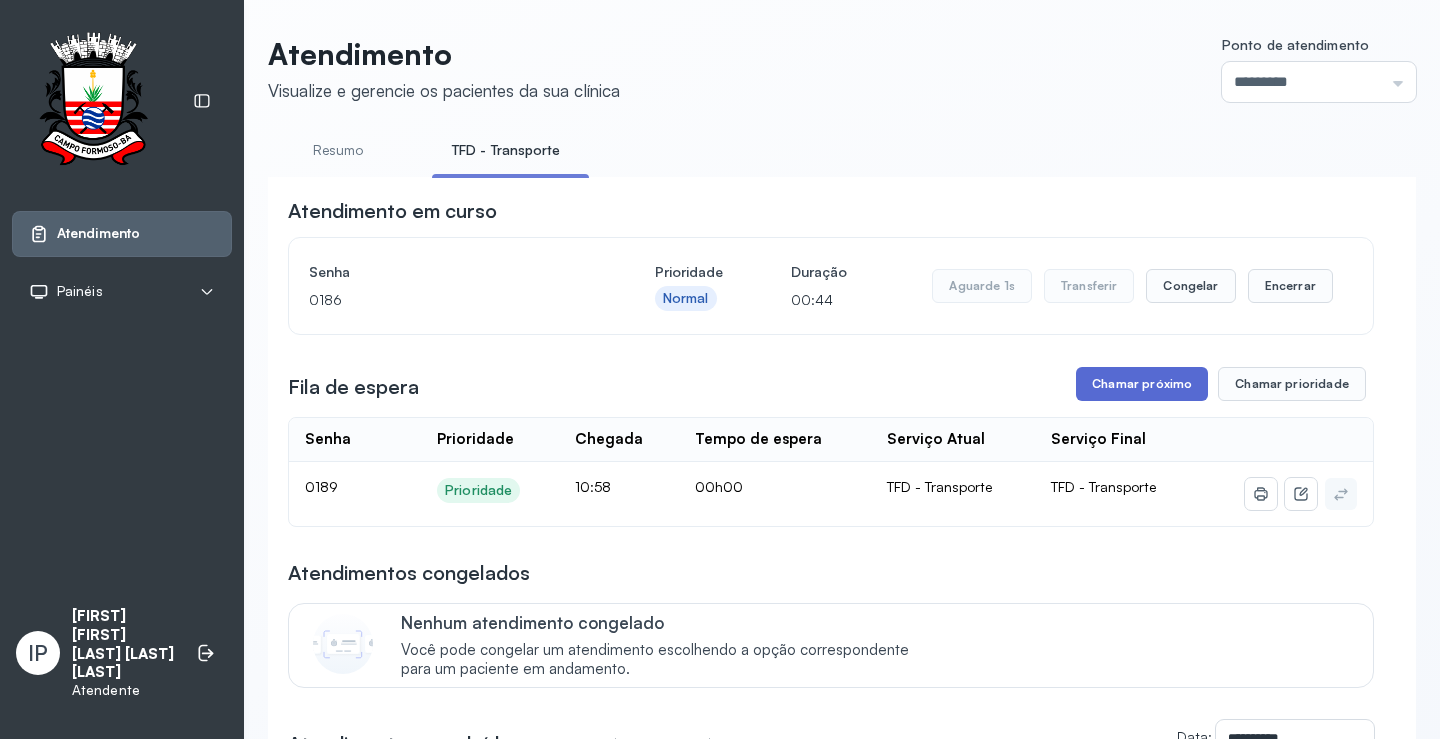 click on "Chamar próximo" at bounding box center [1142, 384] 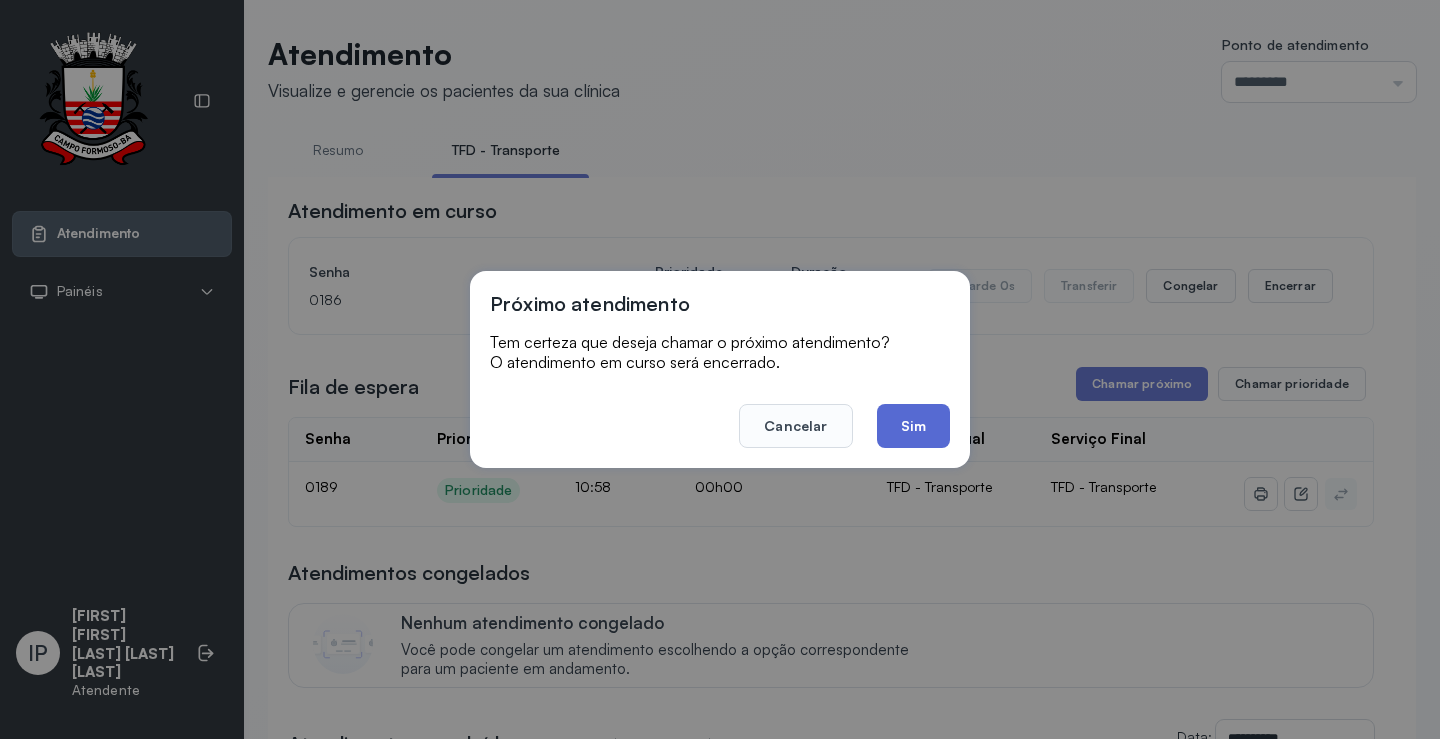 click on "Sim" 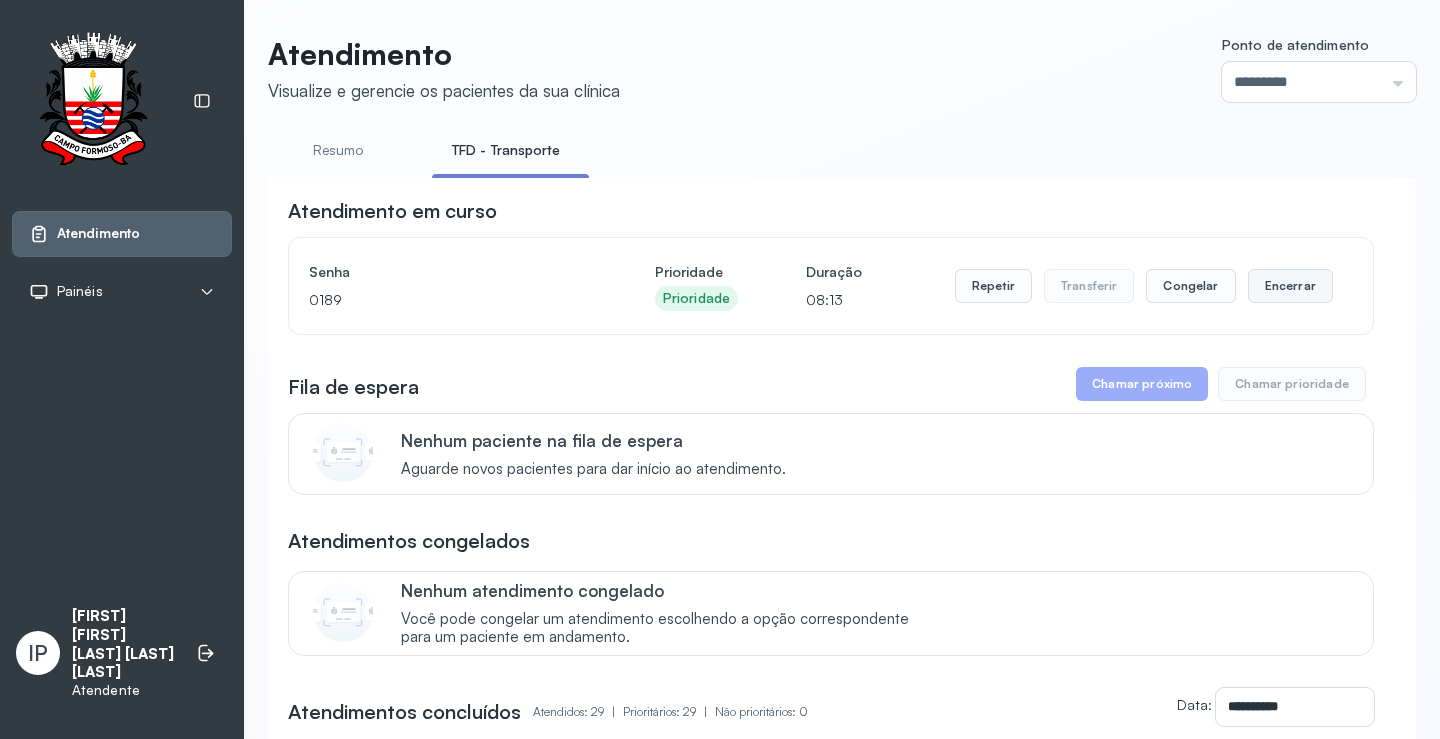 click on "Encerrar" at bounding box center (1290, 286) 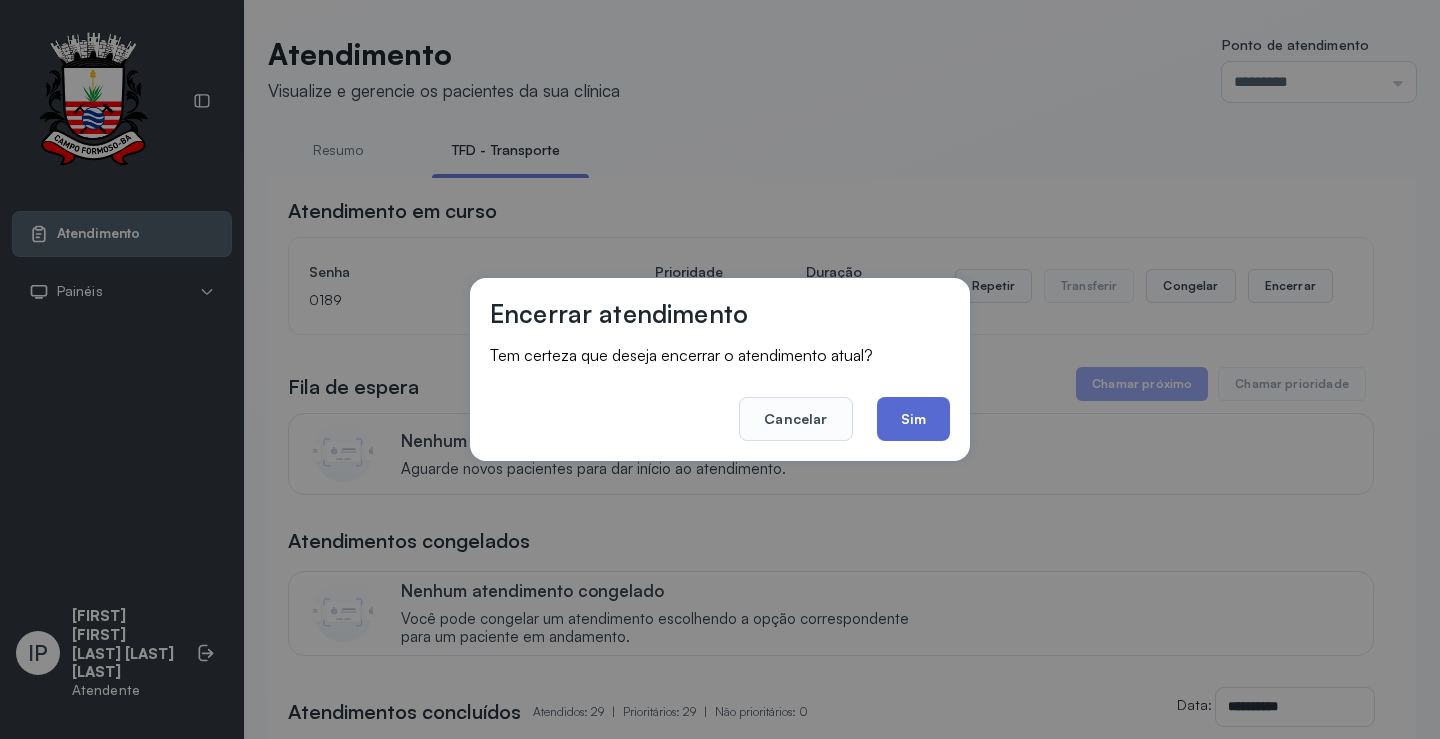 click on "Sim" 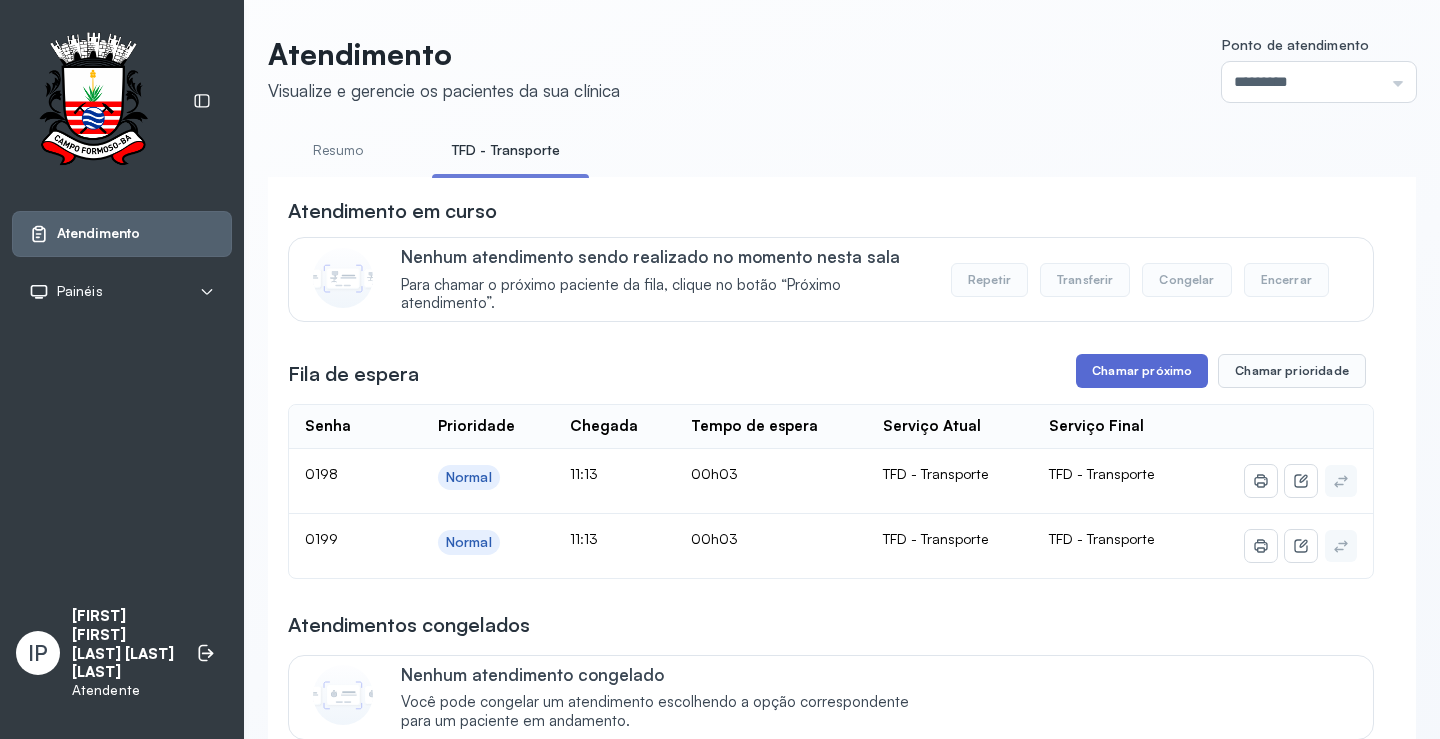 click on "Chamar próximo" at bounding box center [1142, 371] 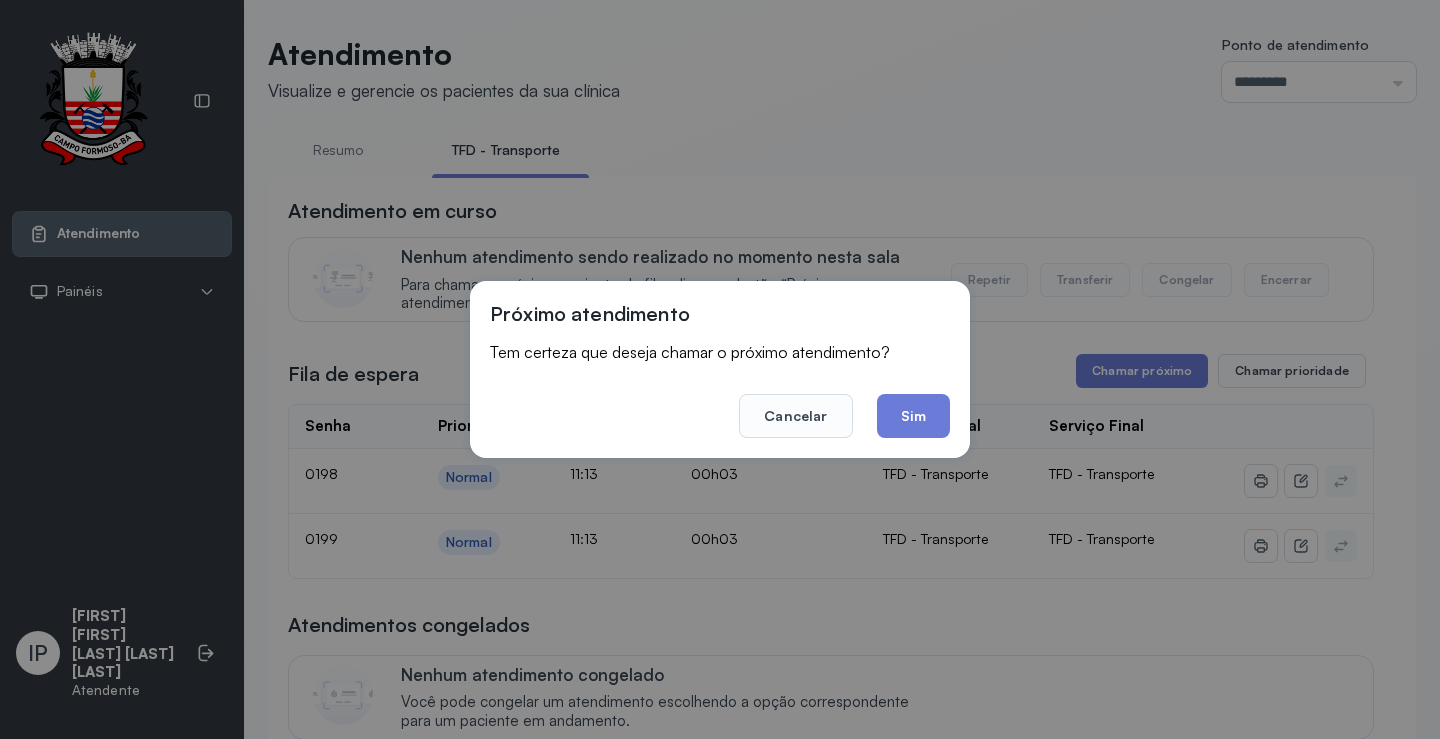 drag, startPoint x: 923, startPoint y: 426, endPoint x: 978, endPoint y: 405, distance: 58.872746 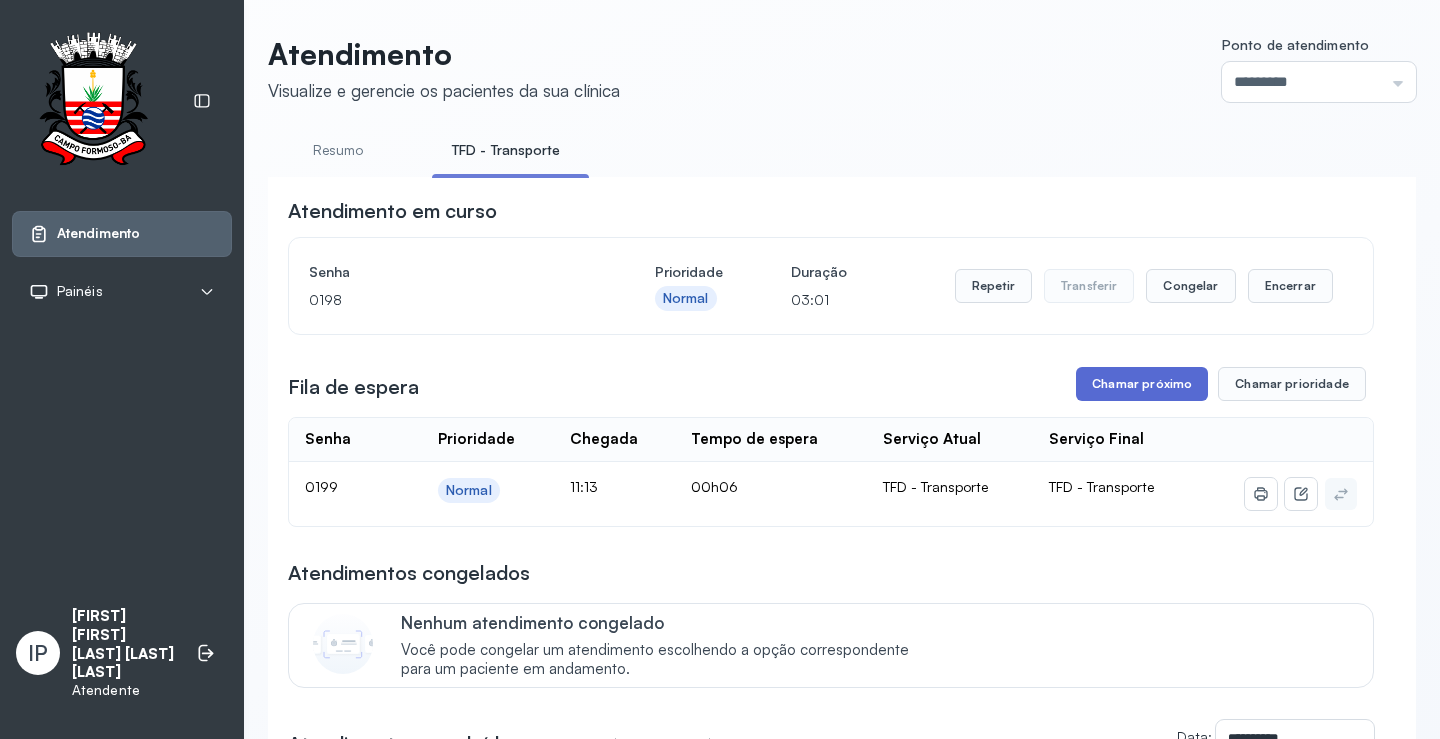 click on "Chamar próximo" at bounding box center (1142, 384) 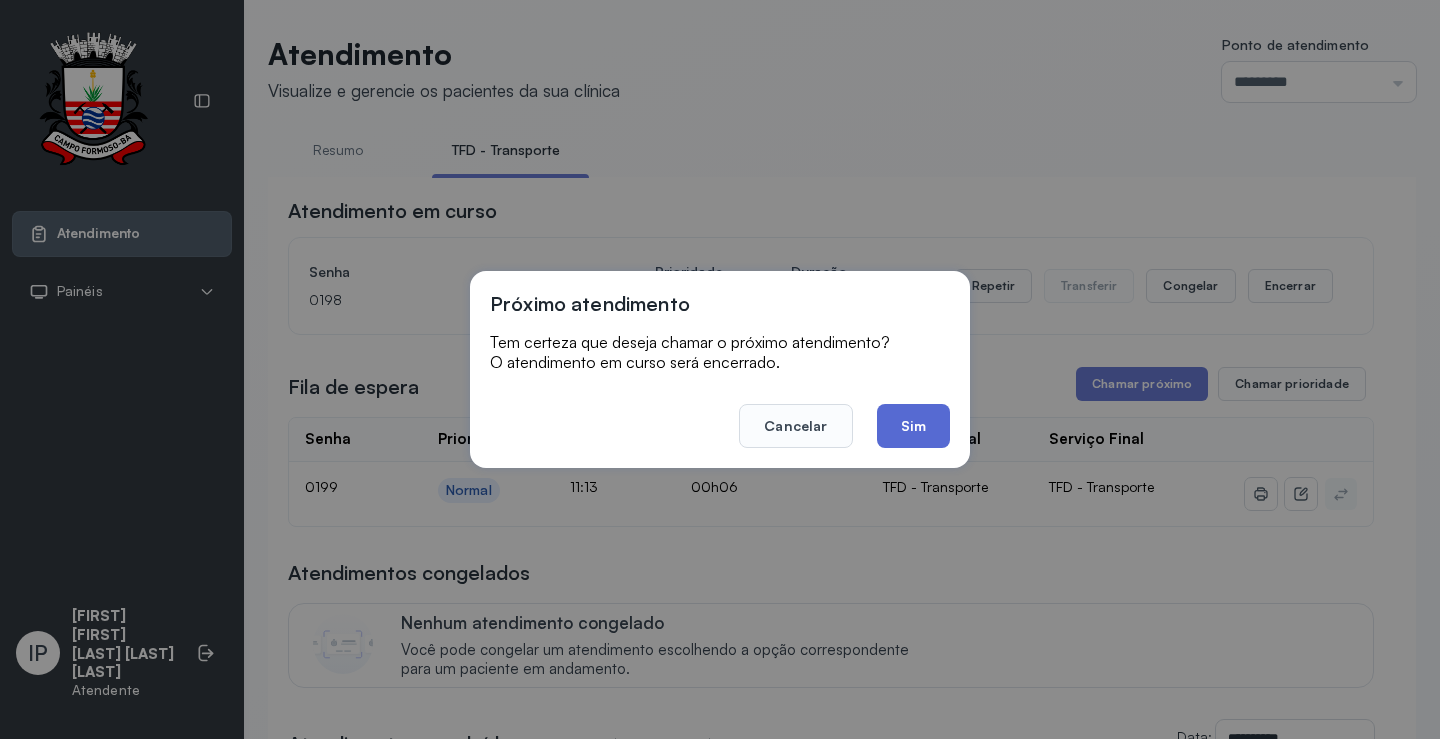 click on "Sim" 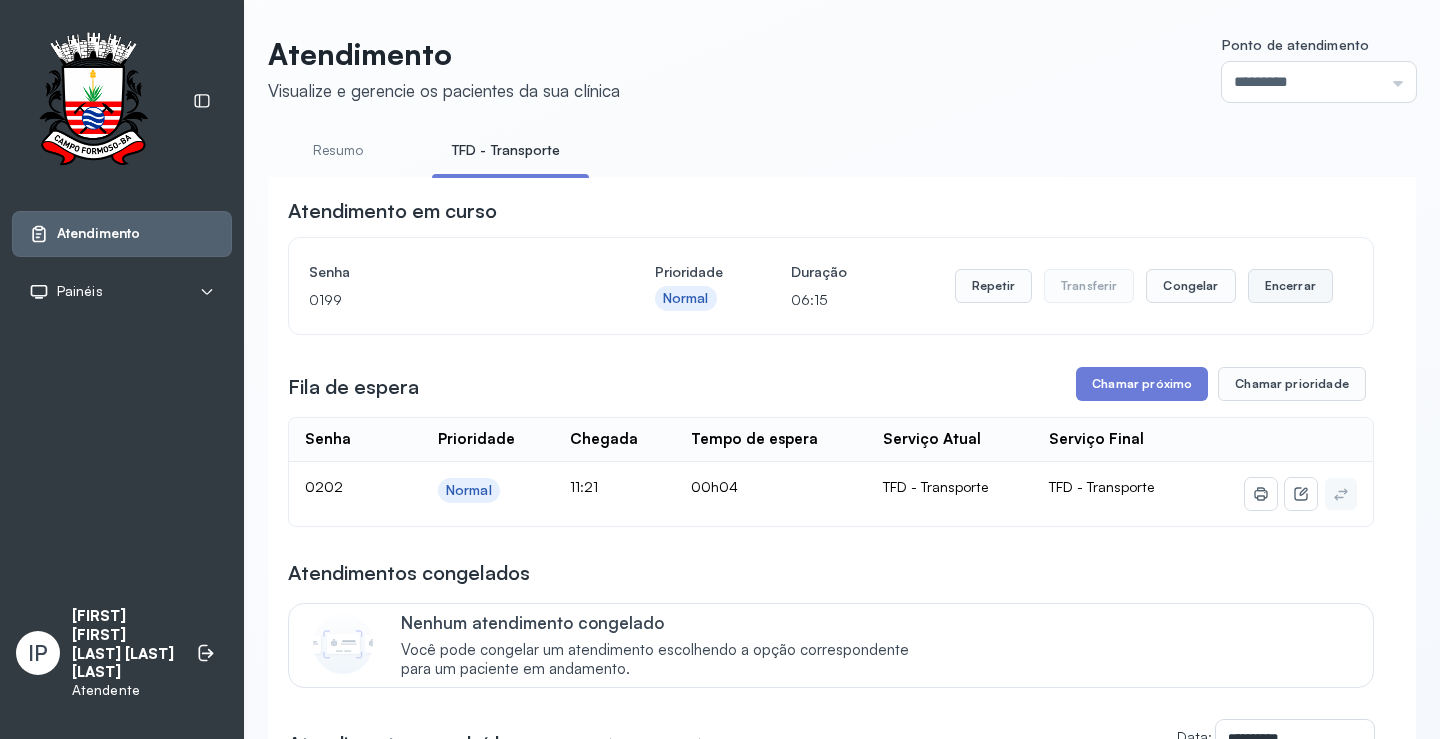 click on "Encerrar" at bounding box center (1290, 286) 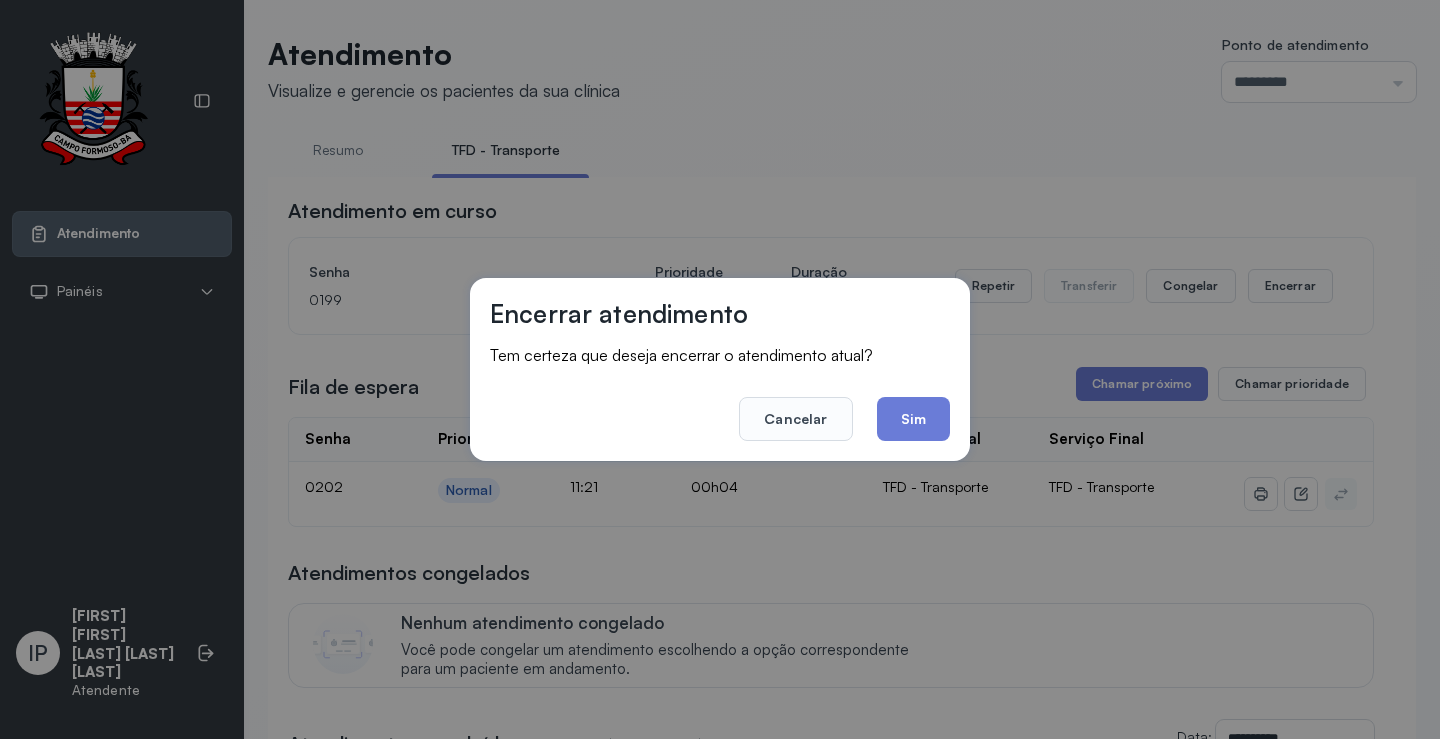 drag, startPoint x: 921, startPoint y: 411, endPoint x: 957, endPoint y: 385, distance: 44.407207 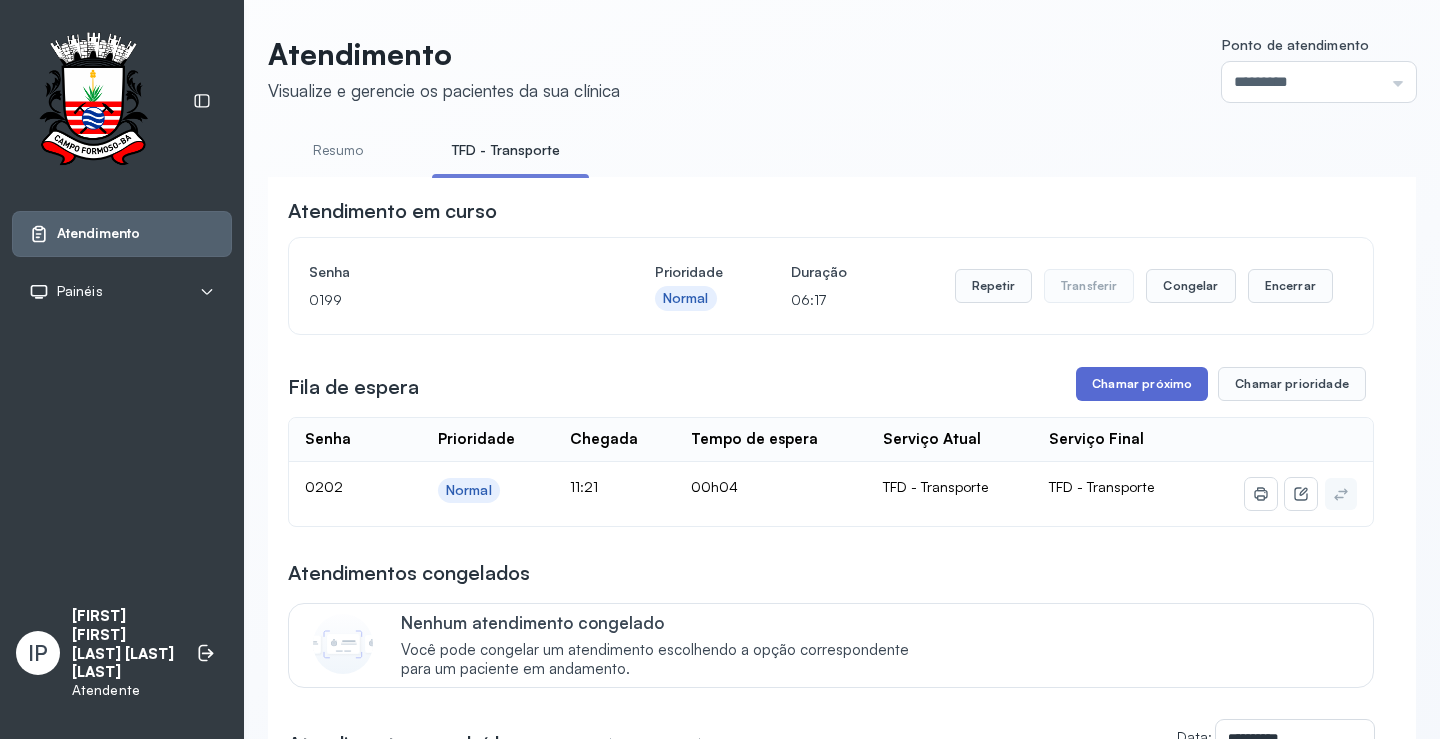 click on "Chamar próximo" at bounding box center (1142, 384) 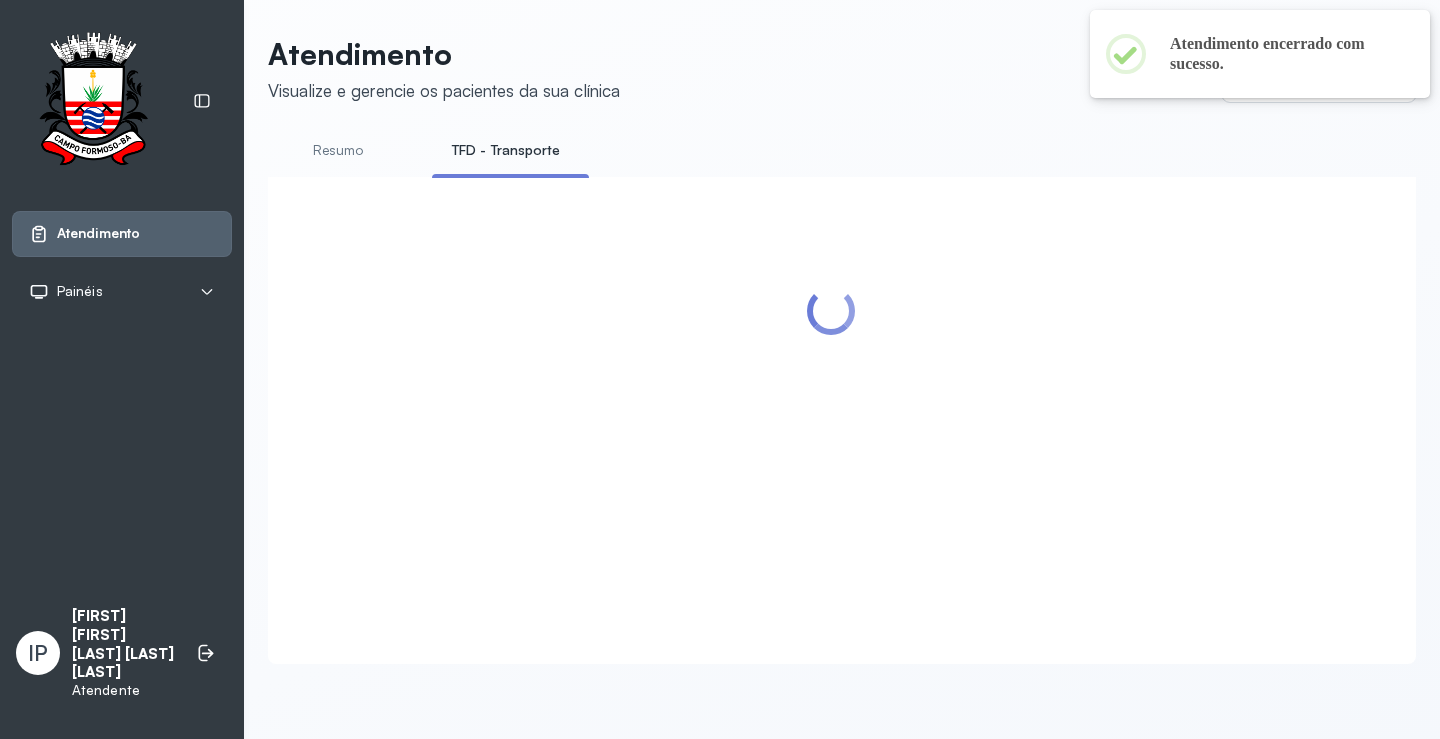 click at bounding box center (831, 396) 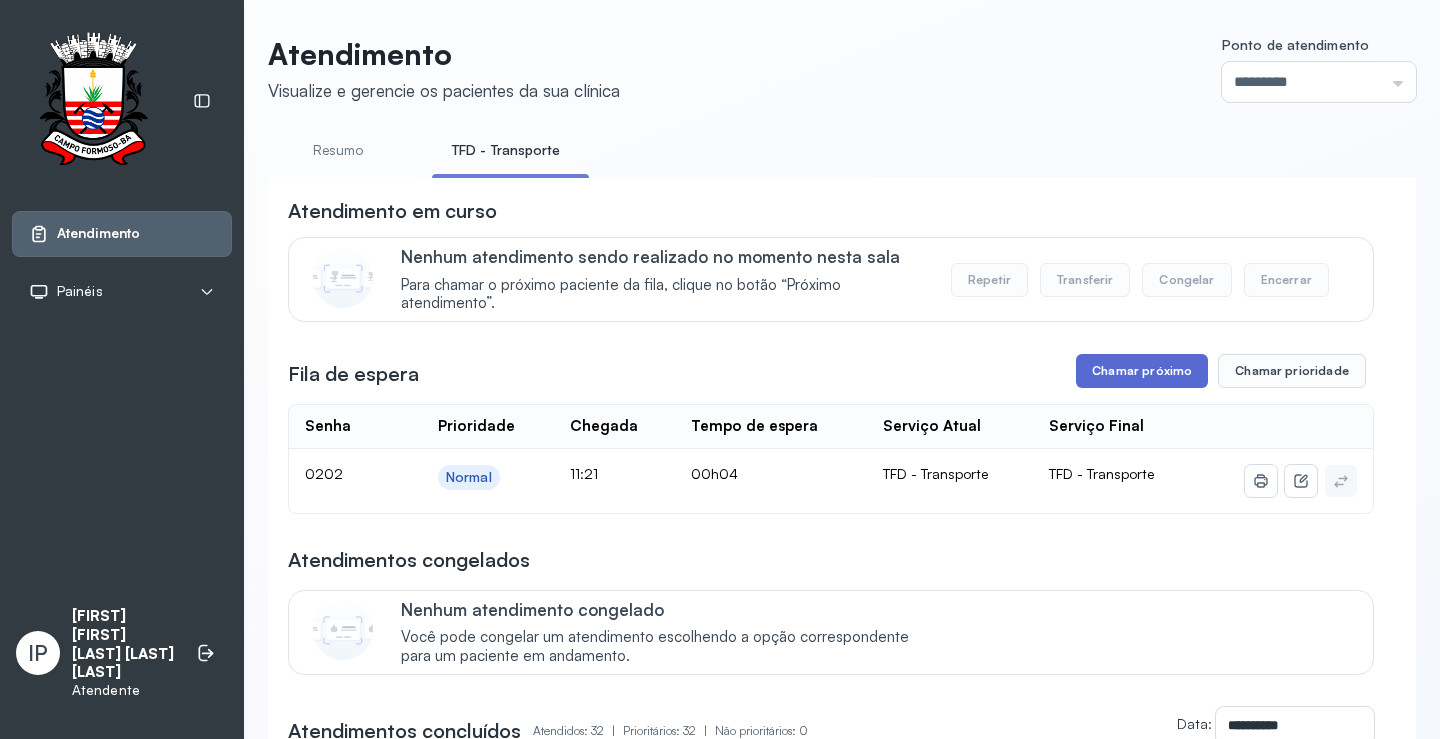 click on "Chamar próximo" at bounding box center [1142, 371] 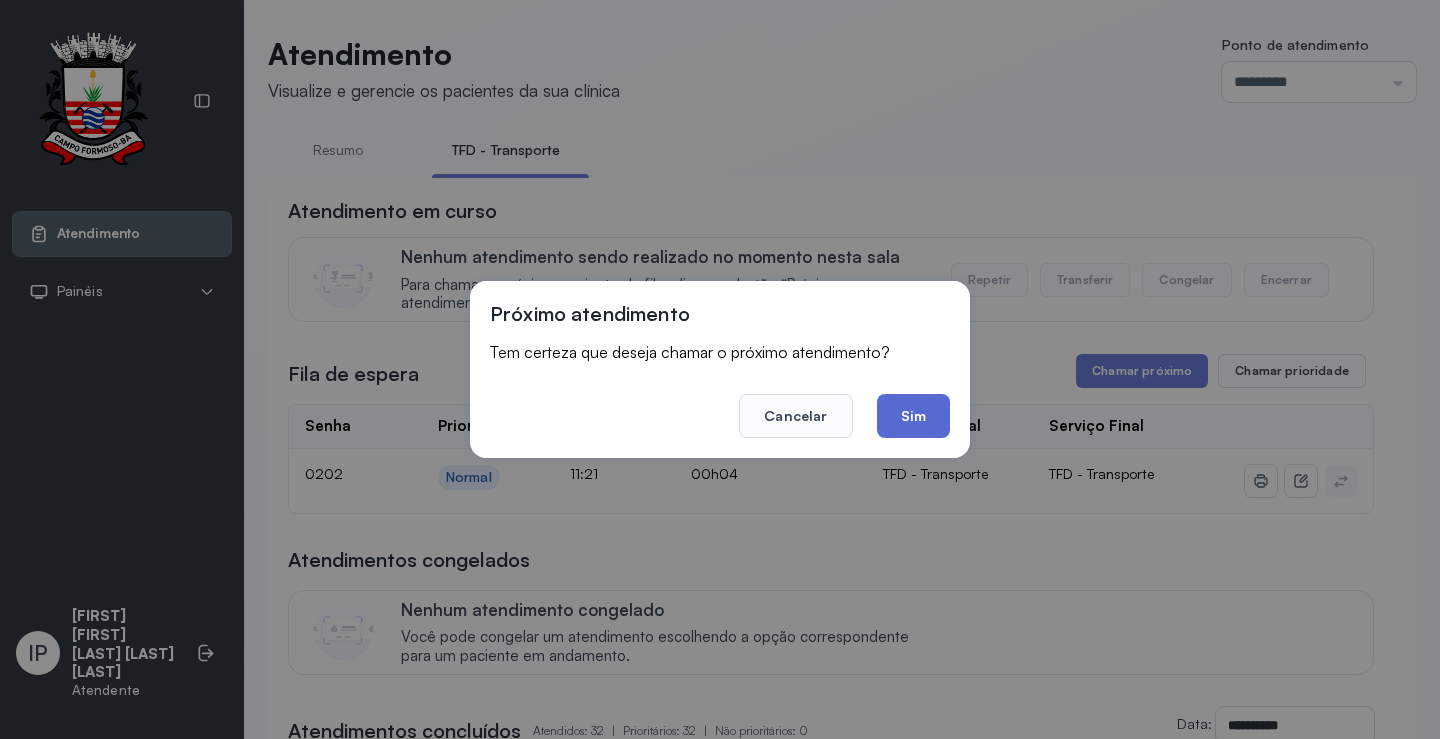click on "Sim" 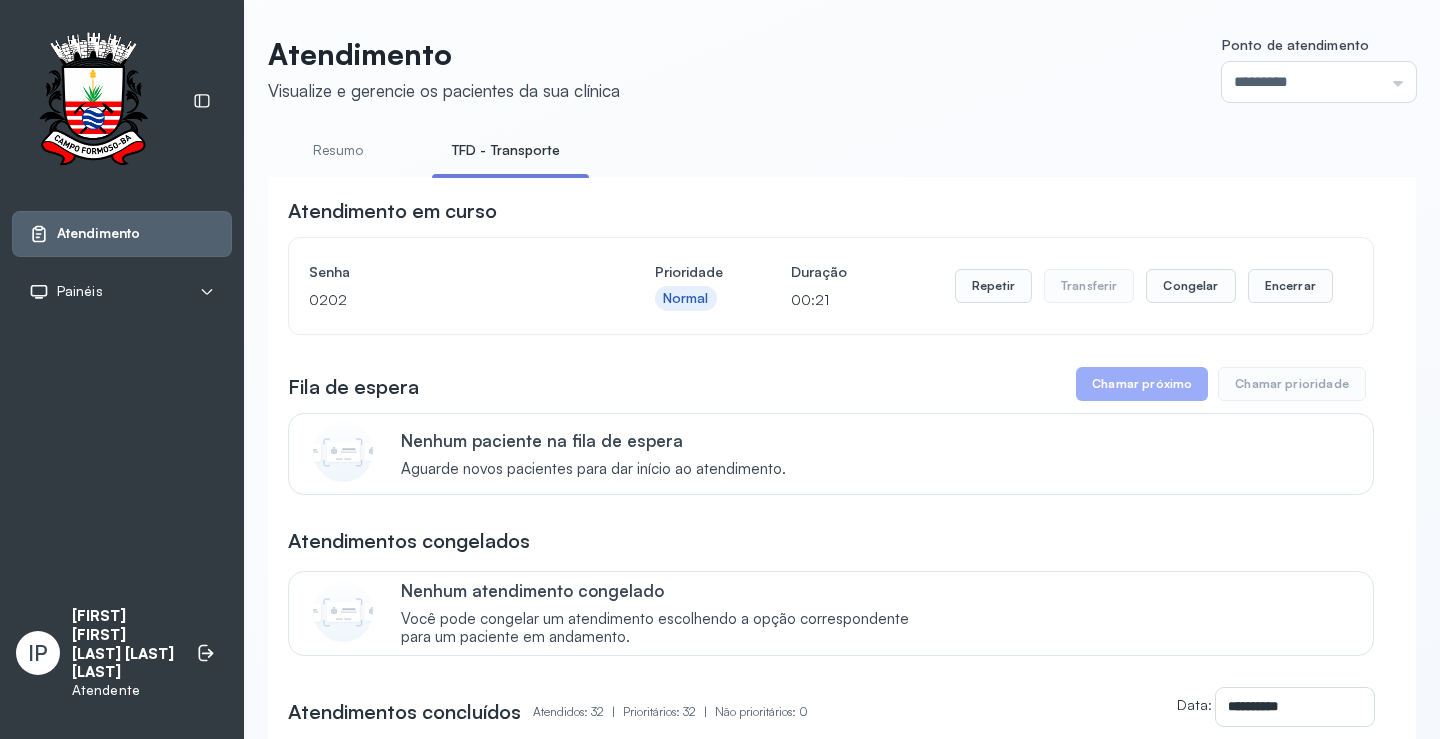 click on "Resumo" at bounding box center [338, 150] 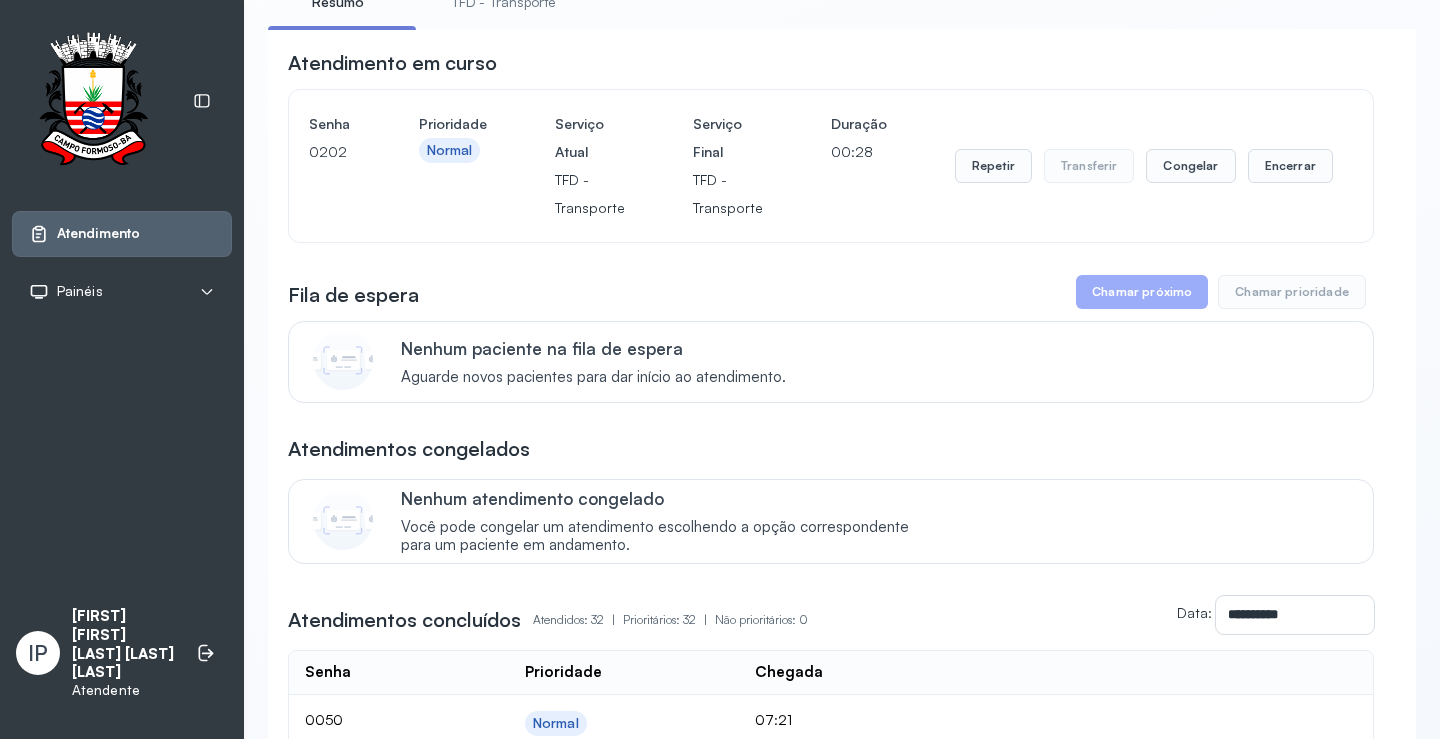 scroll, scrollTop: 0, scrollLeft: 0, axis: both 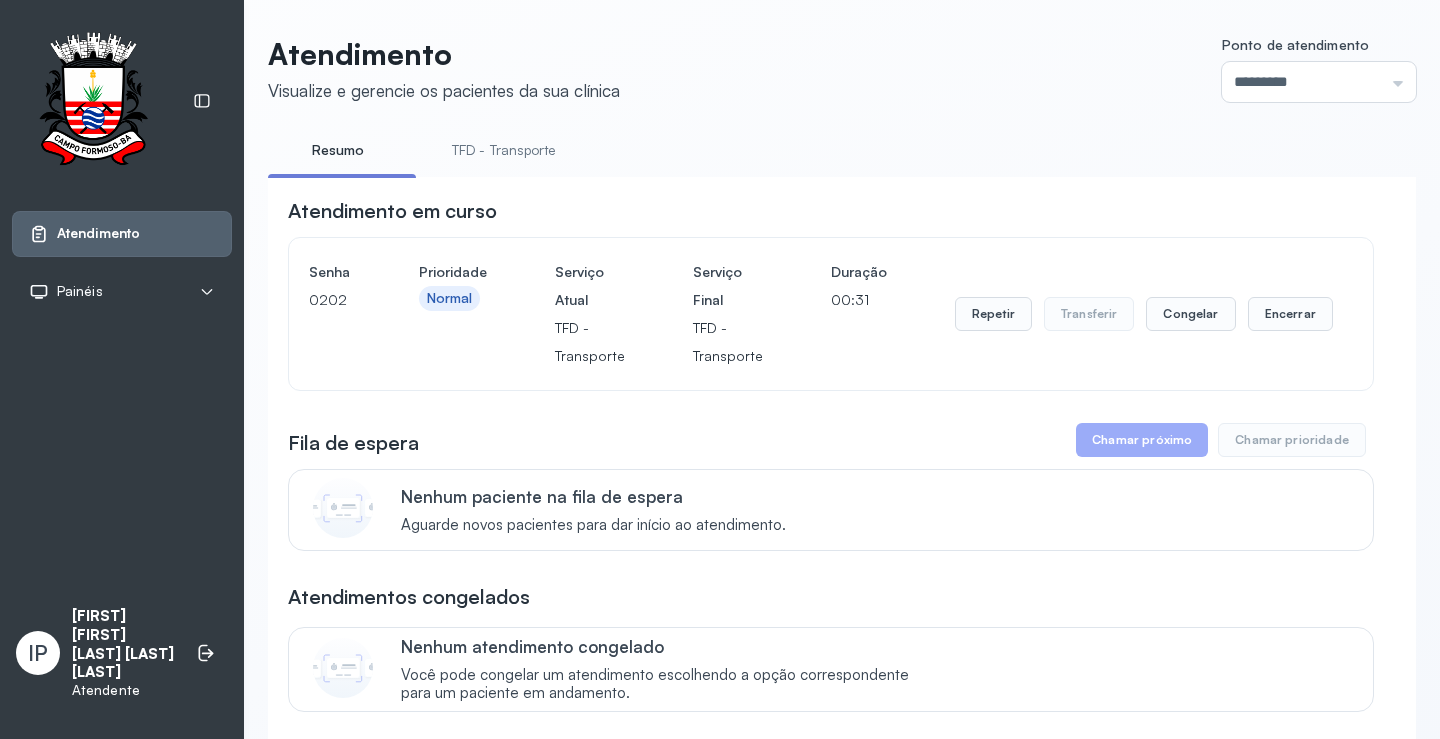 click on "Resumo" at bounding box center [338, 150] 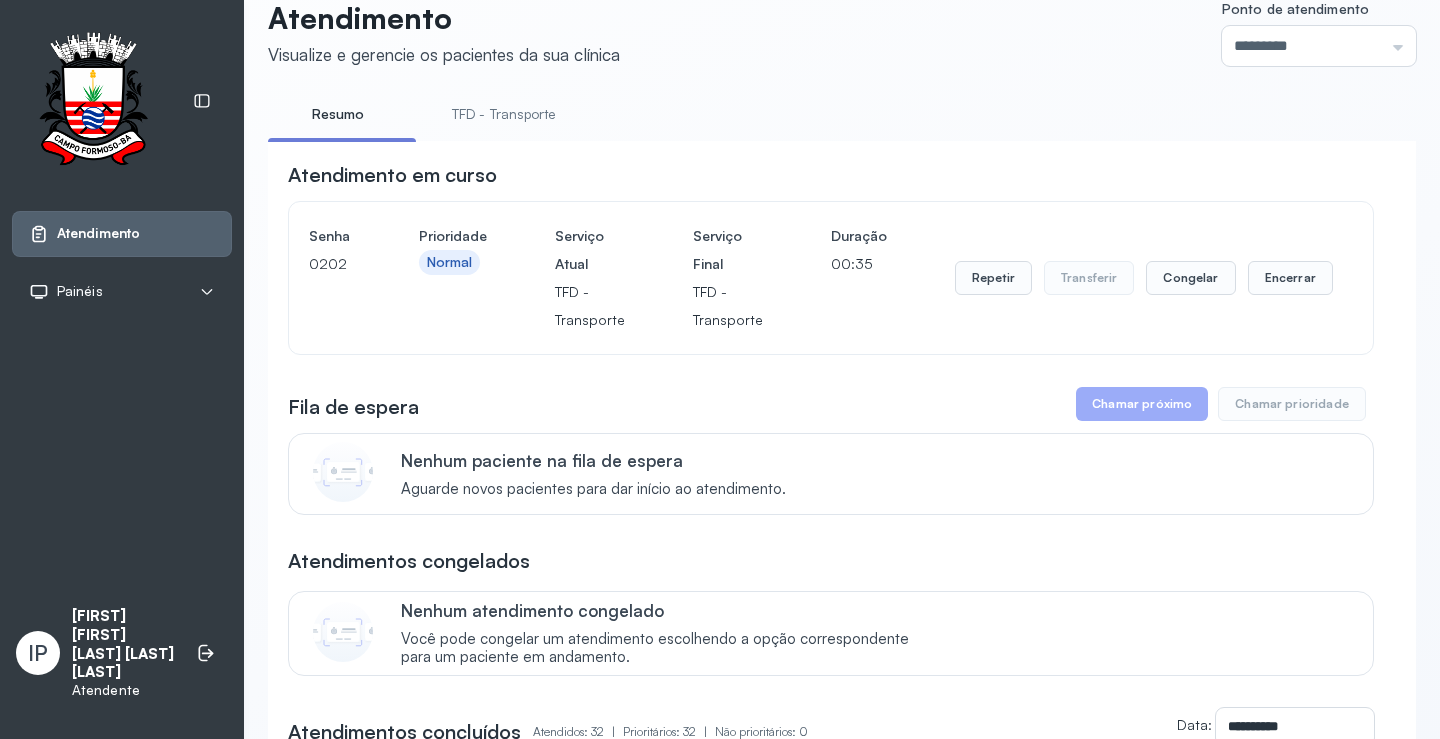 scroll, scrollTop: 0, scrollLeft: 0, axis: both 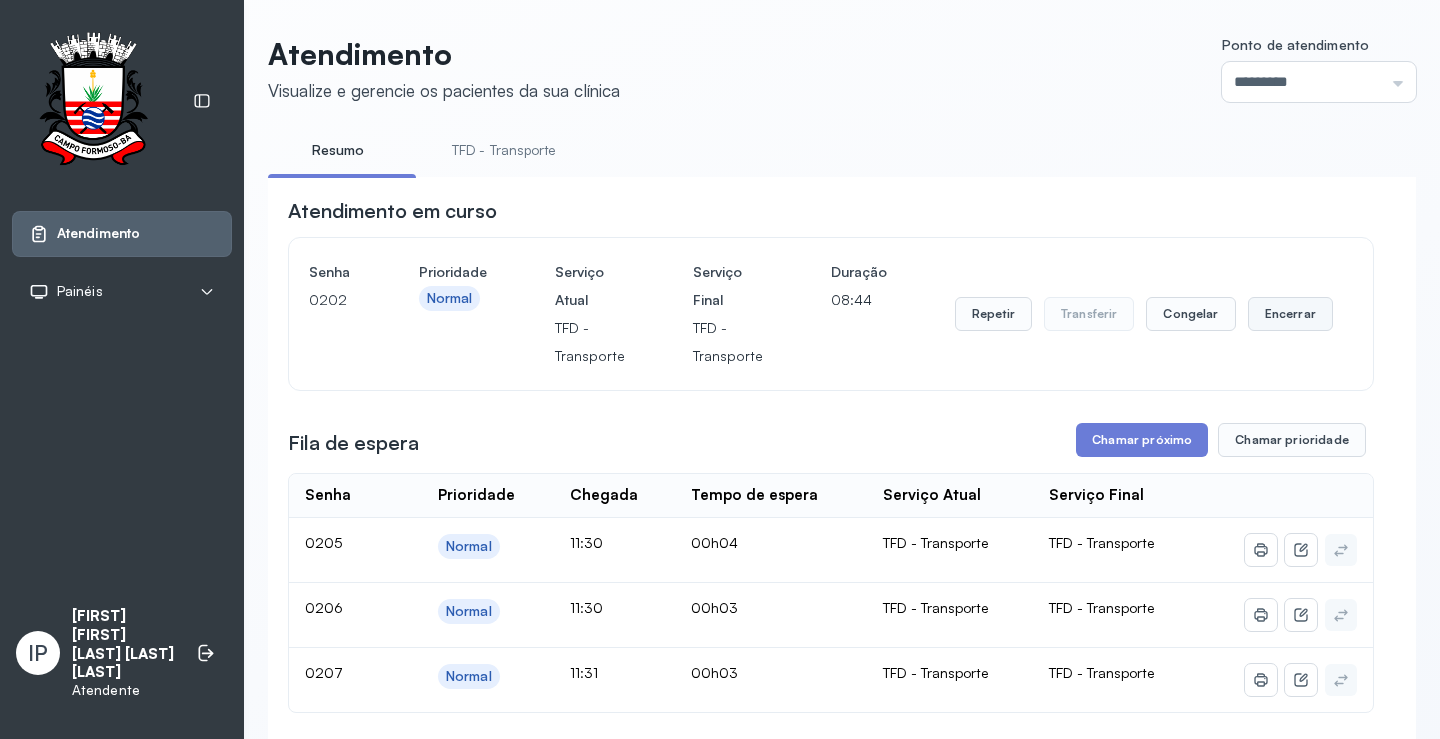 click on "Encerrar" at bounding box center [1290, 314] 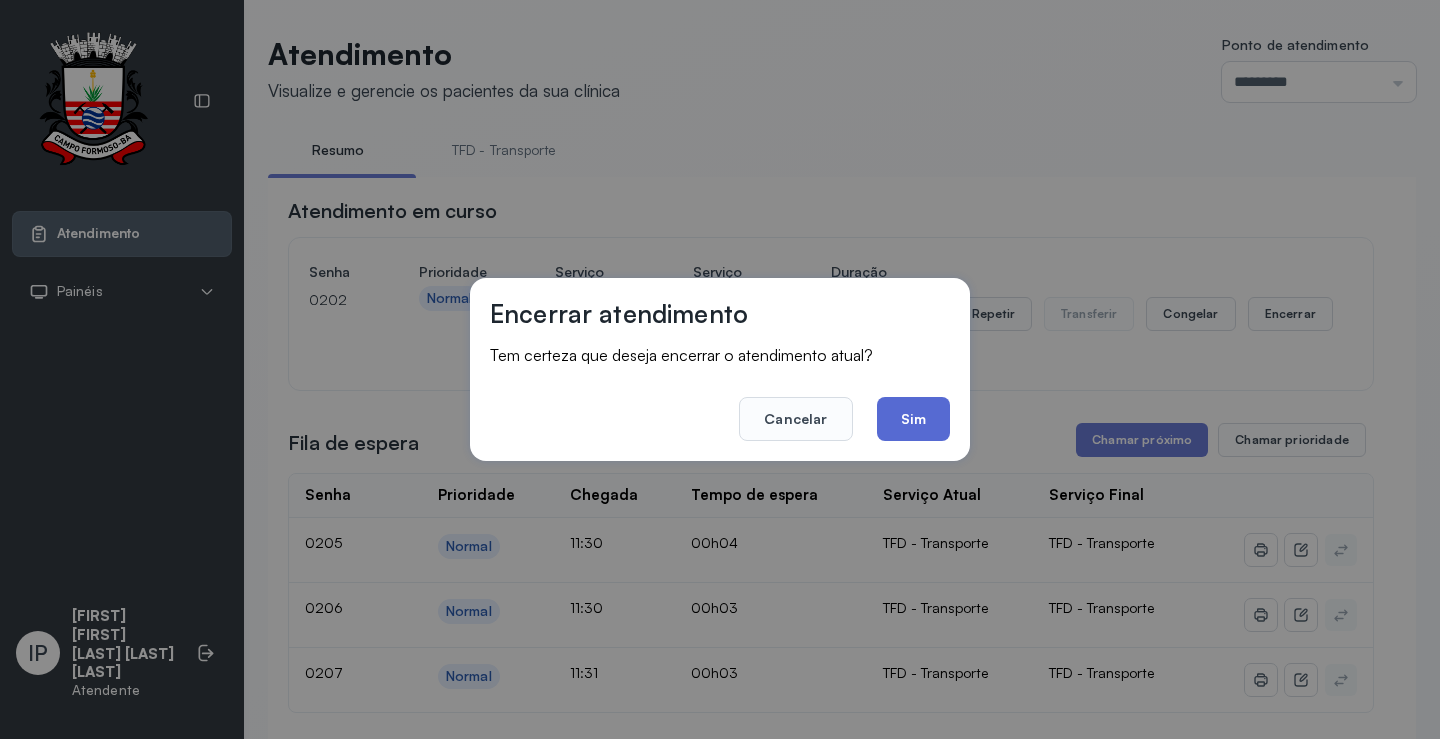 drag, startPoint x: 924, startPoint y: 412, endPoint x: 996, endPoint y: 416, distance: 72.11102 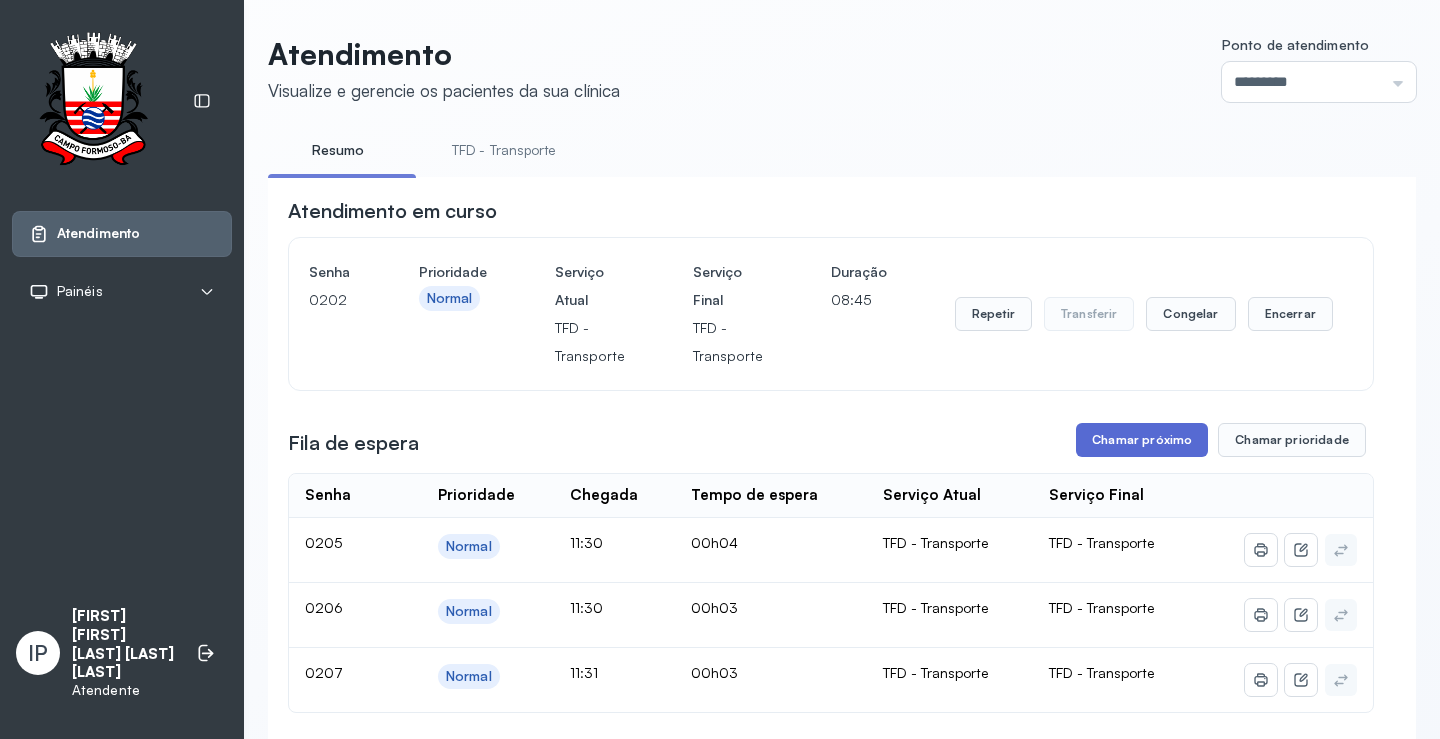 click on "Chamar próximo" at bounding box center (1142, 440) 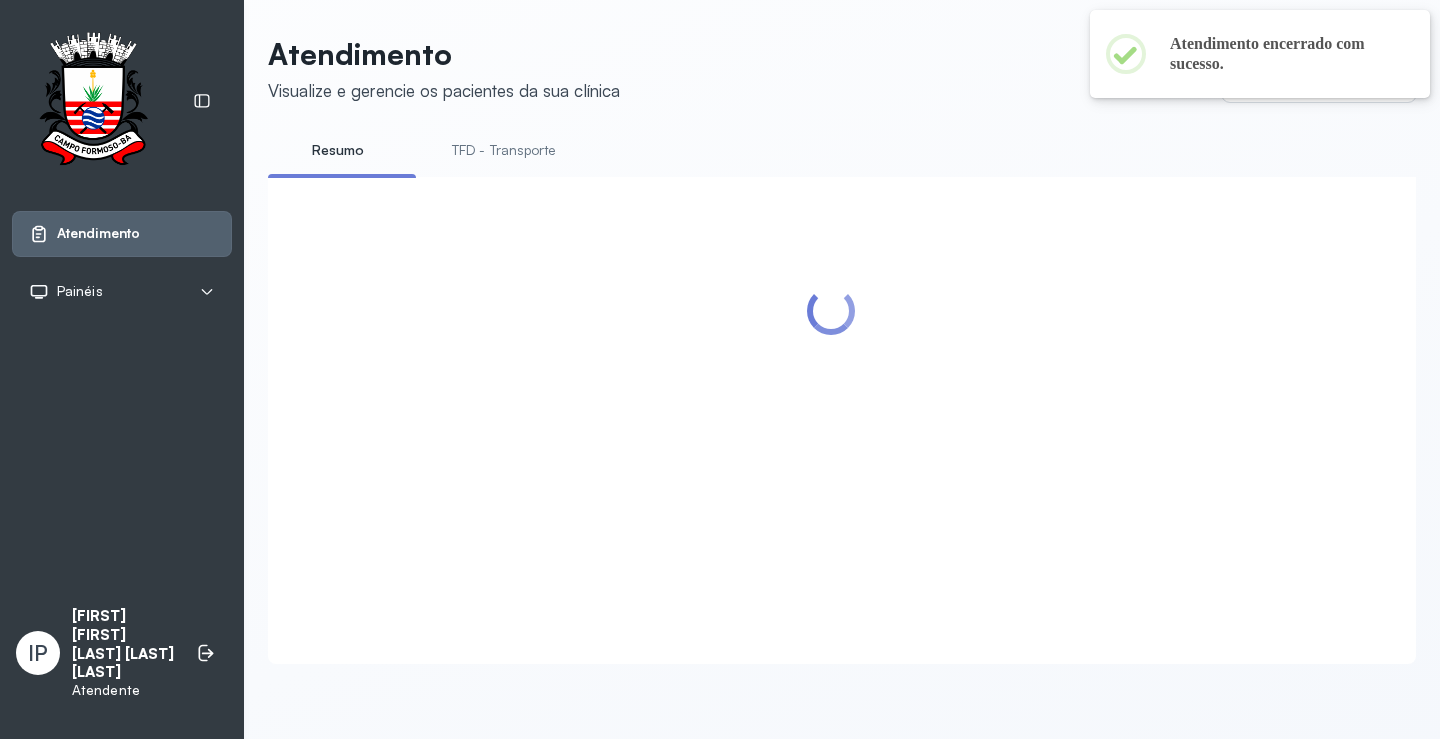 click at bounding box center (831, 396) 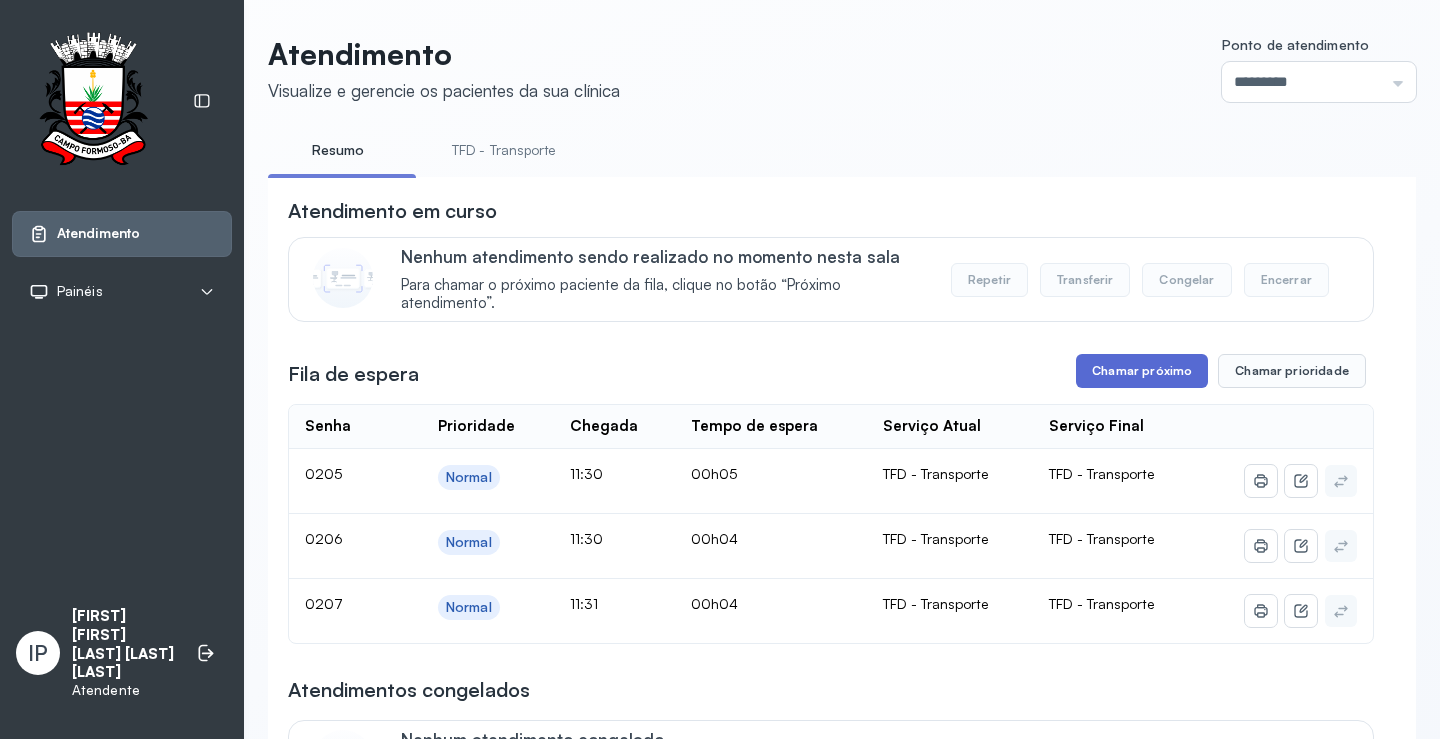 click on "Chamar próximo" at bounding box center [1142, 371] 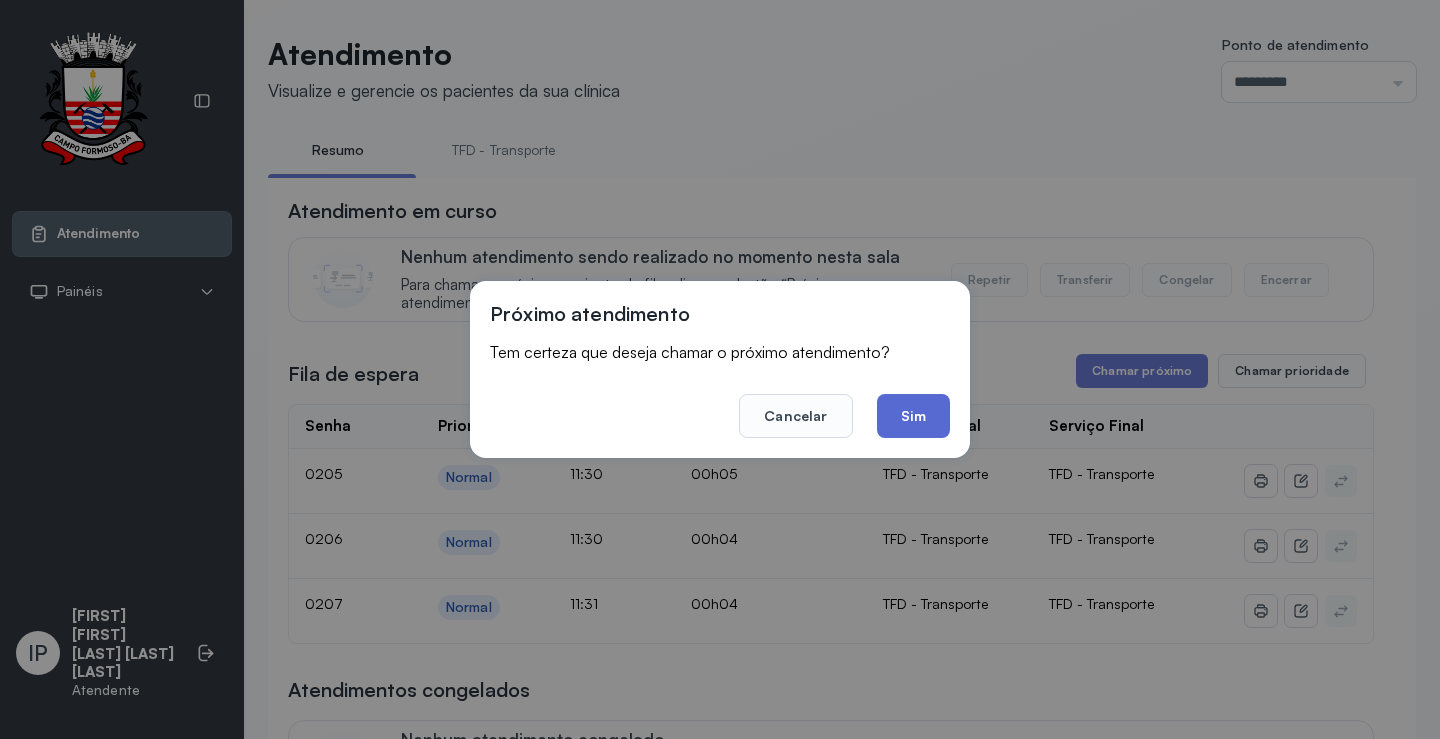 click on "Sim" 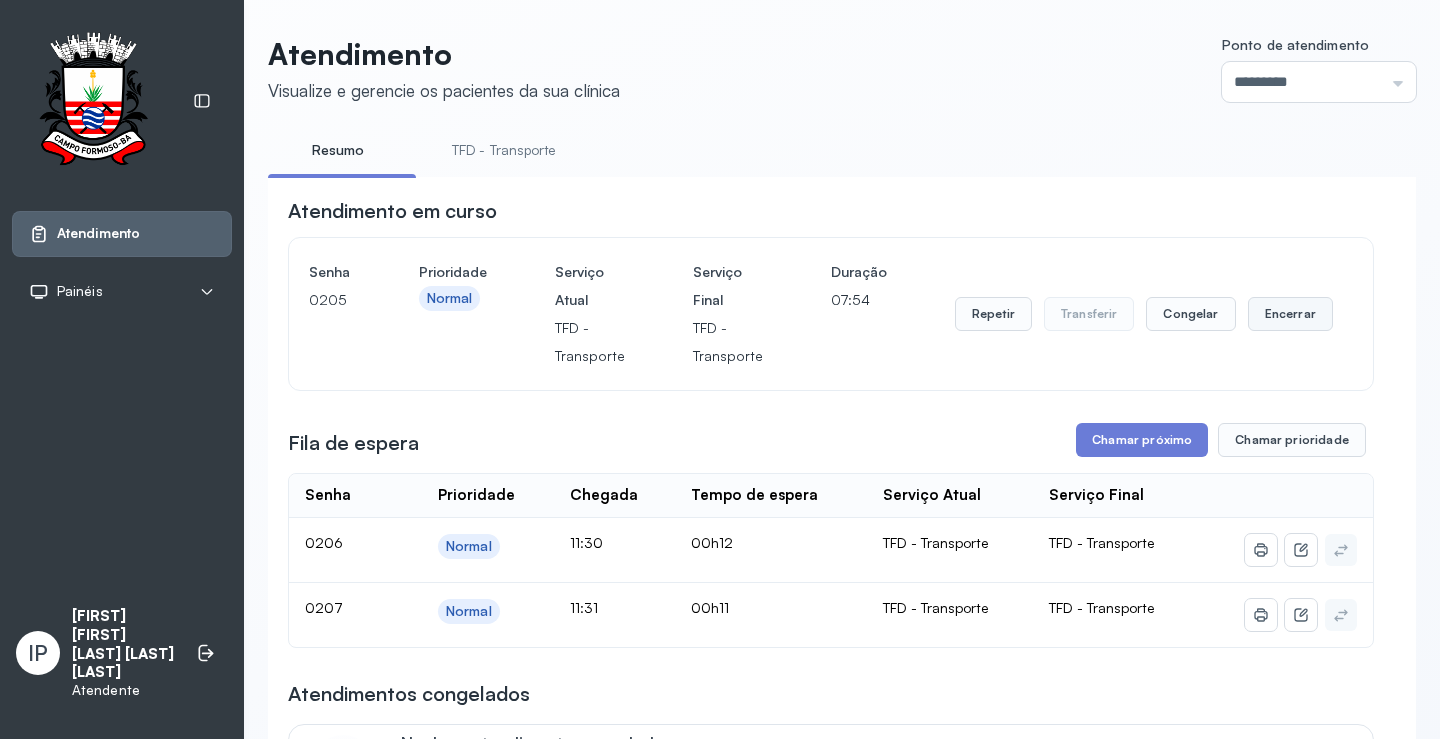 click on "Encerrar" at bounding box center [1290, 314] 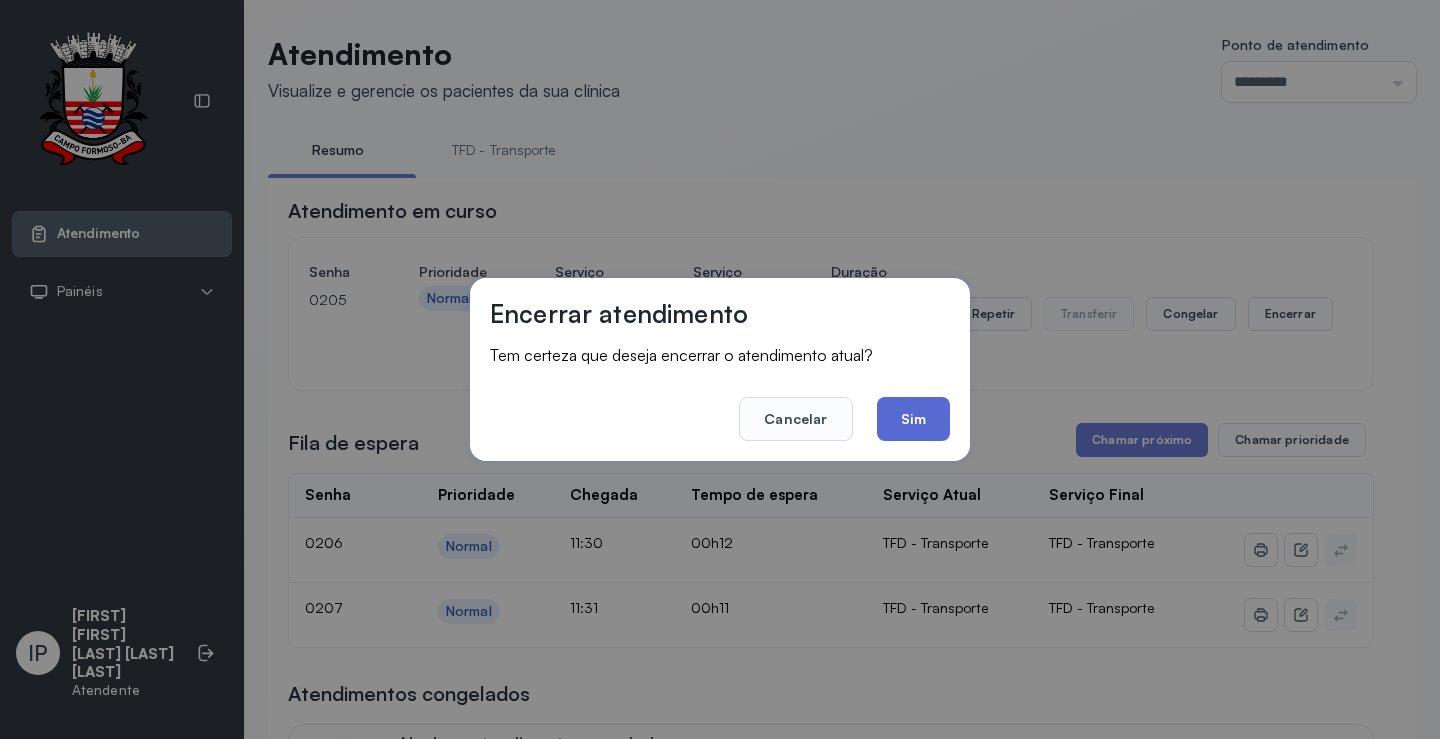 drag, startPoint x: 908, startPoint y: 424, endPoint x: 920, endPoint y: 425, distance: 12.0415945 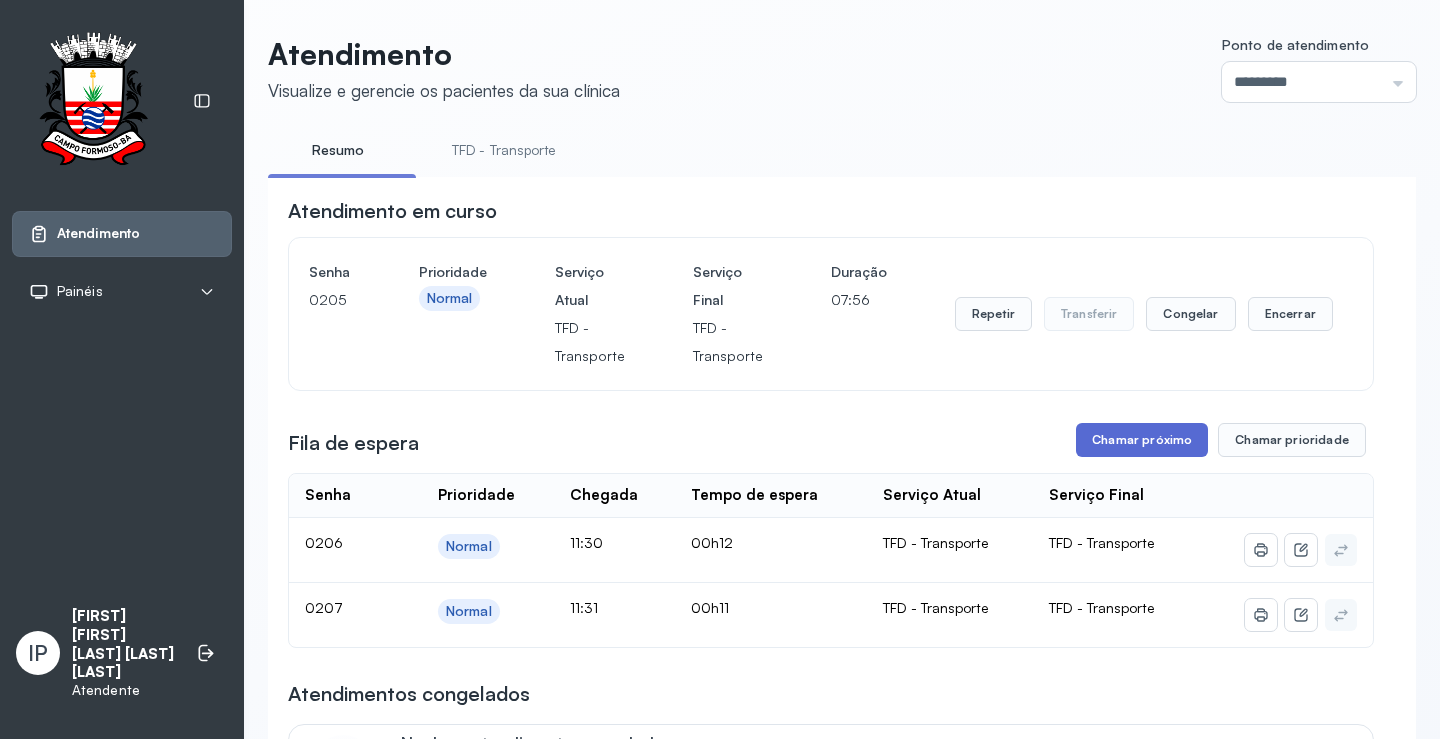 click on "Chamar próximo" at bounding box center [1142, 440] 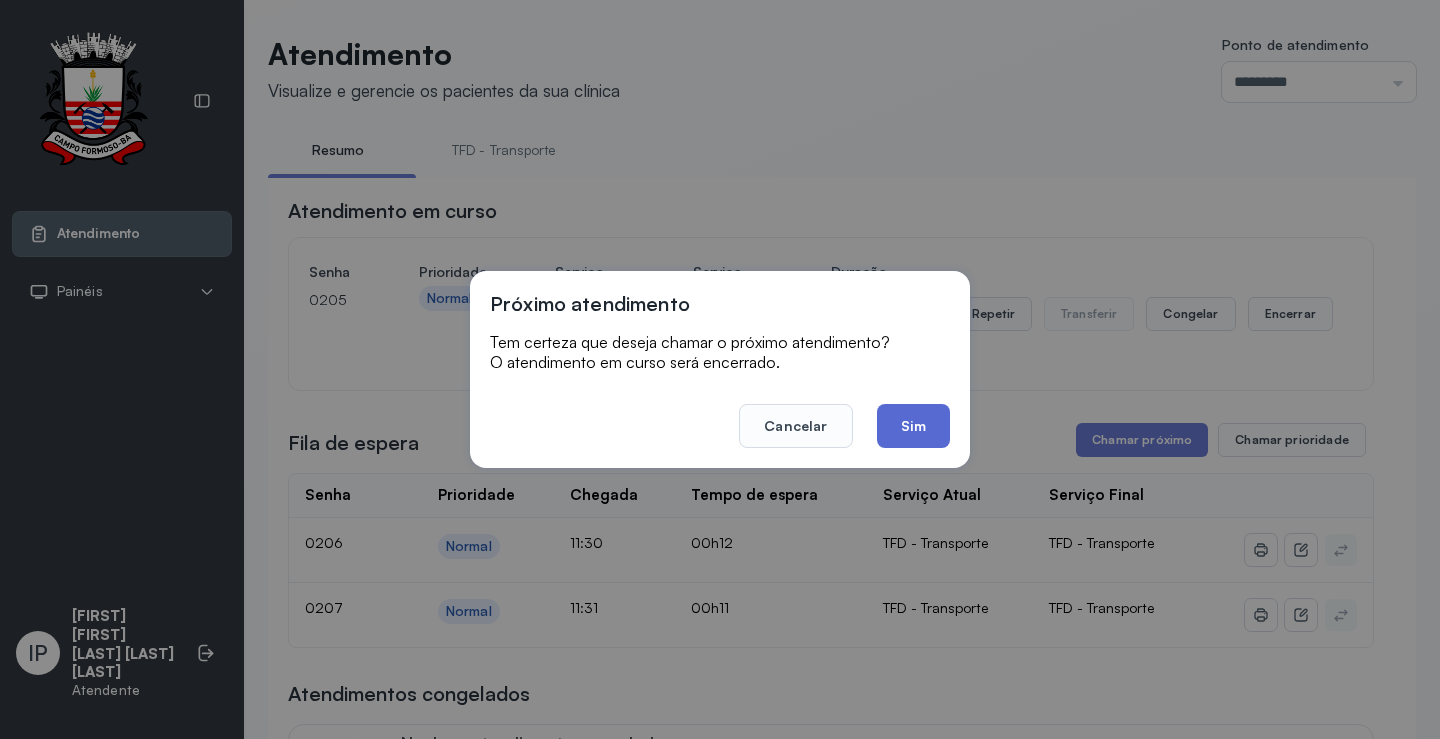 click on "Sim" 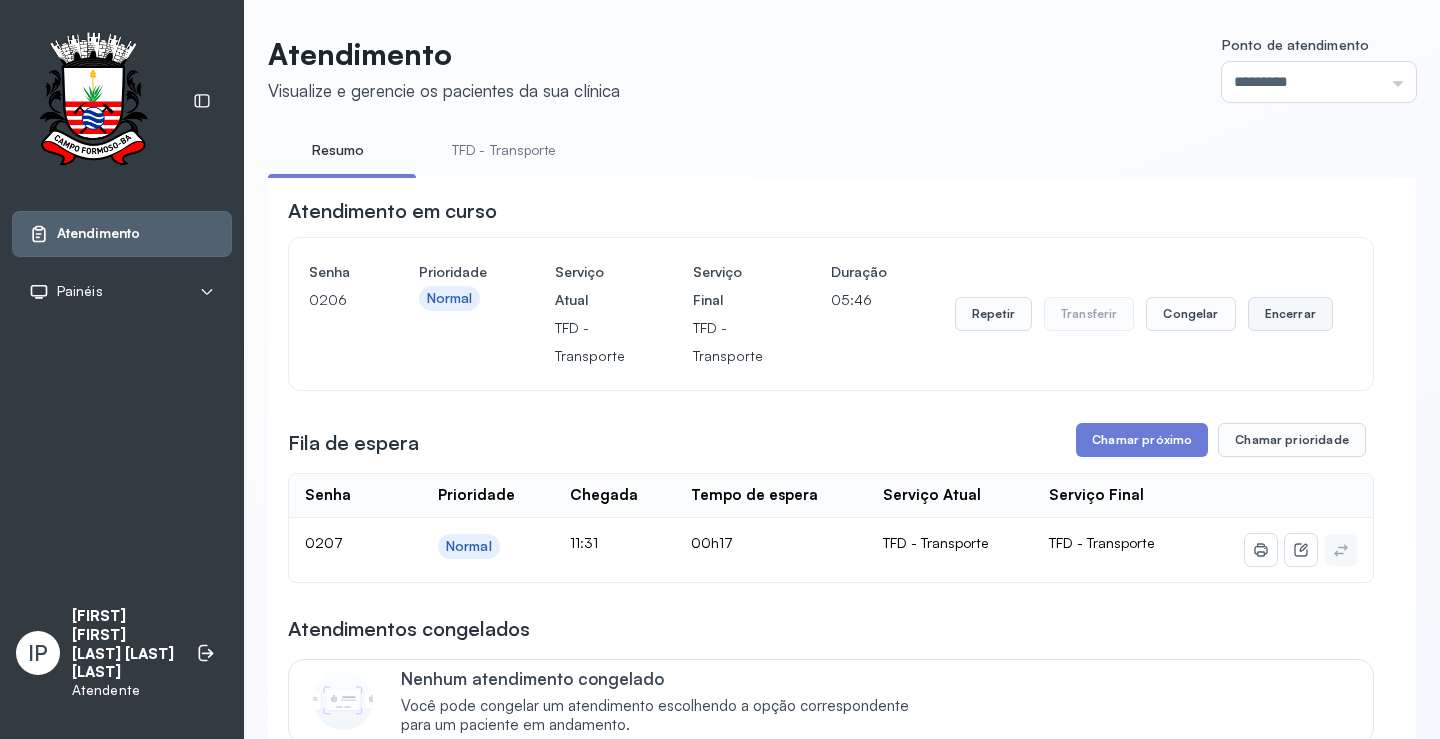 click on "Encerrar" at bounding box center (1290, 314) 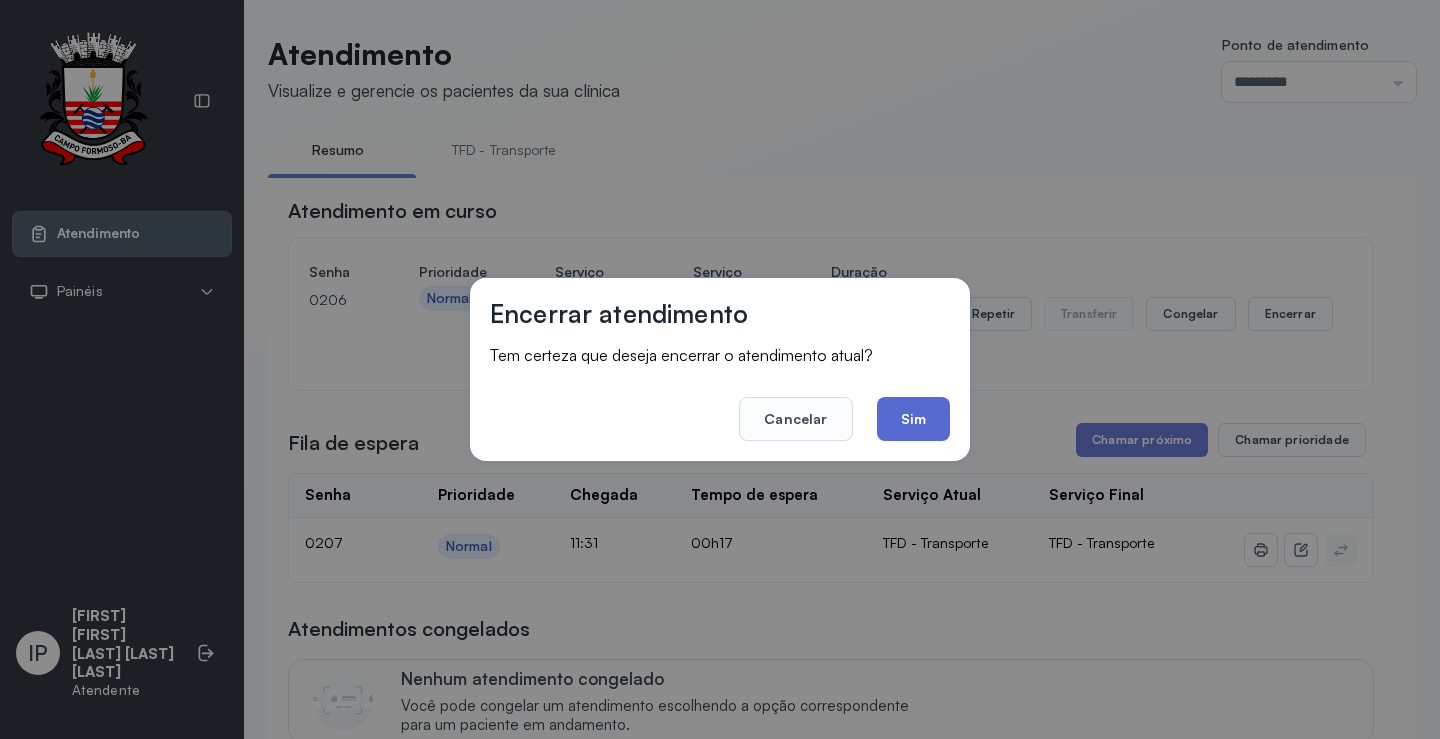 click on "Sim" 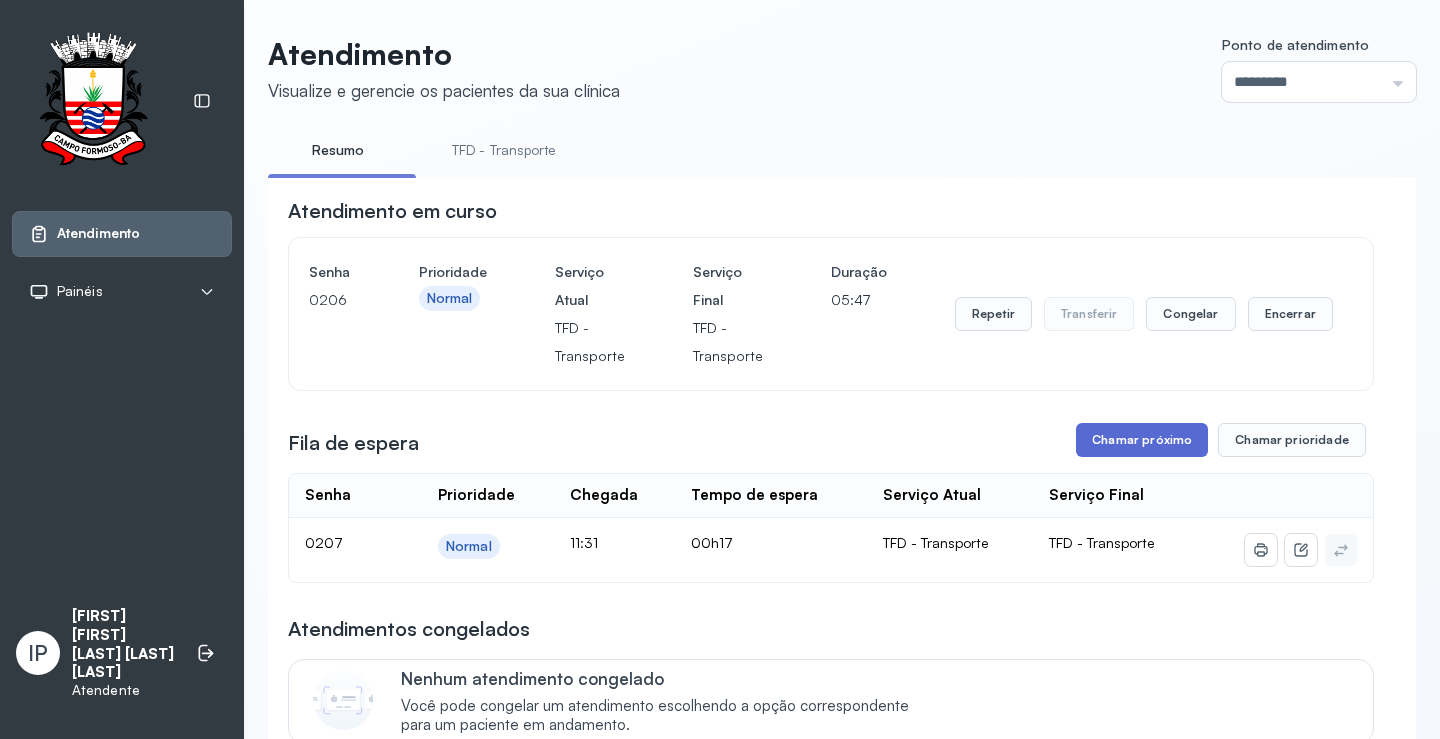 click on "Chamar próximo" at bounding box center (1142, 440) 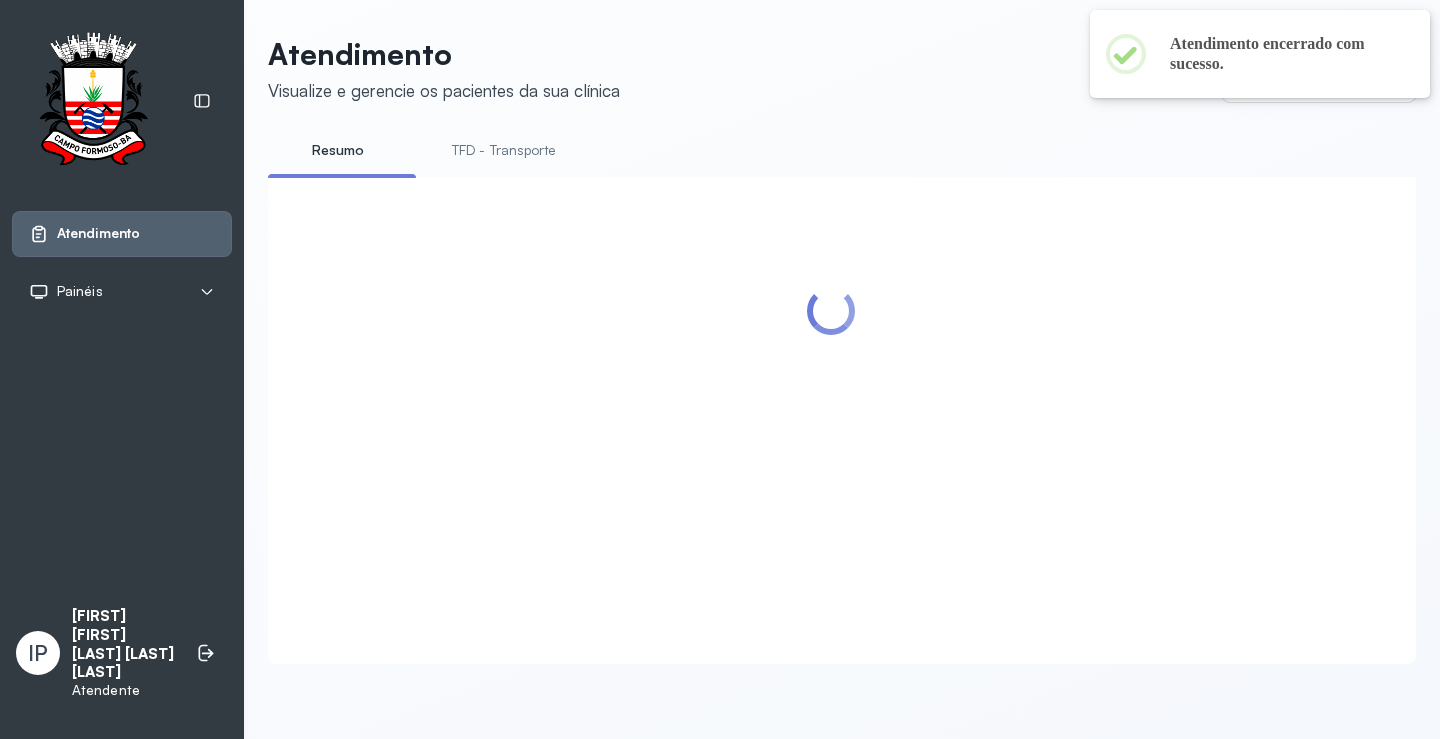 click at bounding box center (831, 396) 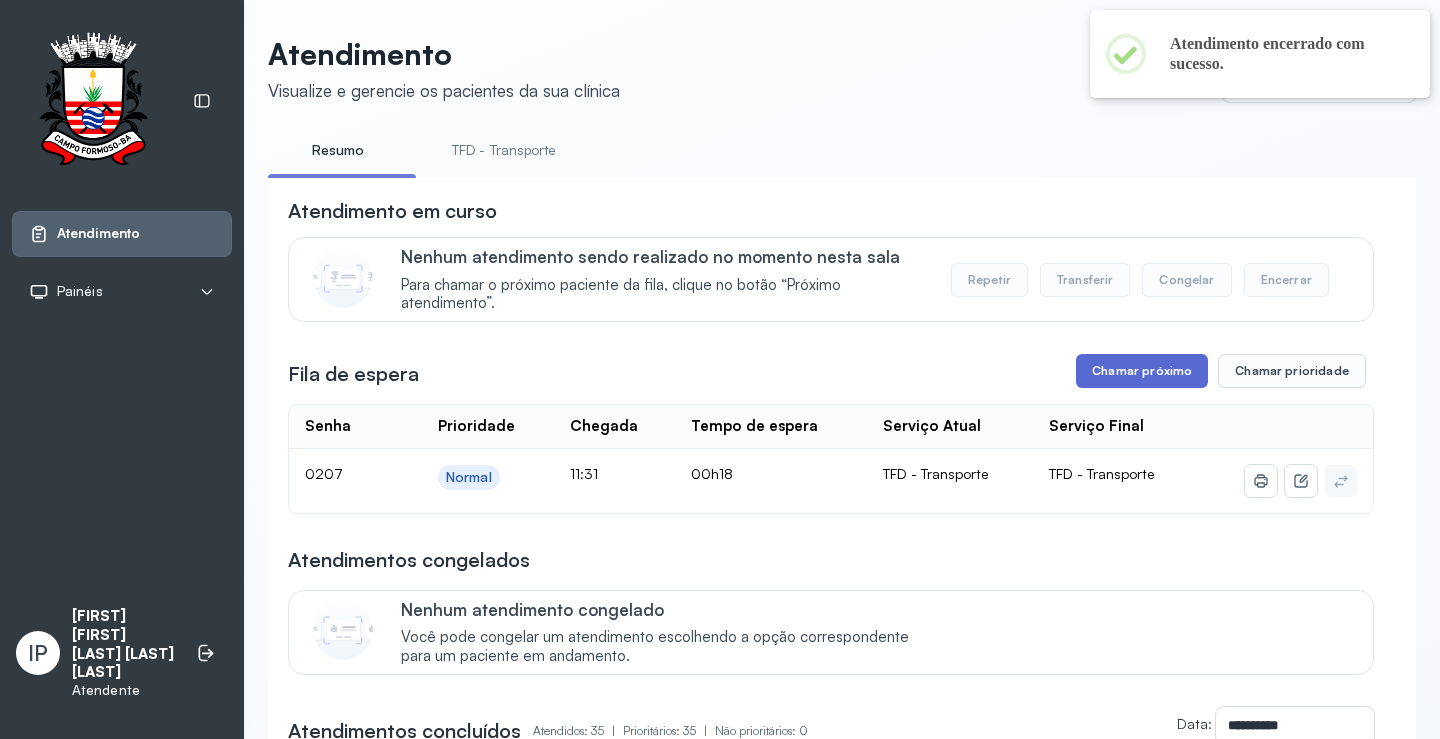 click on "Chamar próximo" at bounding box center (1142, 371) 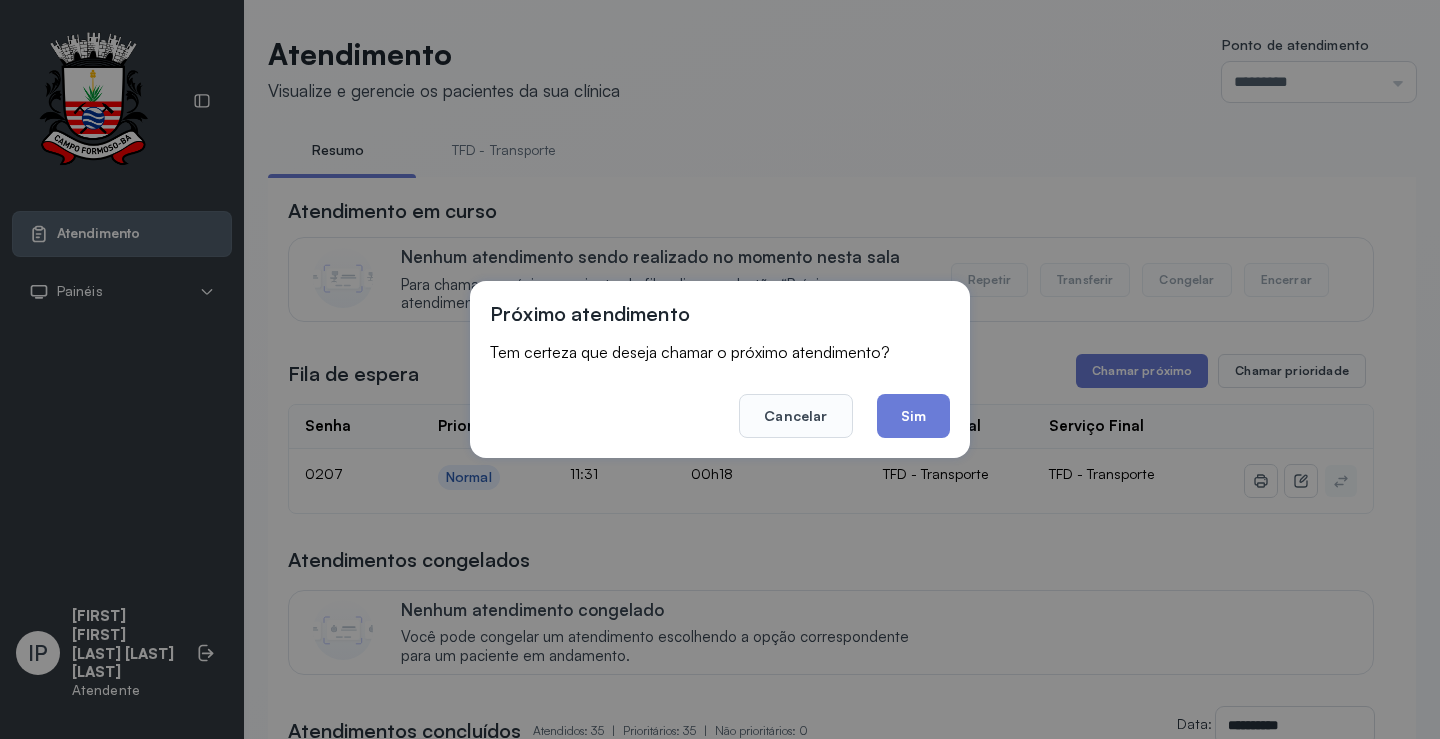 drag, startPoint x: 795, startPoint y: 414, endPoint x: 1013, endPoint y: 366, distance: 223.22186 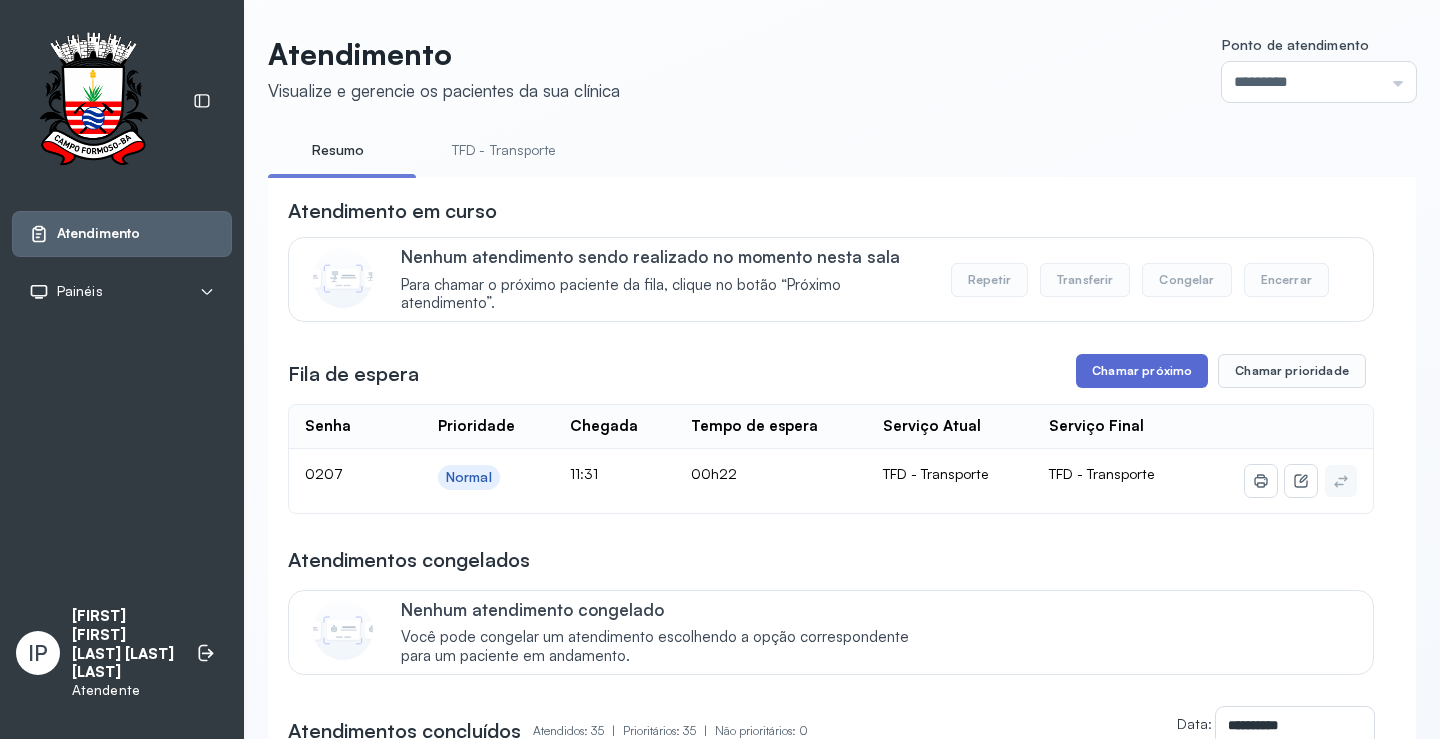 click on "Chamar próximo" at bounding box center [1142, 371] 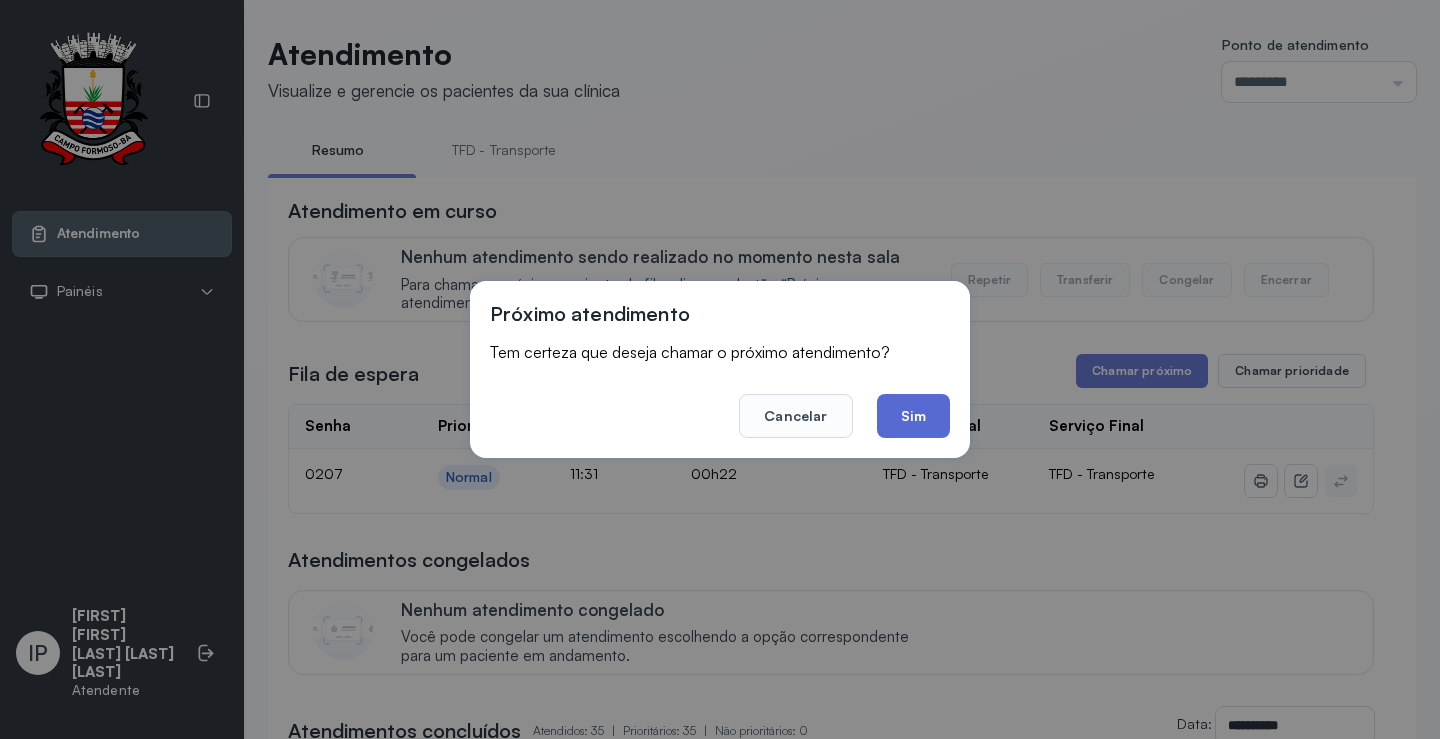 click on "Sim" 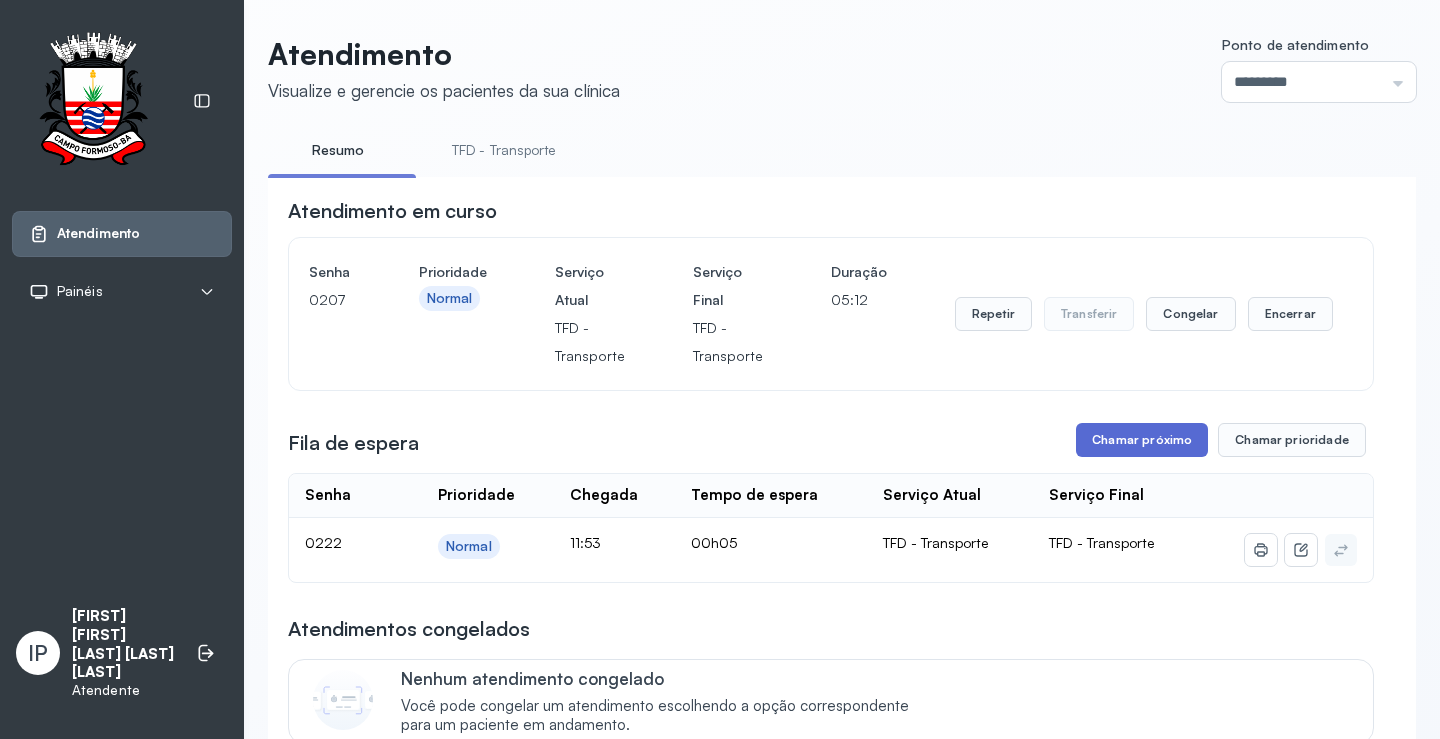 click on "Chamar próximo" at bounding box center (1142, 440) 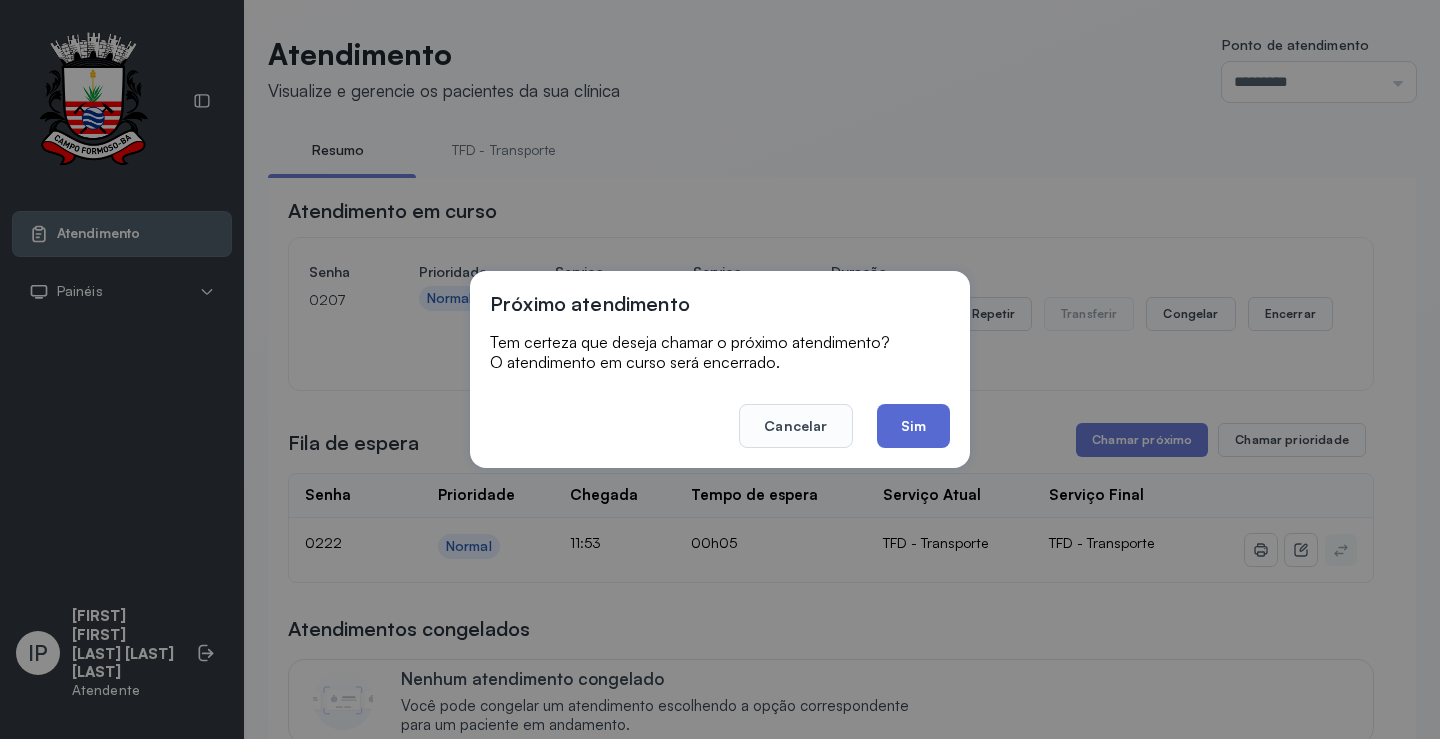 click on "Sim" 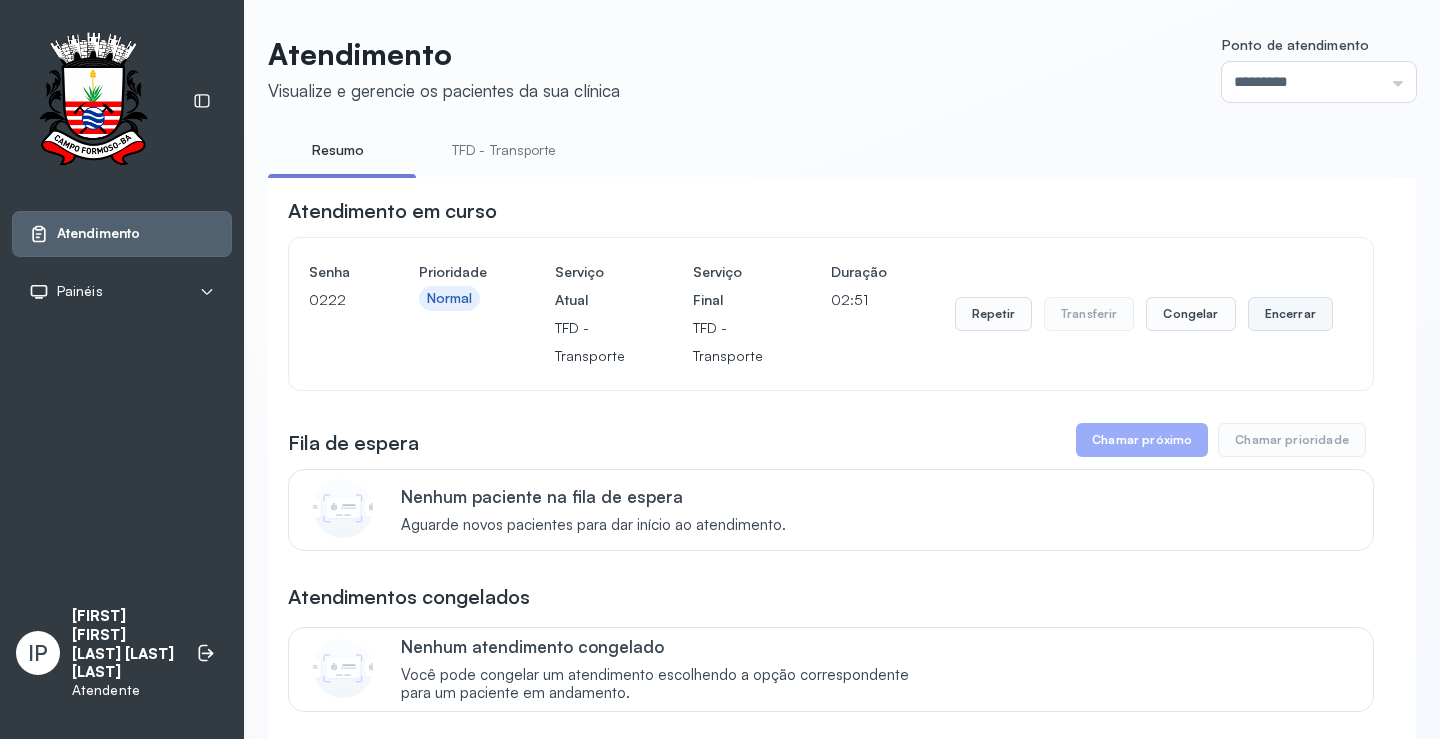 click on "Encerrar" at bounding box center [1290, 314] 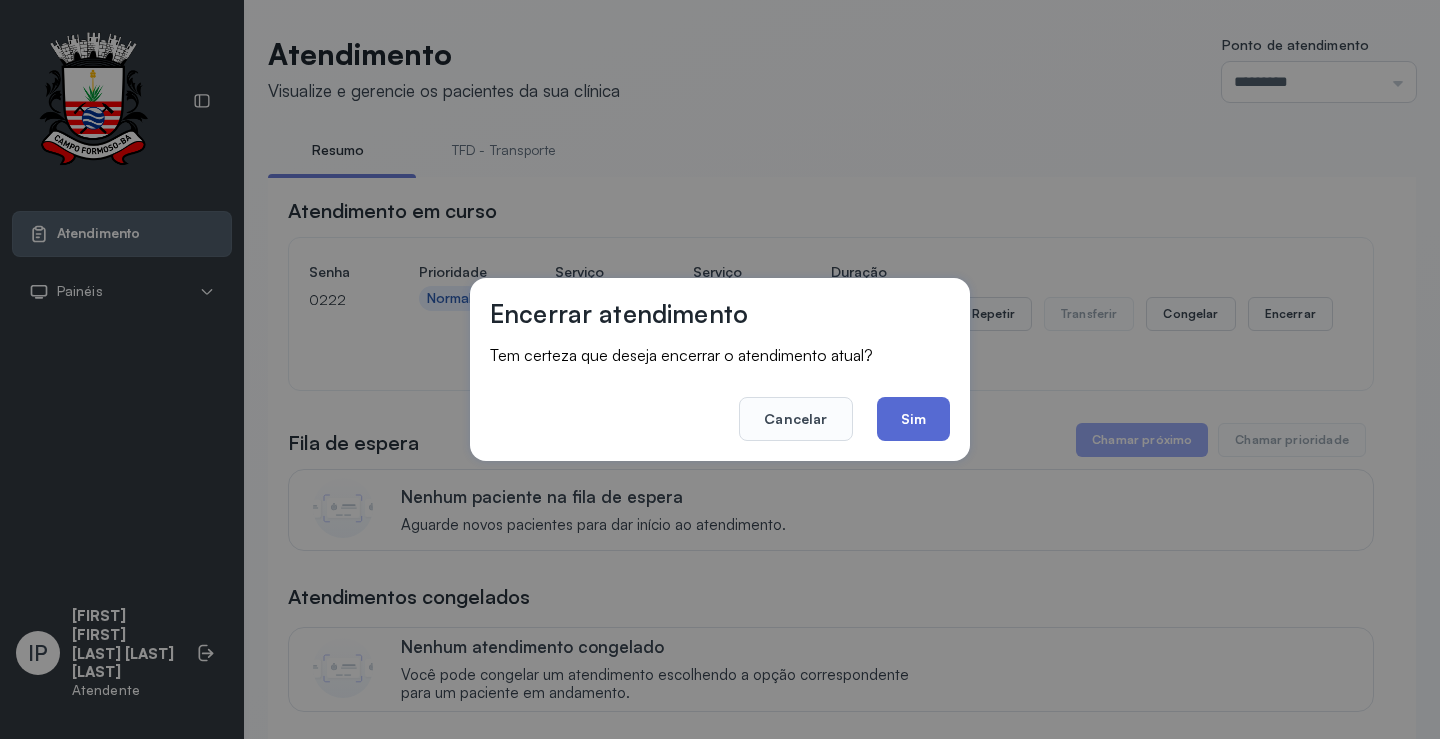 click on "Sim" 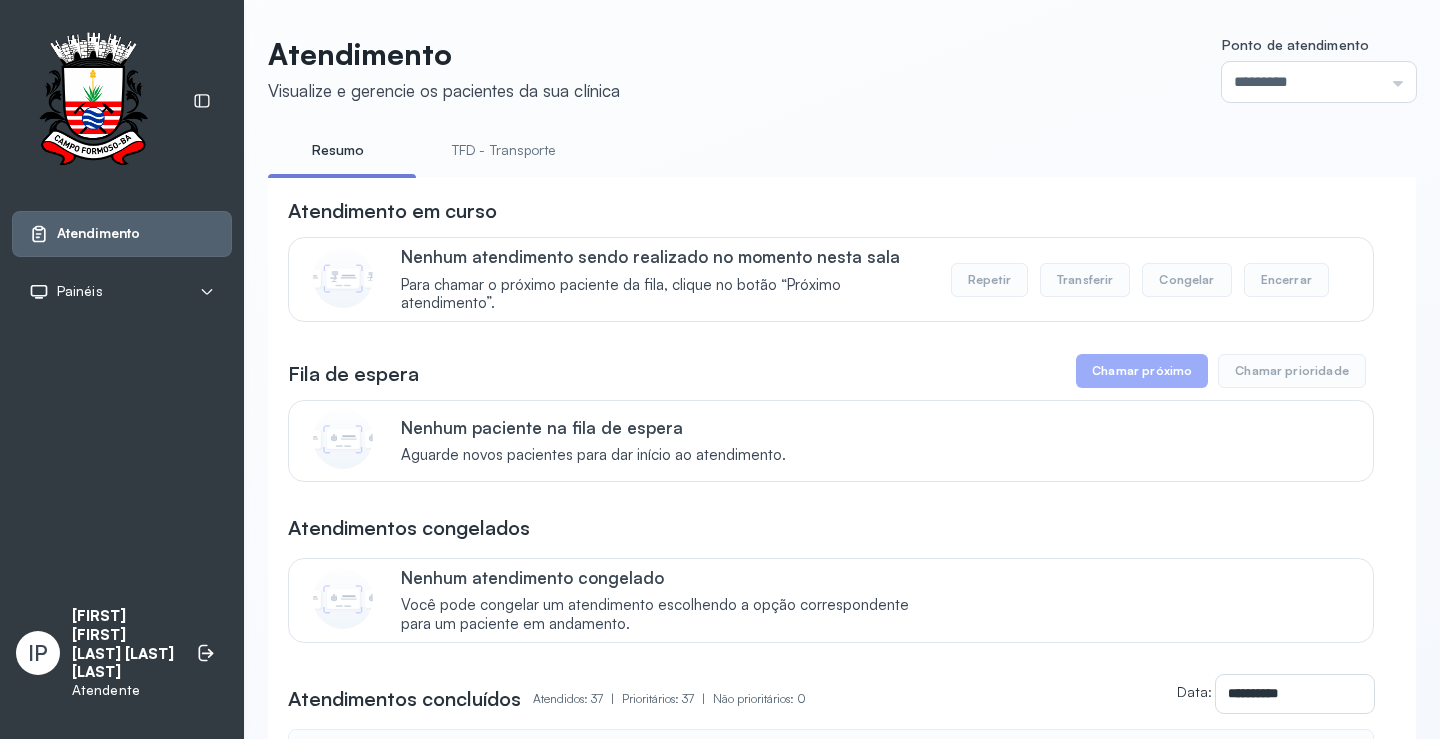 click on "Resumo" at bounding box center [338, 150] 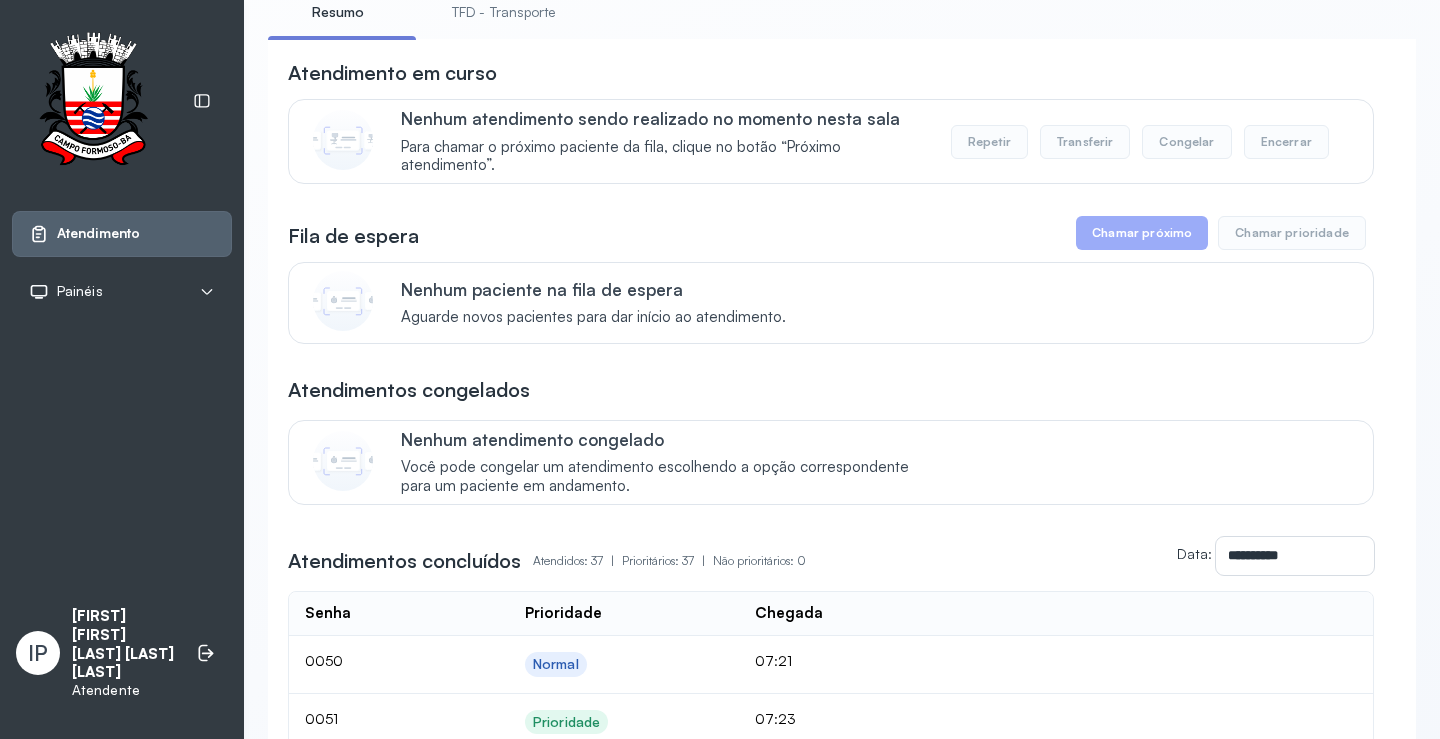 scroll, scrollTop: 0, scrollLeft: 0, axis: both 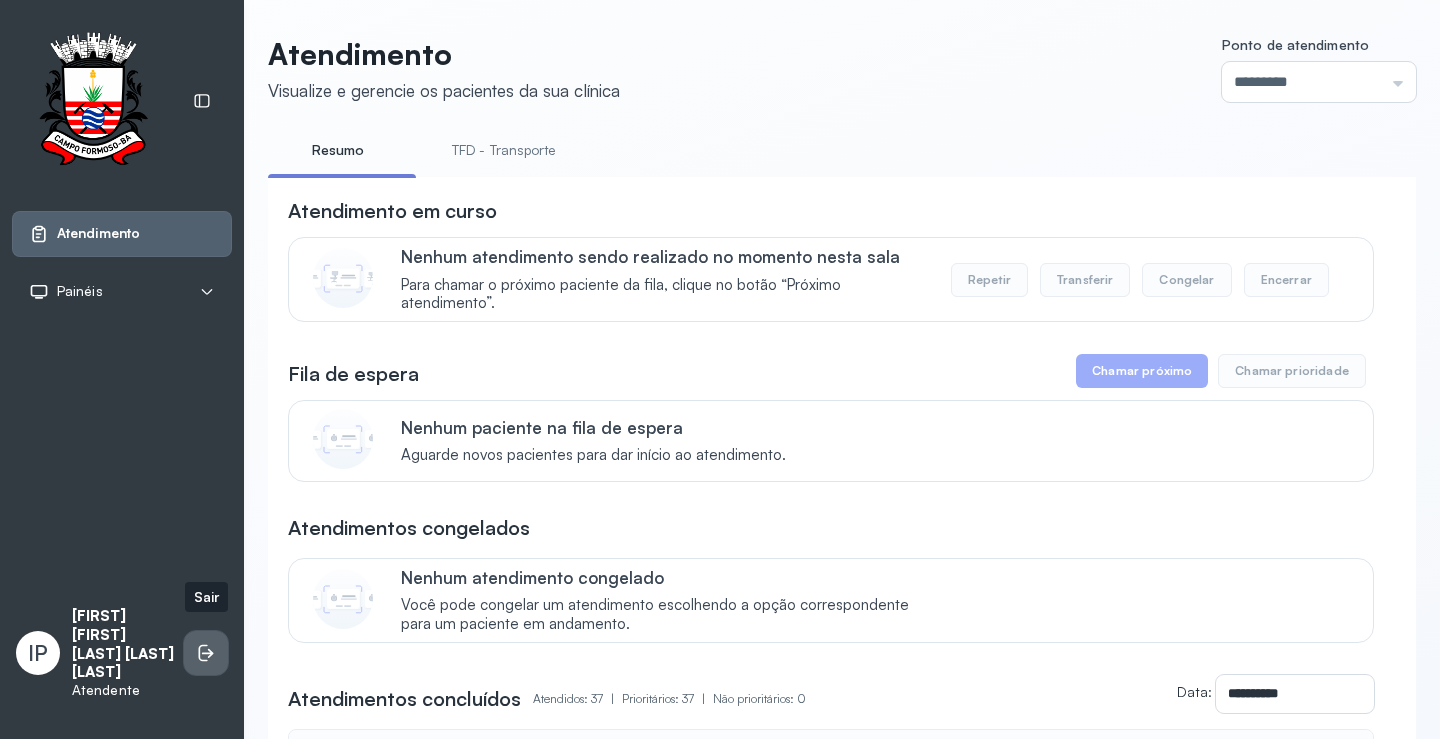 click 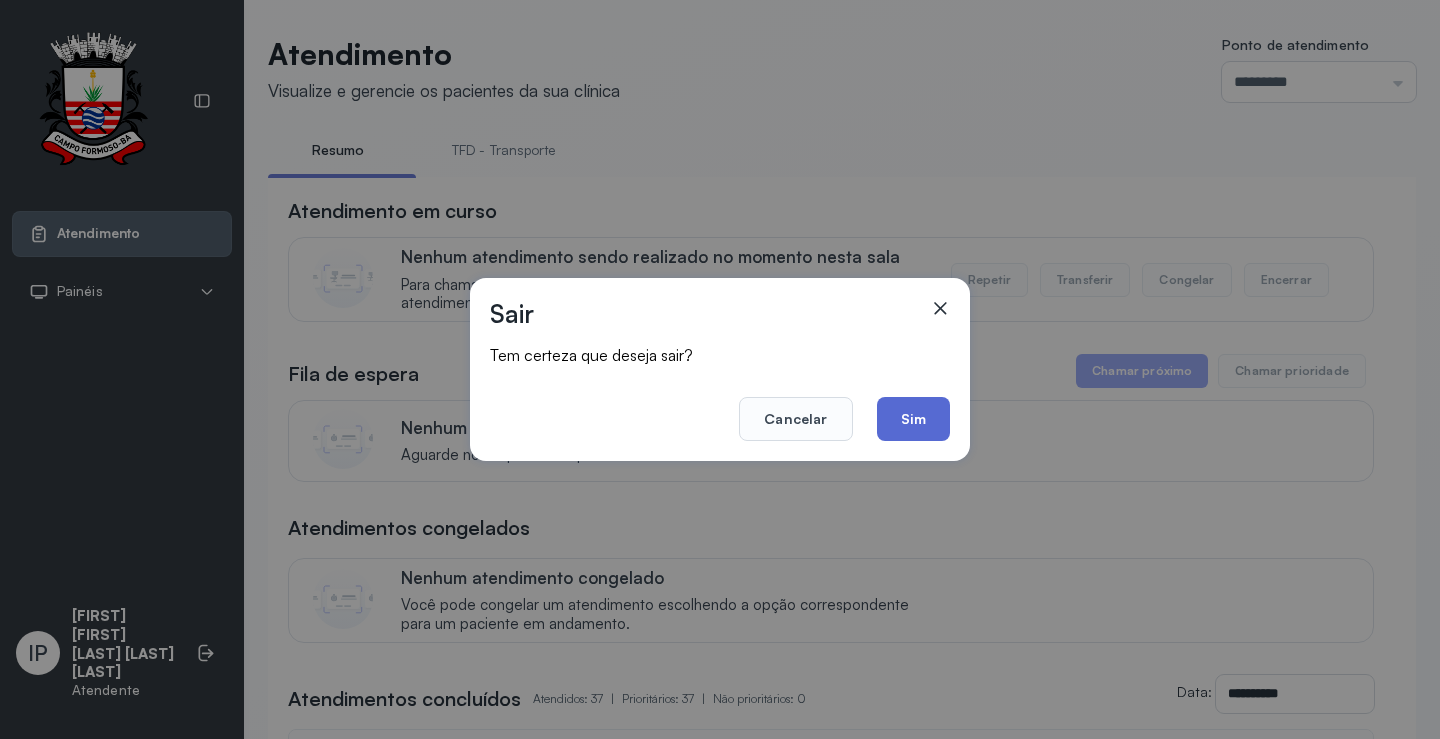 click on "Sim" 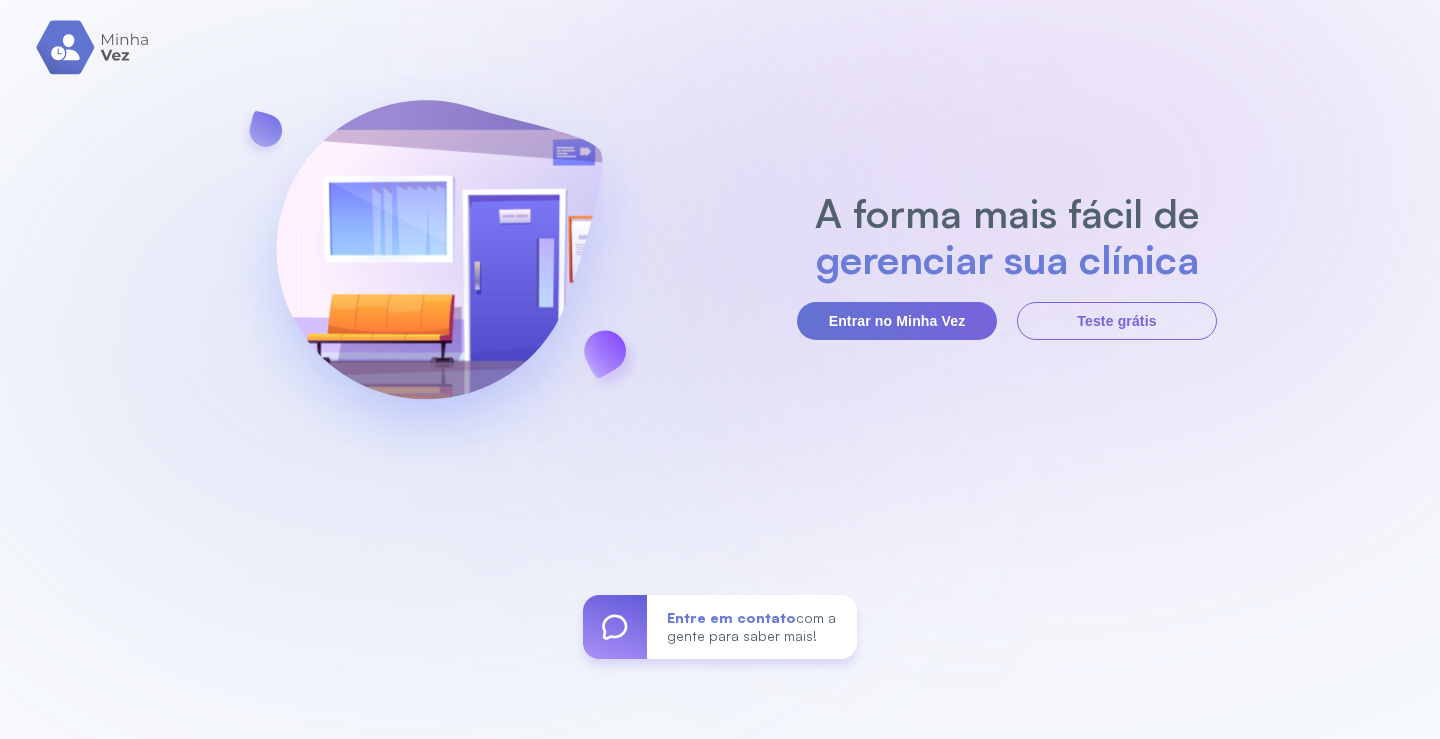 scroll, scrollTop: 0, scrollLeft: 0, axis: both 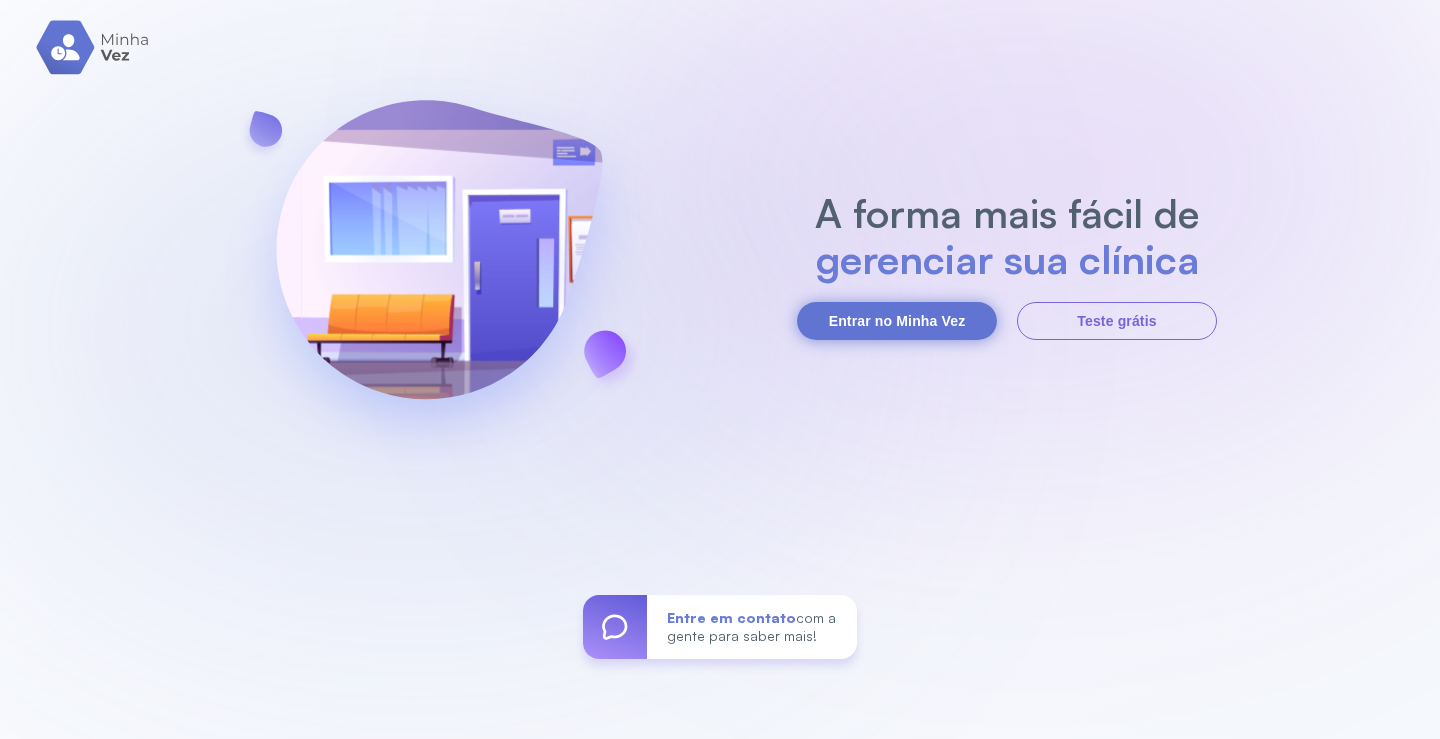 click on "Entrar no Minha Vez" at bounding box center (897, 321) 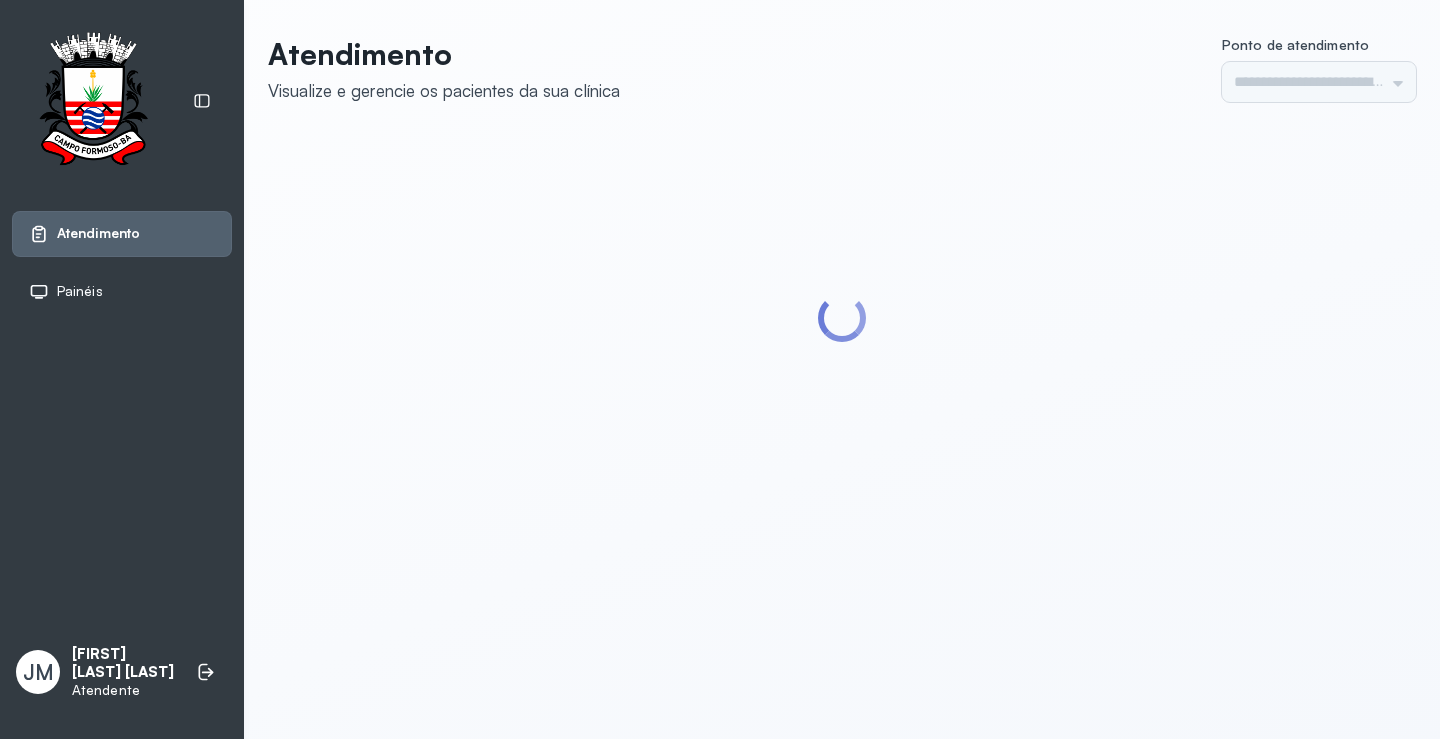 scroll, scrollTop: 0, scrollLeft: 0, axis: both 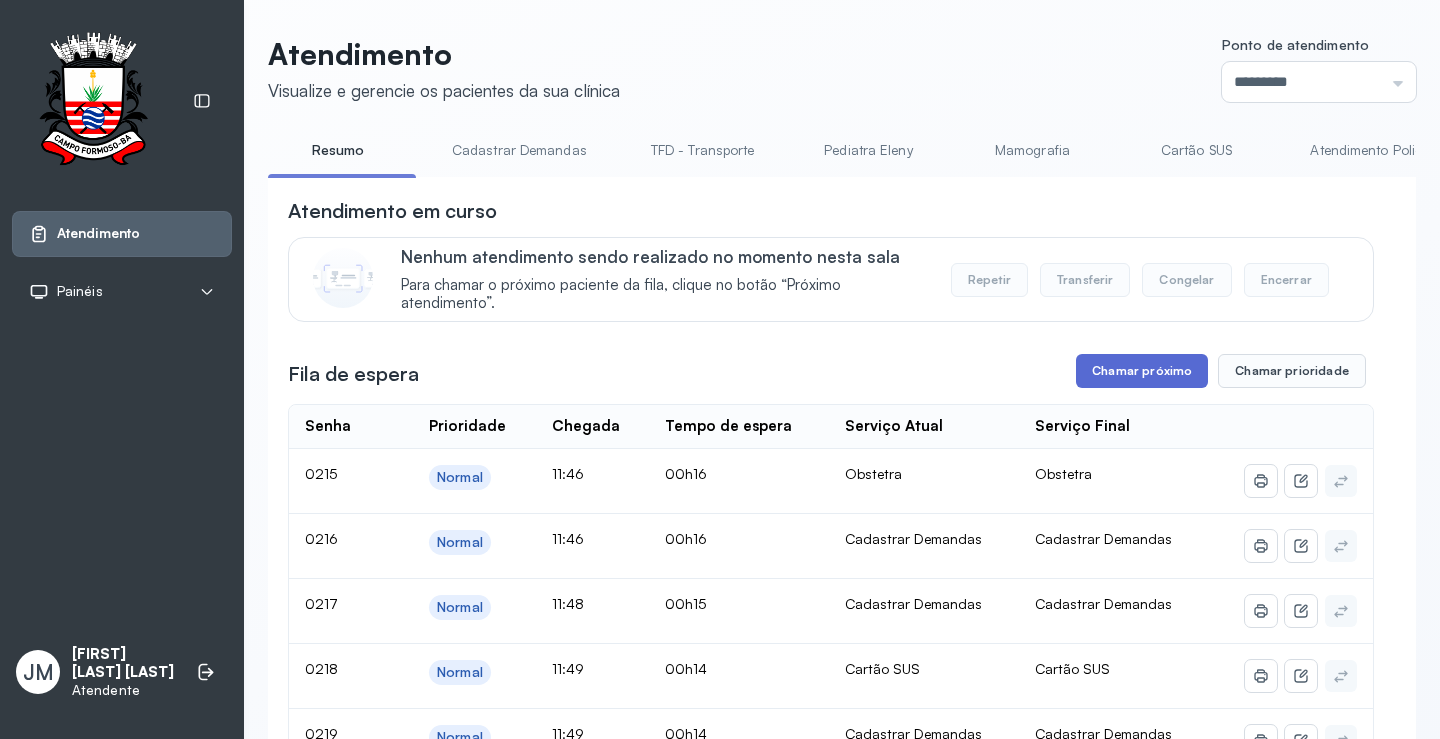 click on "Chamar próximo" at bounding box center (1142, 371) 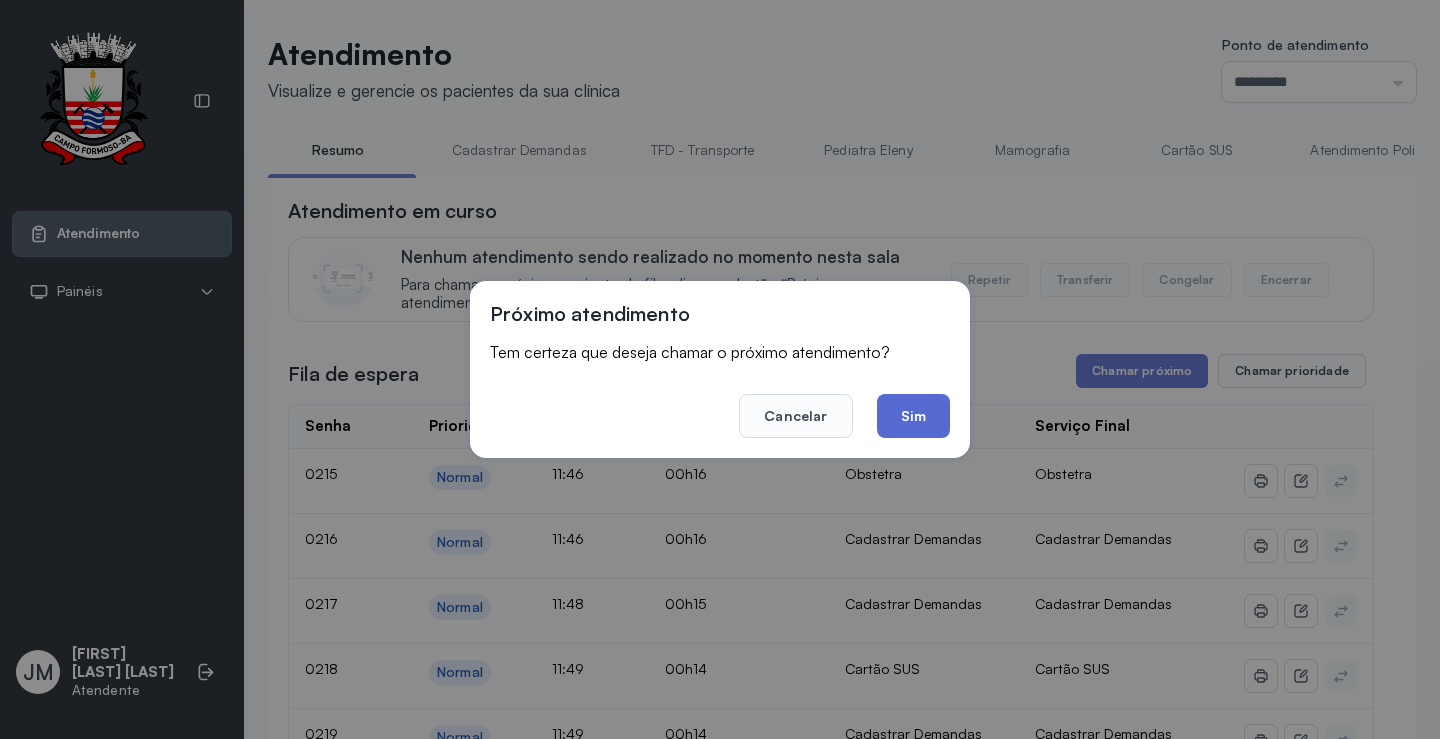 click on "Sim" 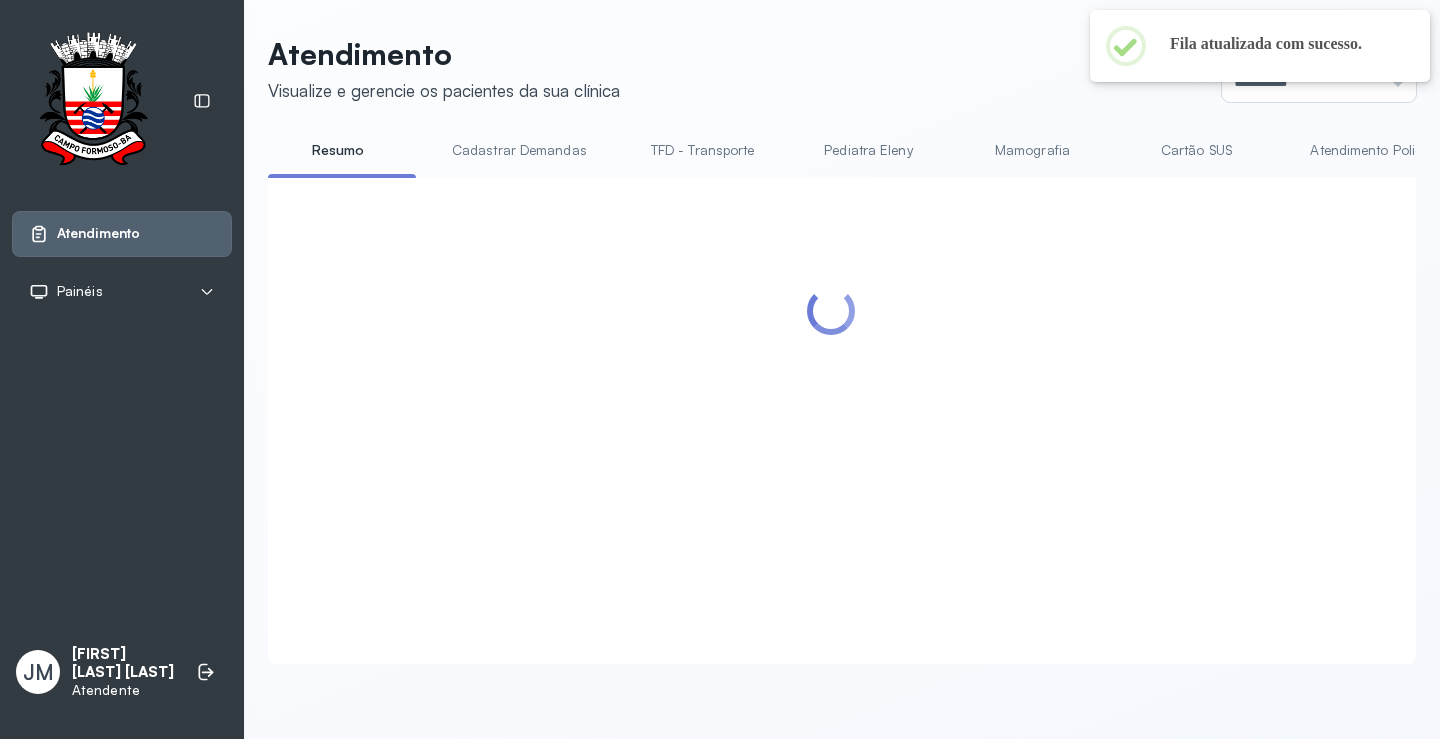 drag, startPoint x: 1385, startPoint y: 78, endPoint x: 1376, endPoint y: 84, distance: 10.816654 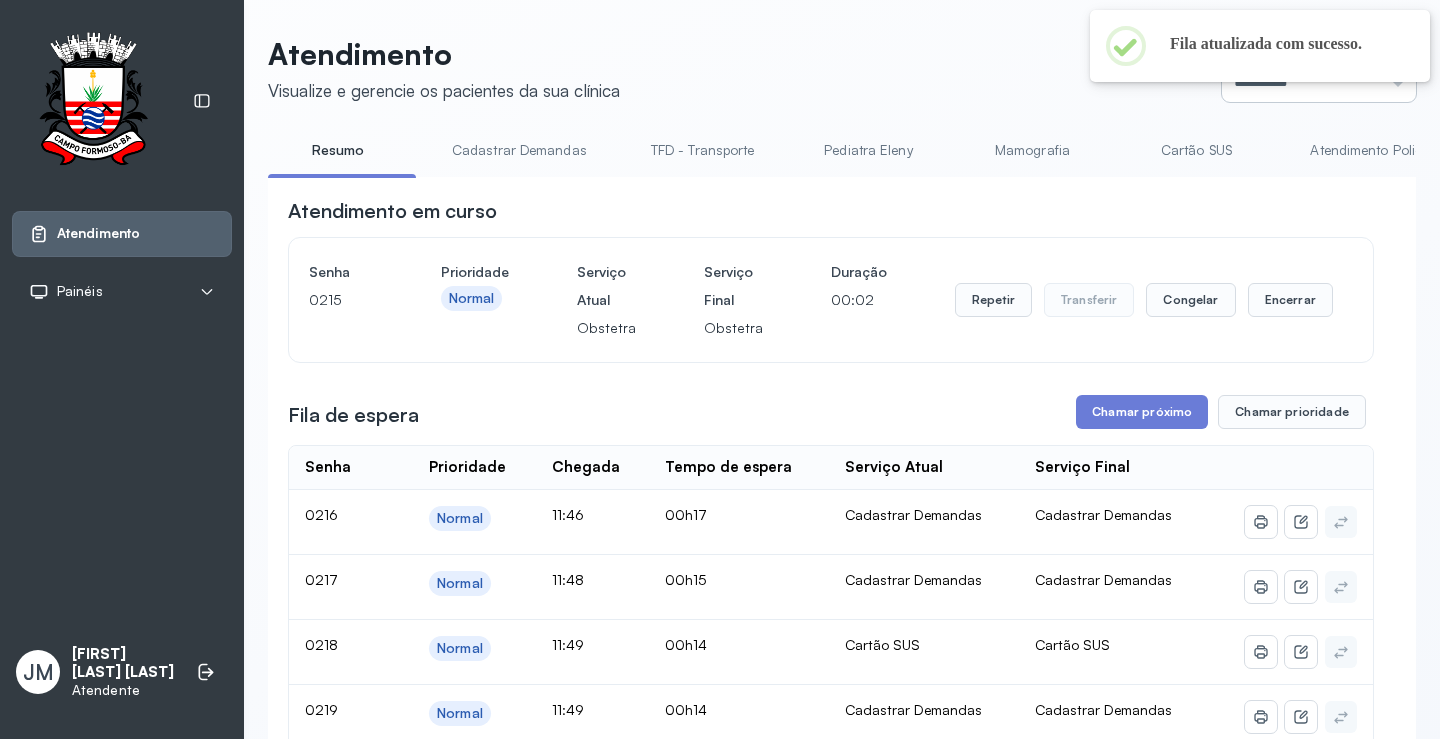 click on "*********" at bounding box center [1319, 82] 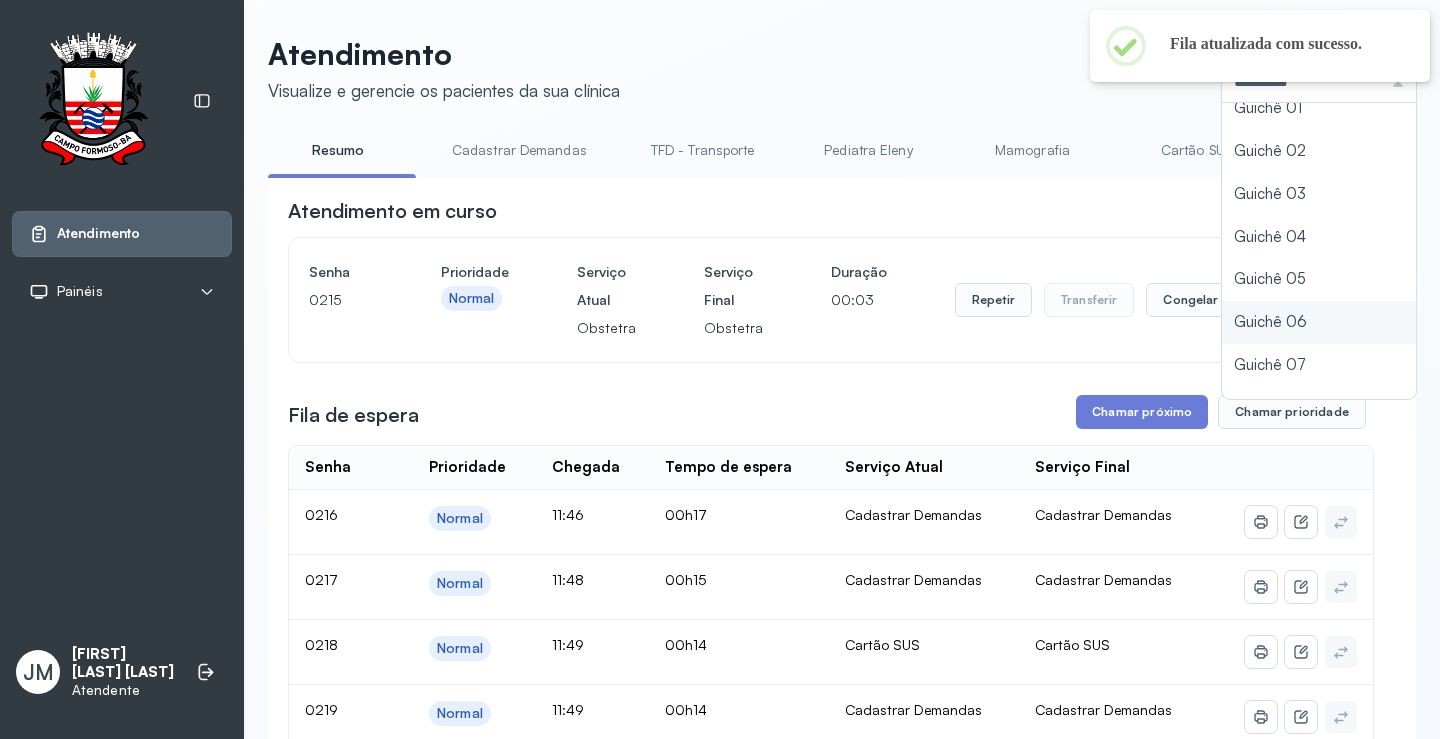 scroll, scrollTop: 88, scrollLeft: 0, axis: vertical 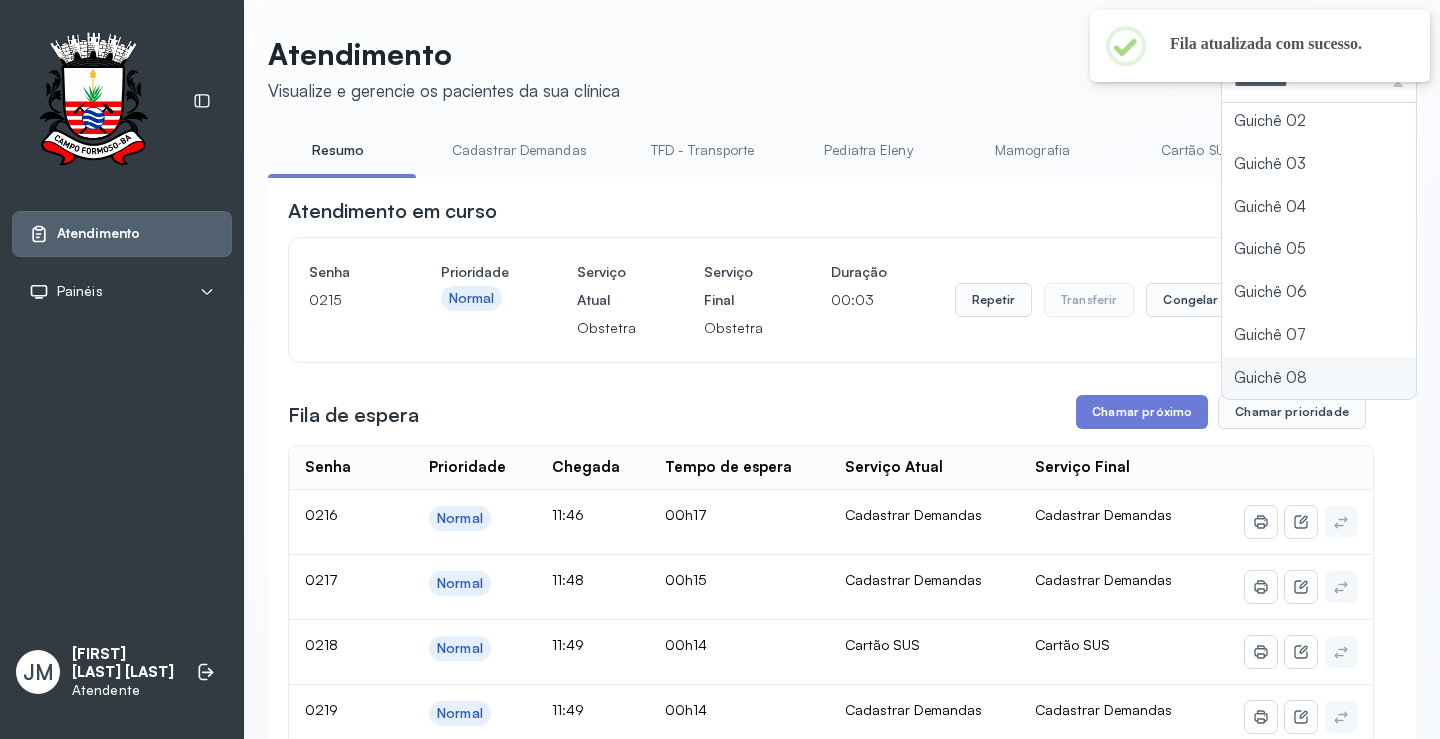 type on "*********" 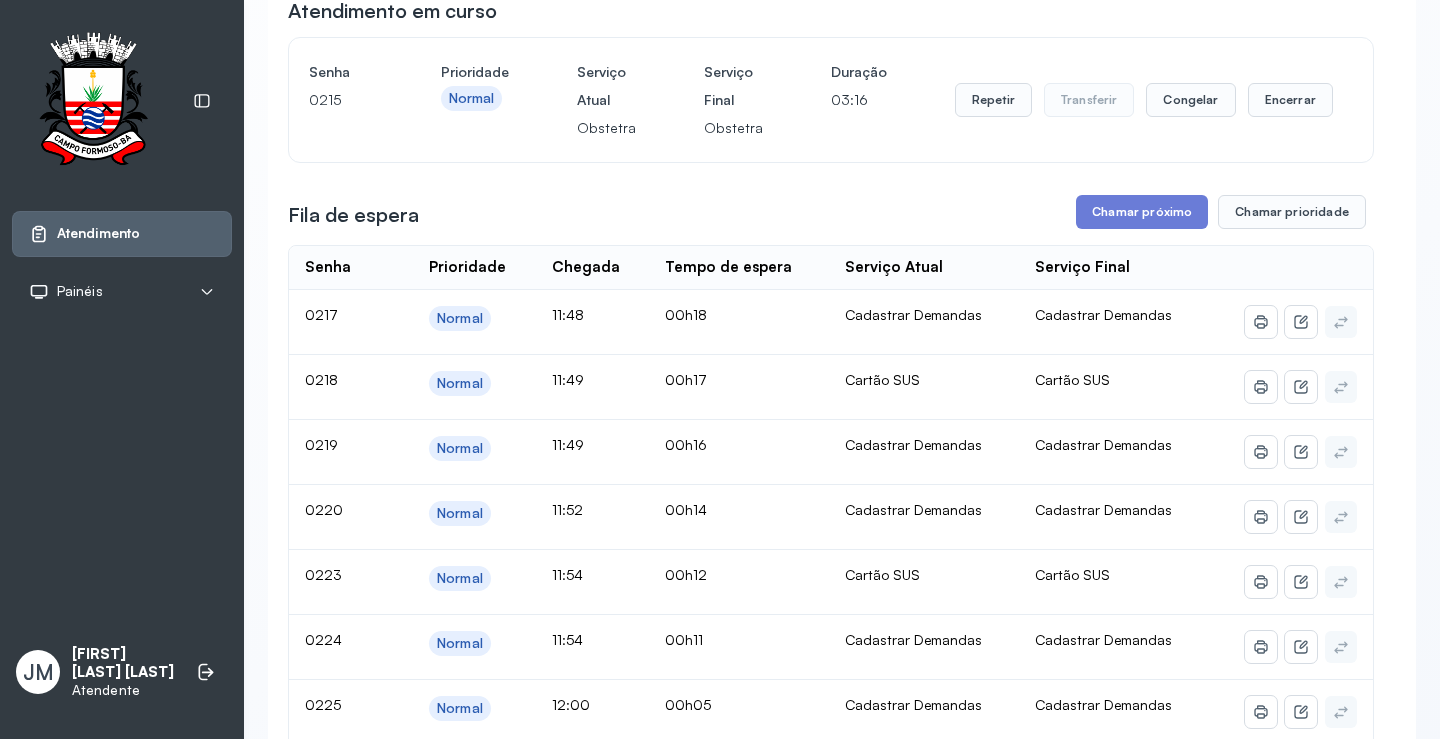 scroll, scrollTop: 0, scrollLeft: 0, axis: both 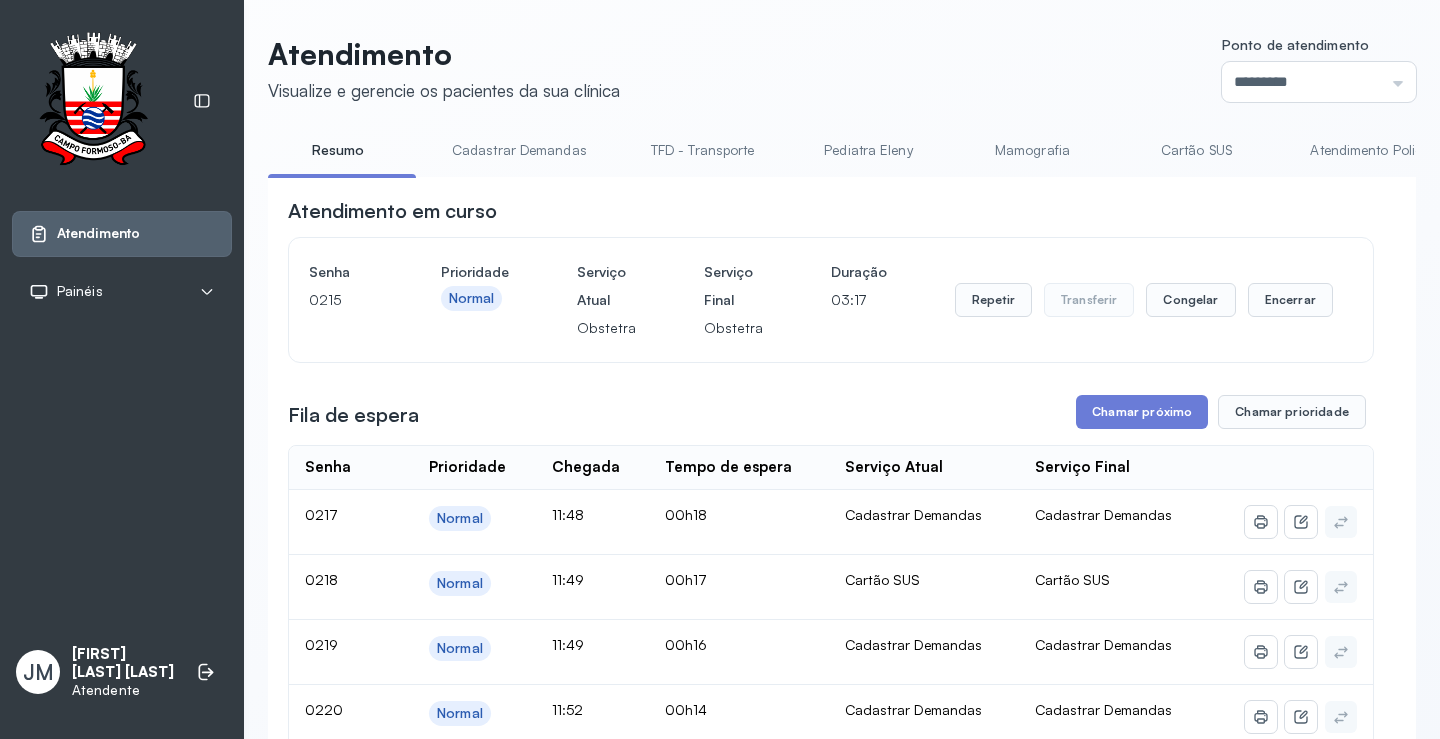 click on "TFD - Transporte" at bounding box center [703, 150] 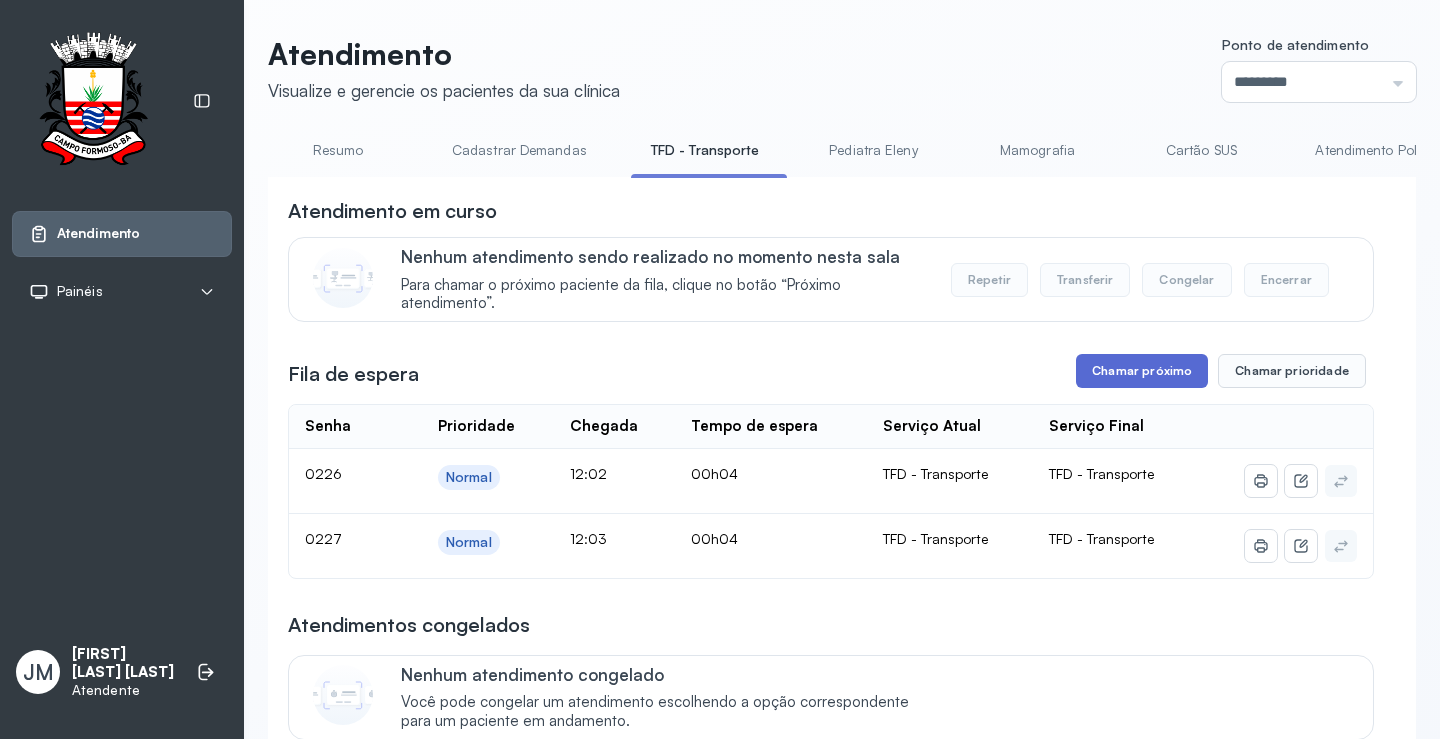click on "Chamar próximo" at bounding box center (1142, 371) 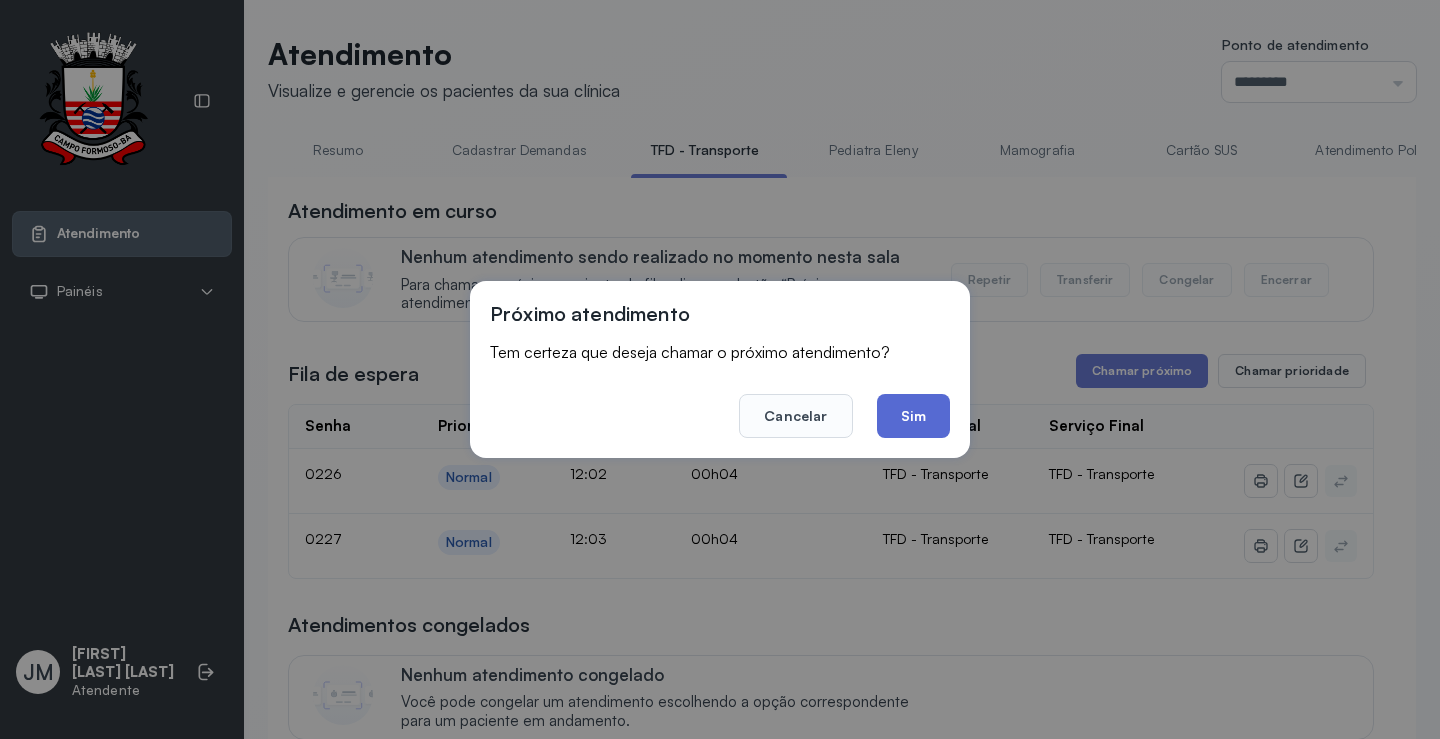 click on "Sim" 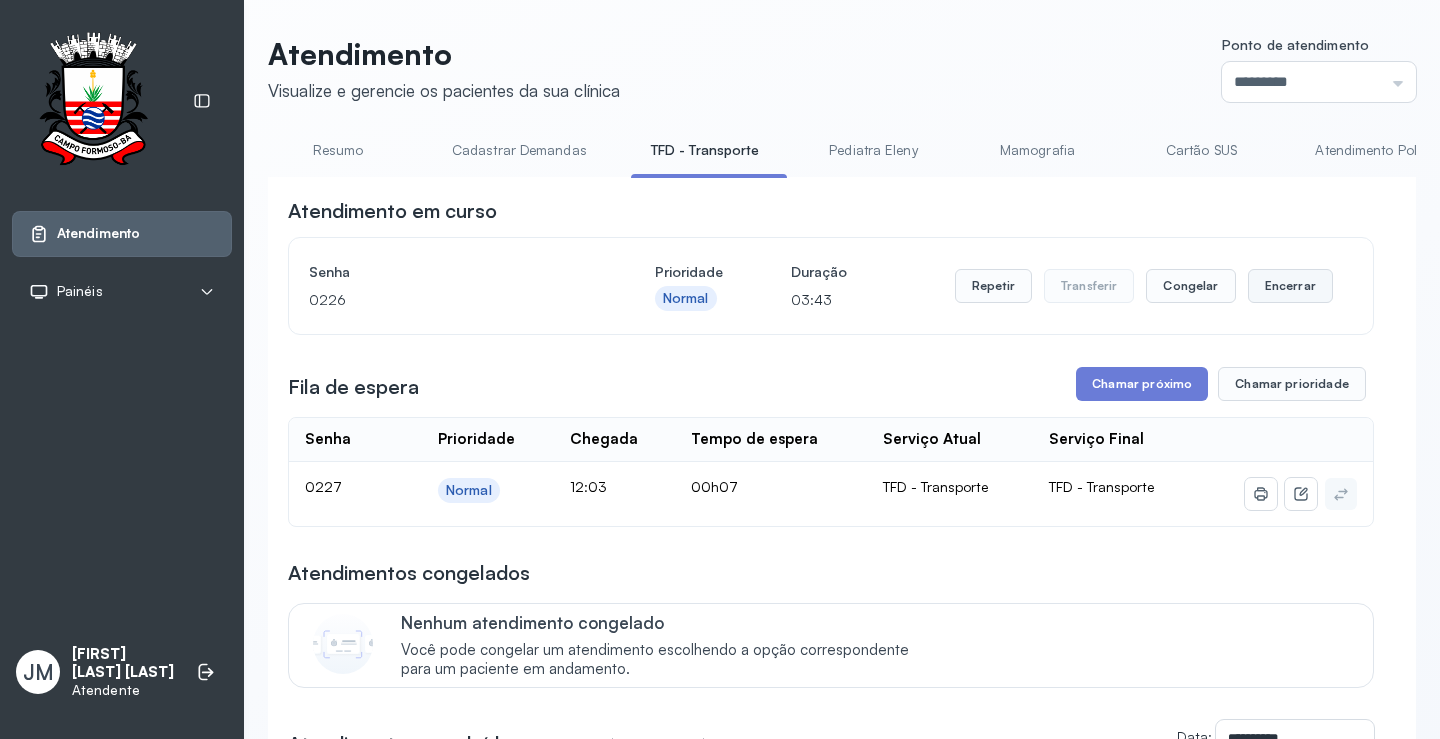 click on "Encerrar" at bounding box center (1290, 286) 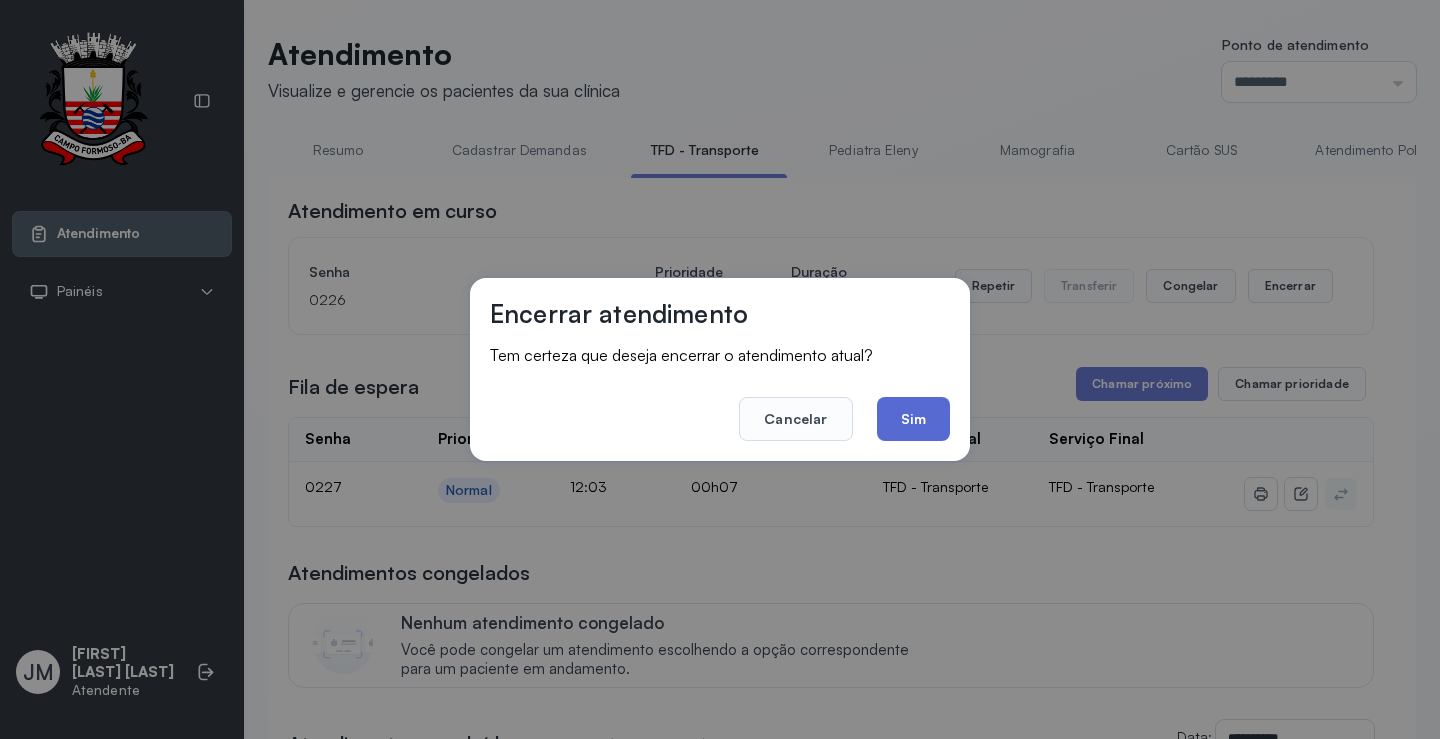 click on "Sim" 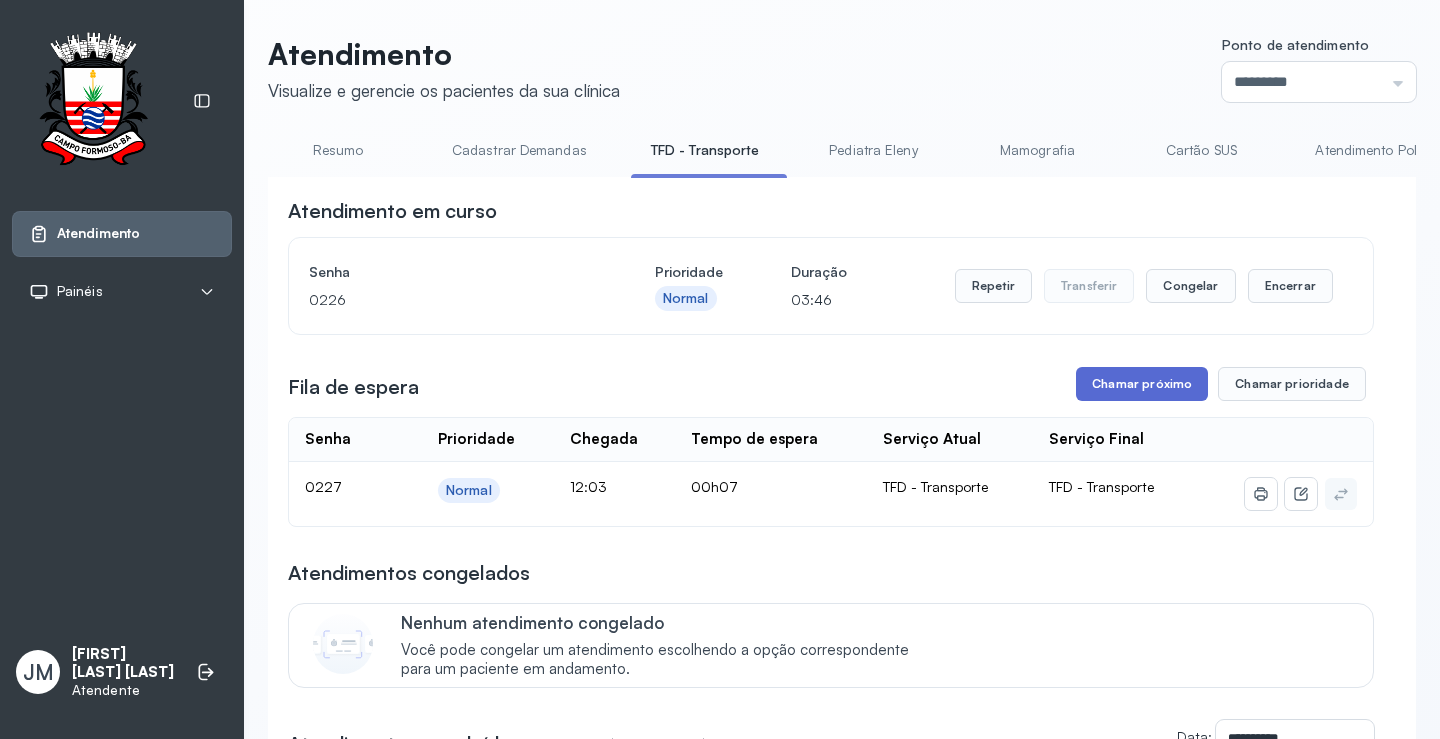 click on "Chamar próximo" at bounding box center (1142, 384) 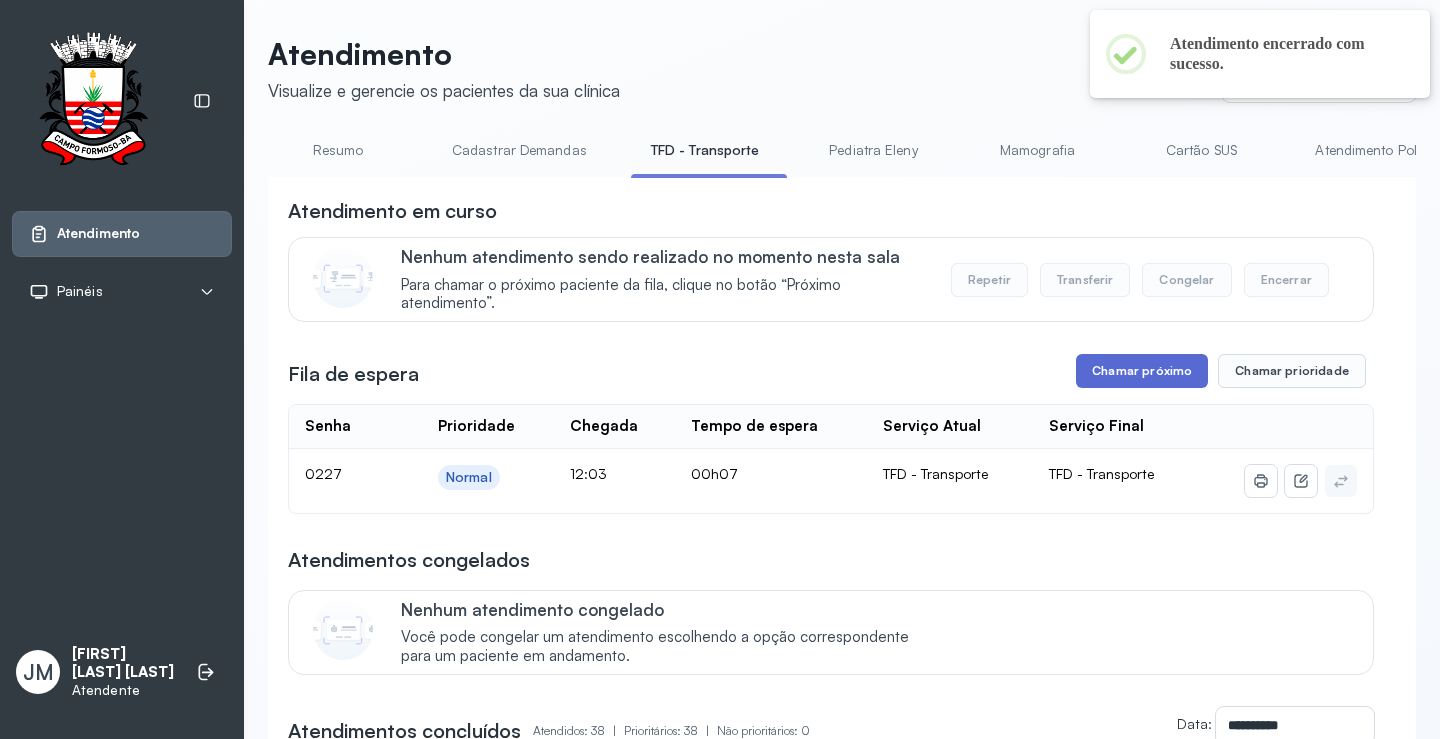 click on "Chamar próximo" at bounding box center (1142, 371) 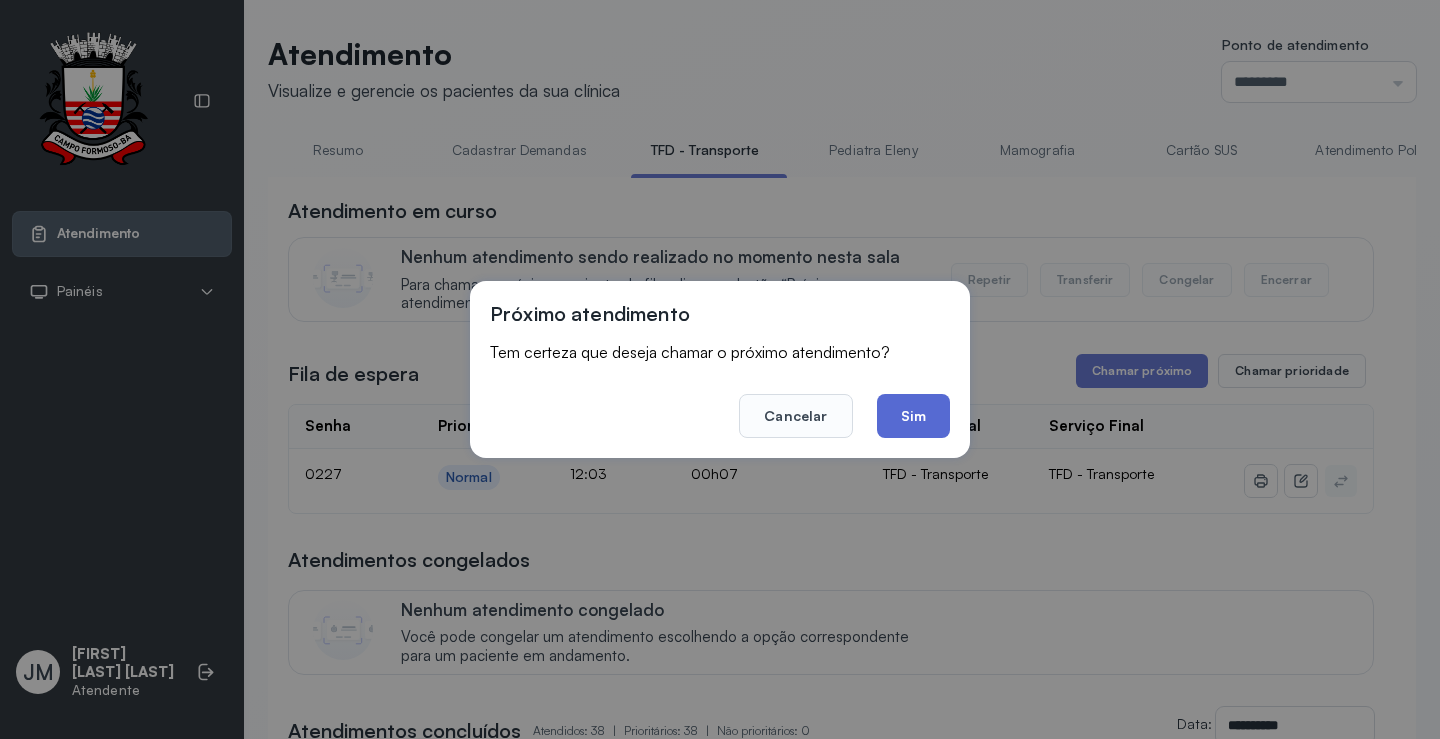 click on "Sim" 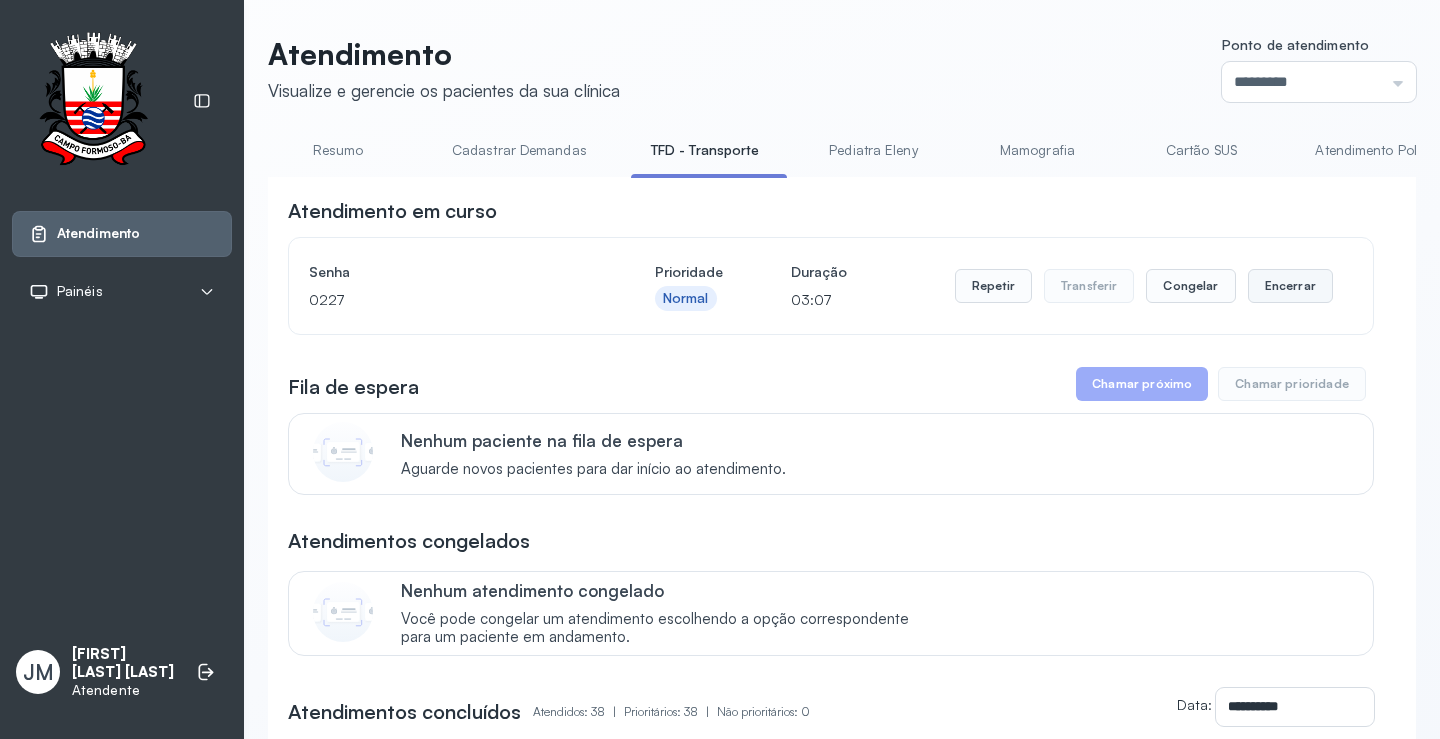 click on "Encerrar" at bounding box center (1290, 286) 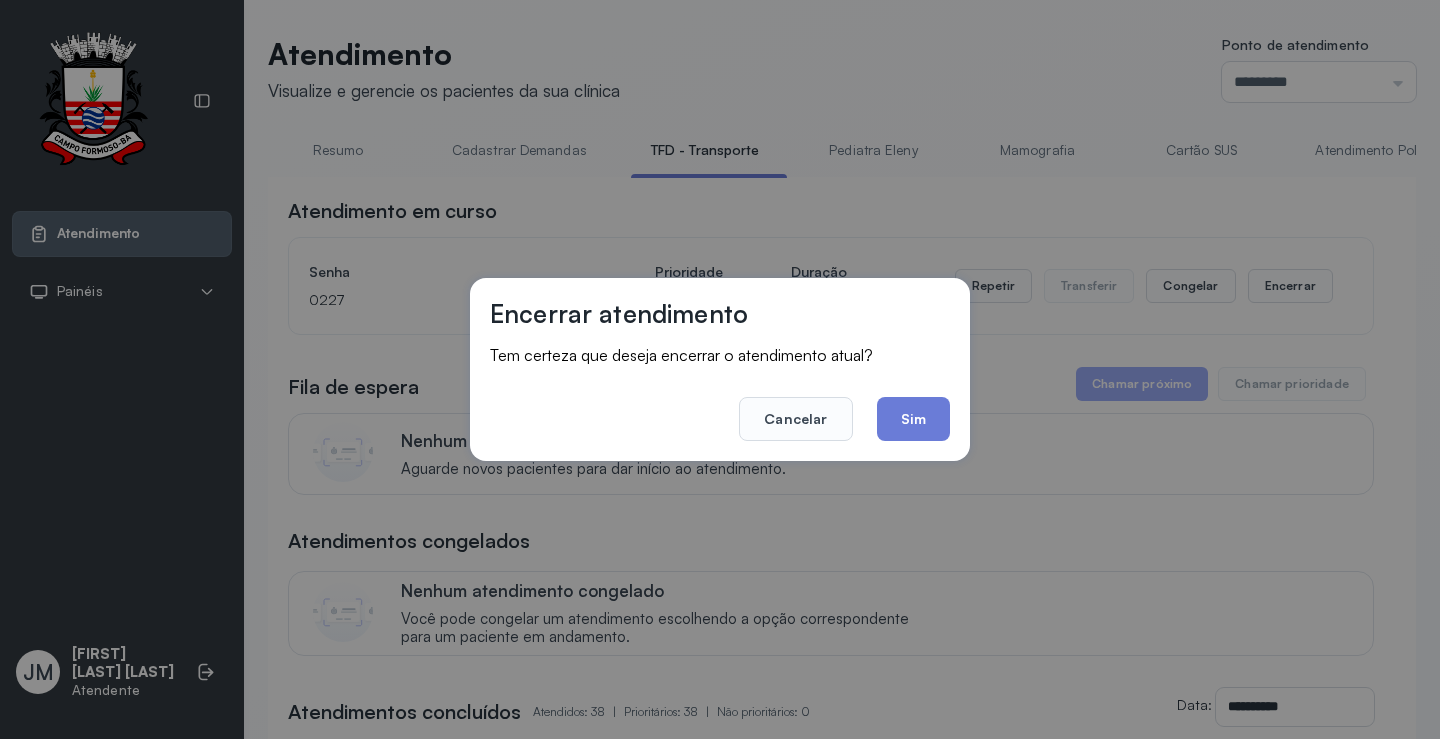 drag, startPoint x: 908, startPoint y: 416, endPoint x: 829, endPoint y: 236, distance: 196.57314 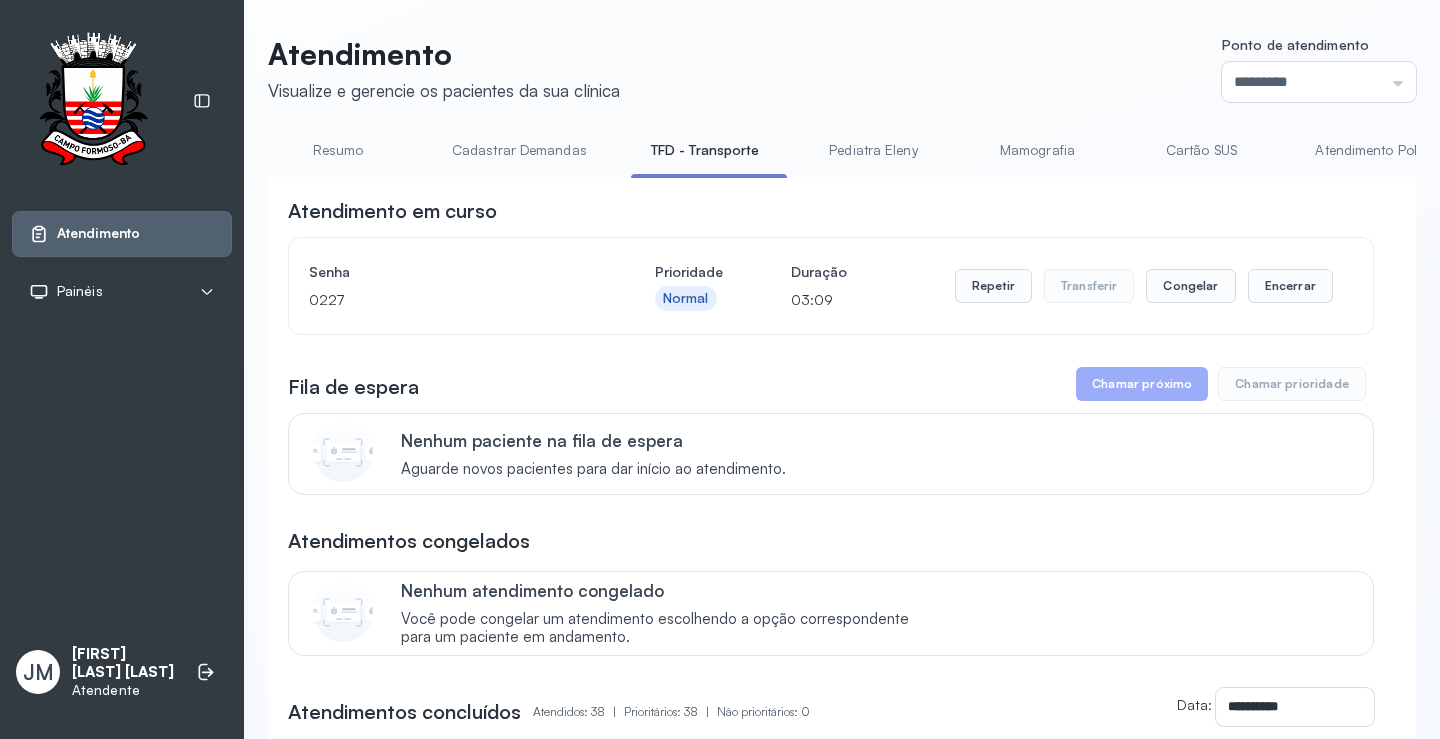 click on "Resumo" at bounding box center (338, 150) 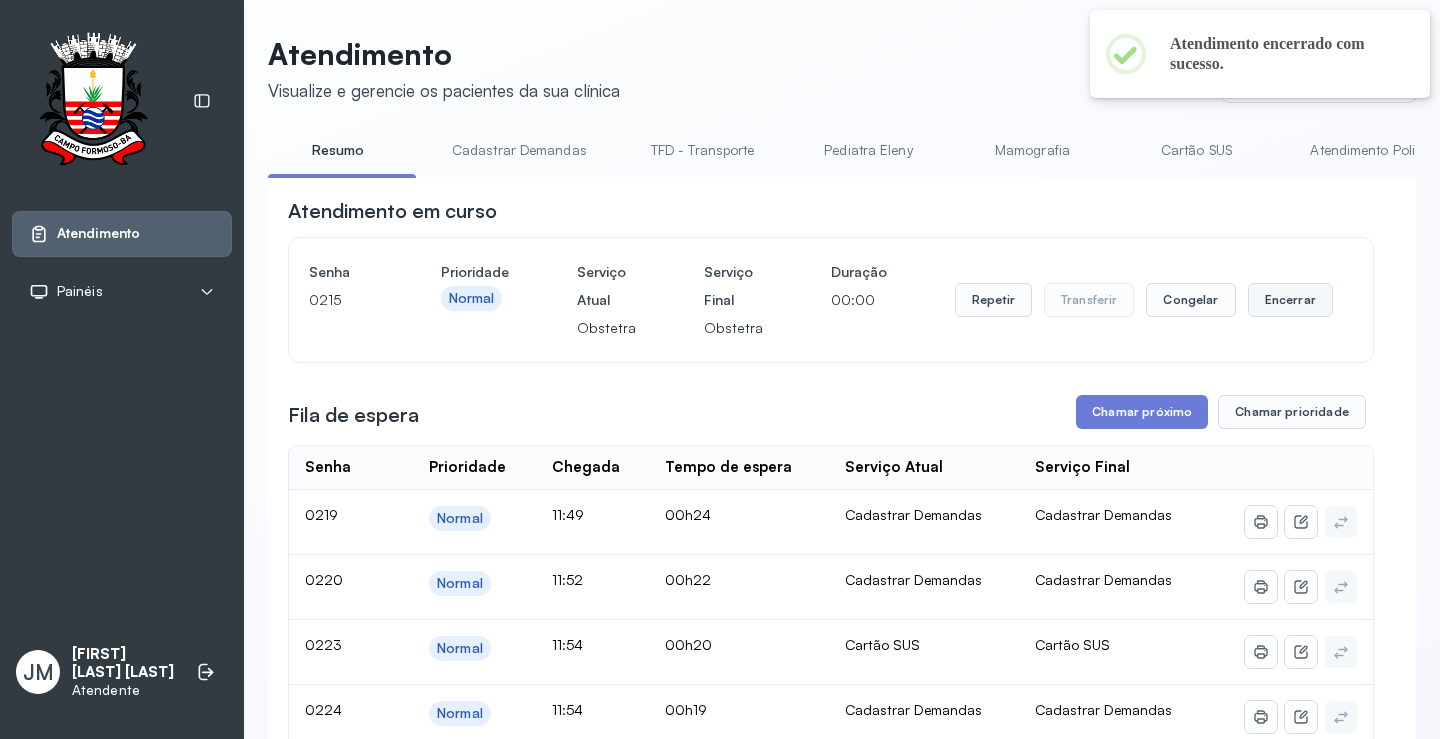 click on "Encerrar" at bounding box center (1290, 300) 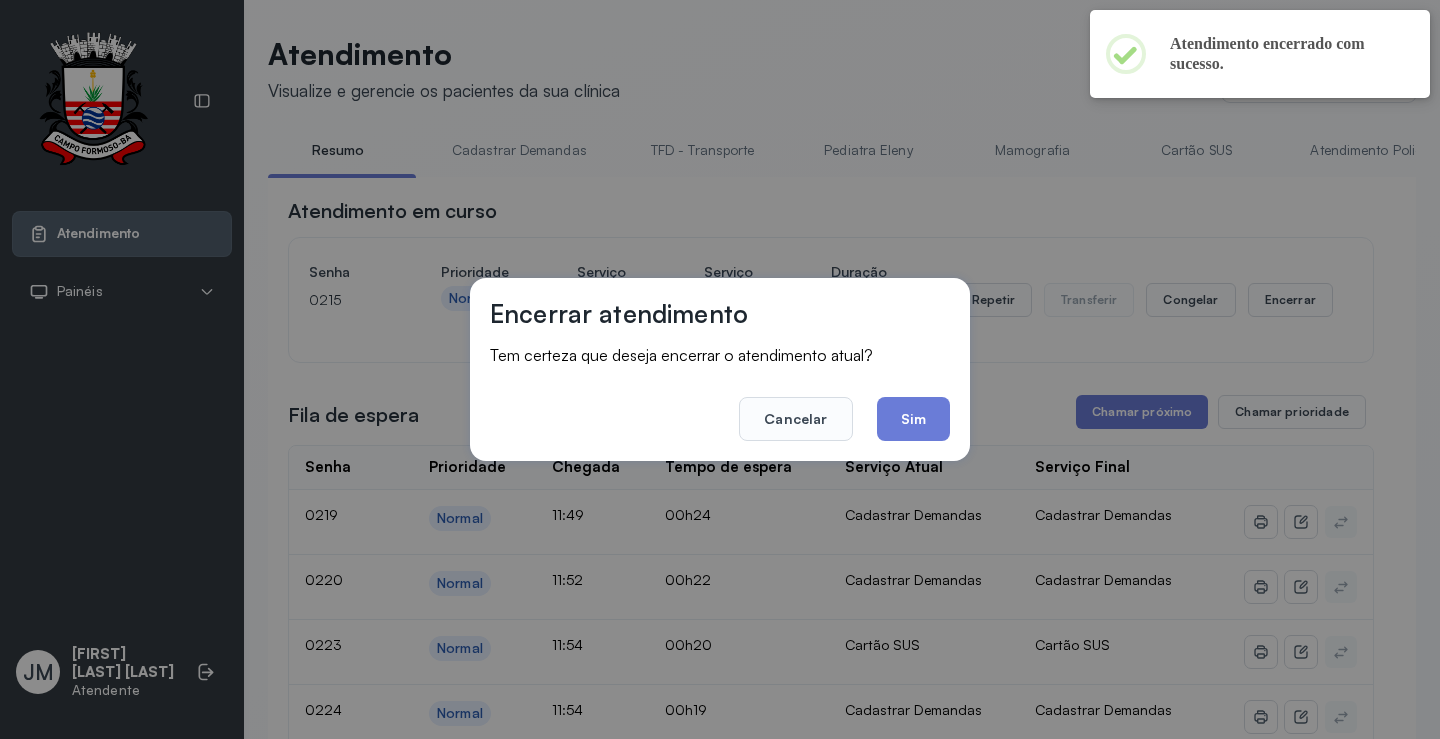 click on "Sim" 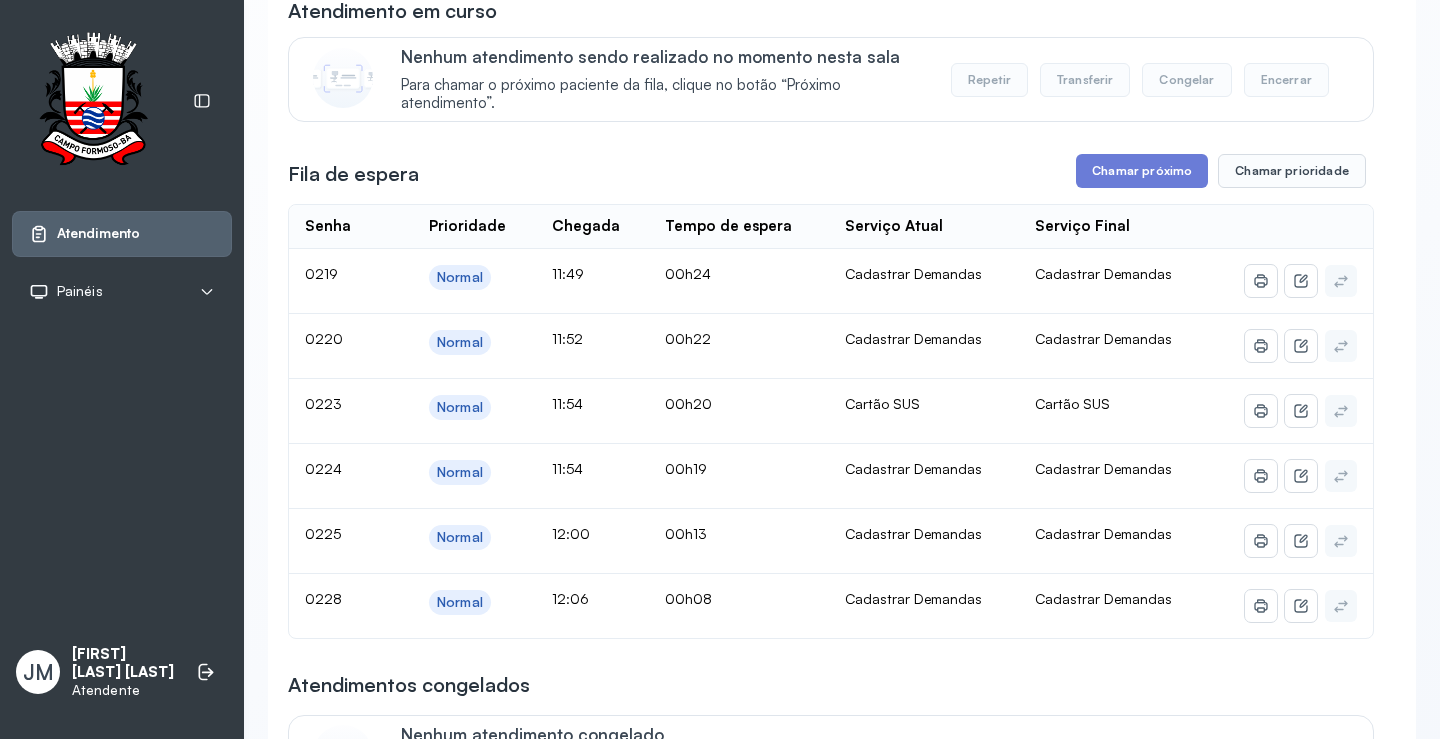 scroll, scrollTop: 100, scrollLeft: 0, axis: vertical 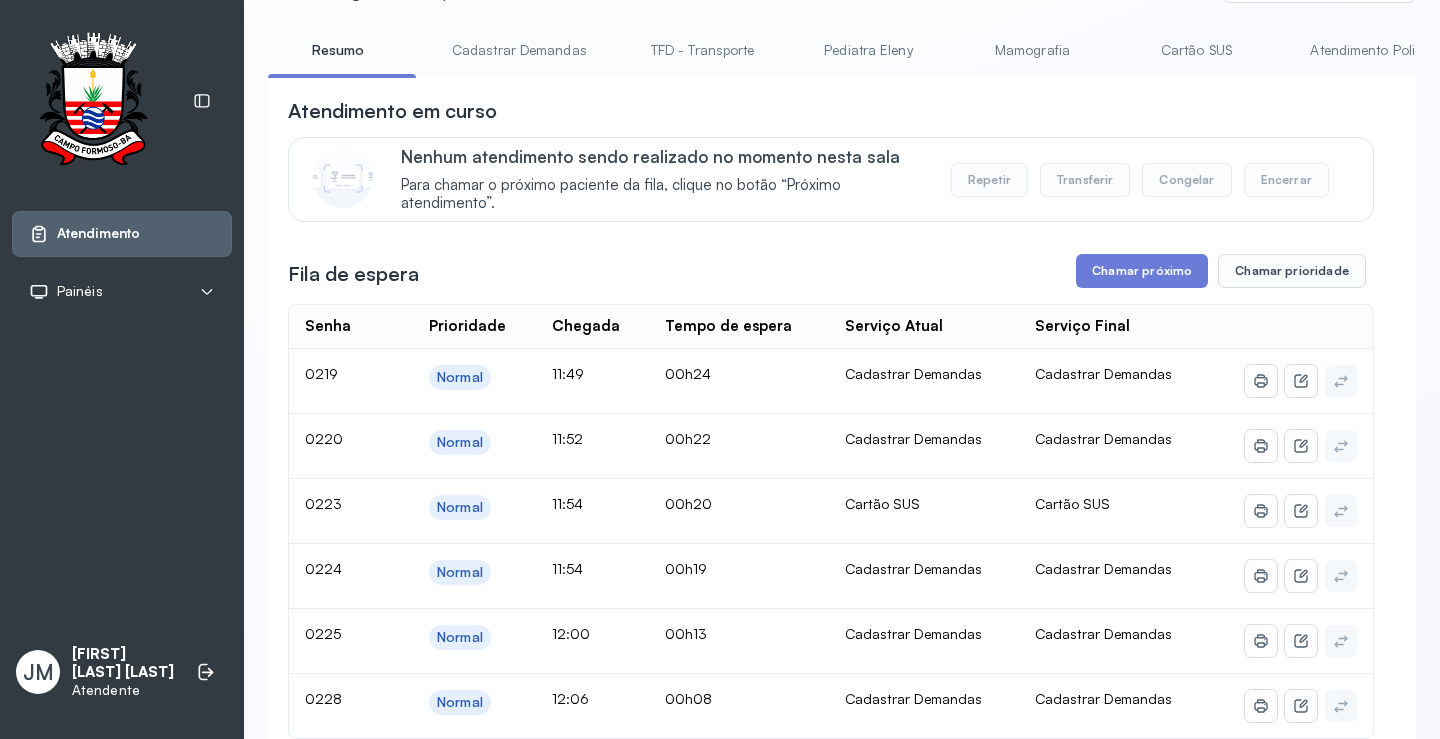 click on "**********" at bounding box center (831, 737) 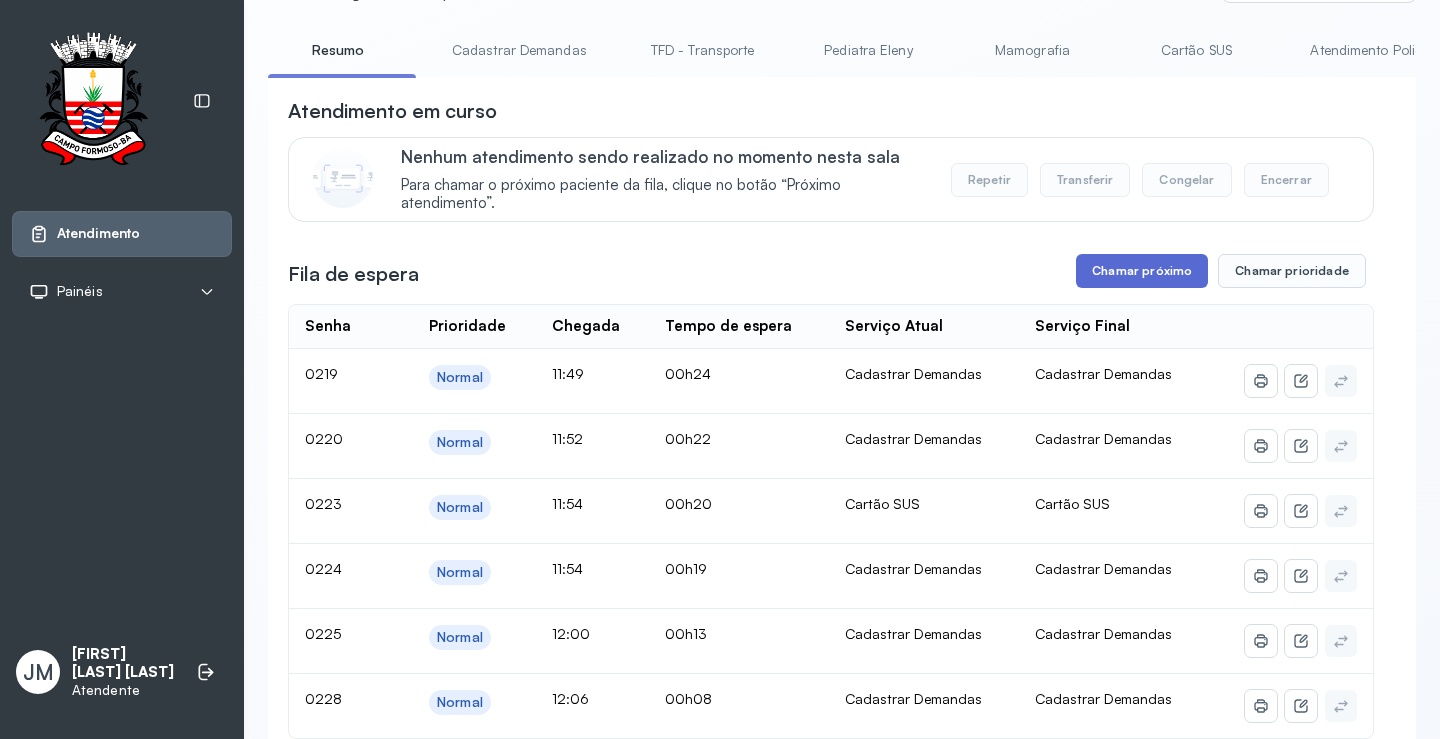click on "Chamar próximo" at bounding box center (1142, 271) 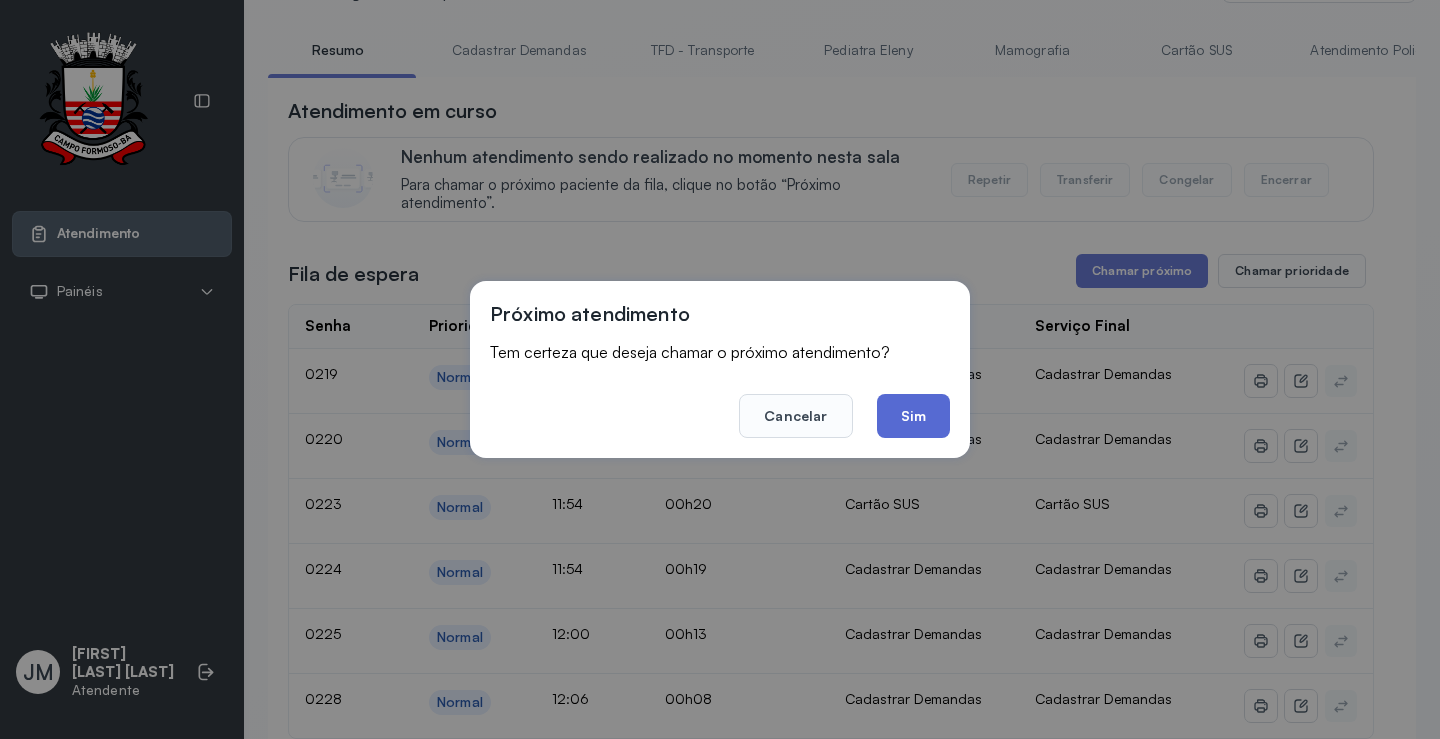 click on "Sim" 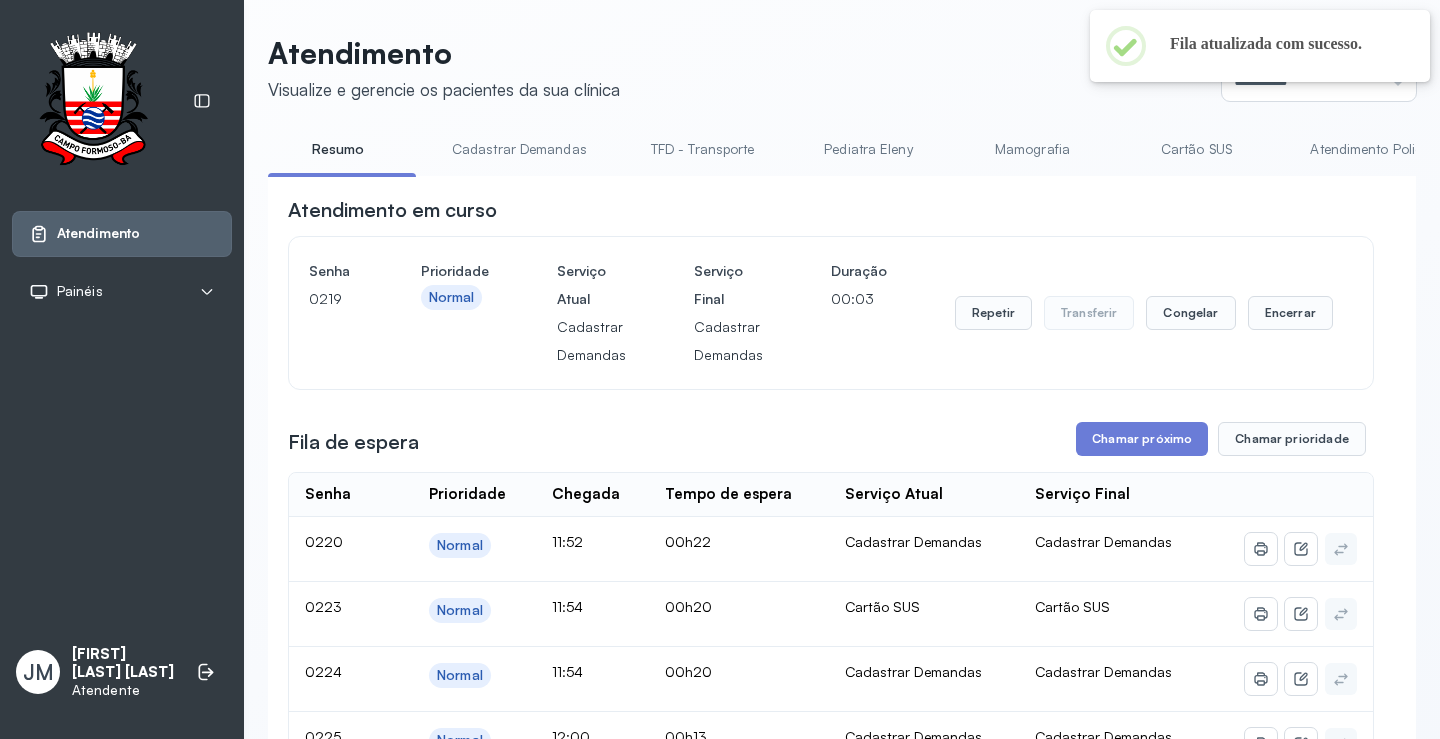 scroll, scrollTop: 100, scrollLeft: 0, axis: vertical 